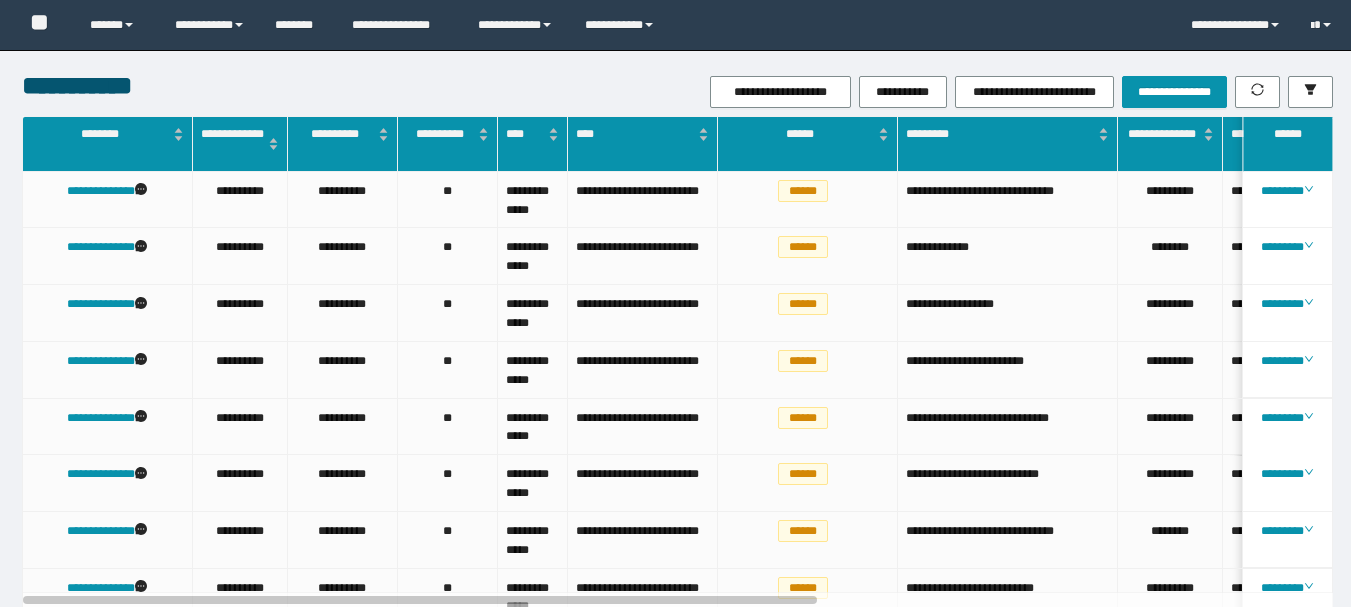scroll, scrollTop: 0, scrollLeft: 0, axis: both 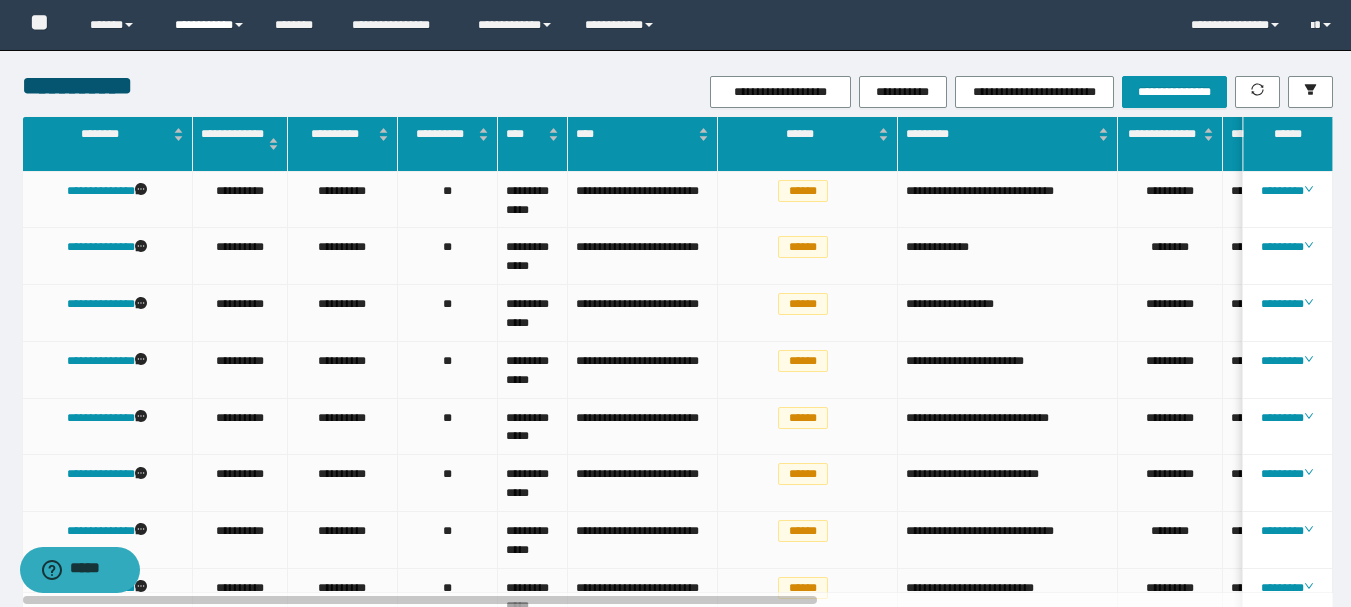 click on "**********" at bounding box center [210, 25] 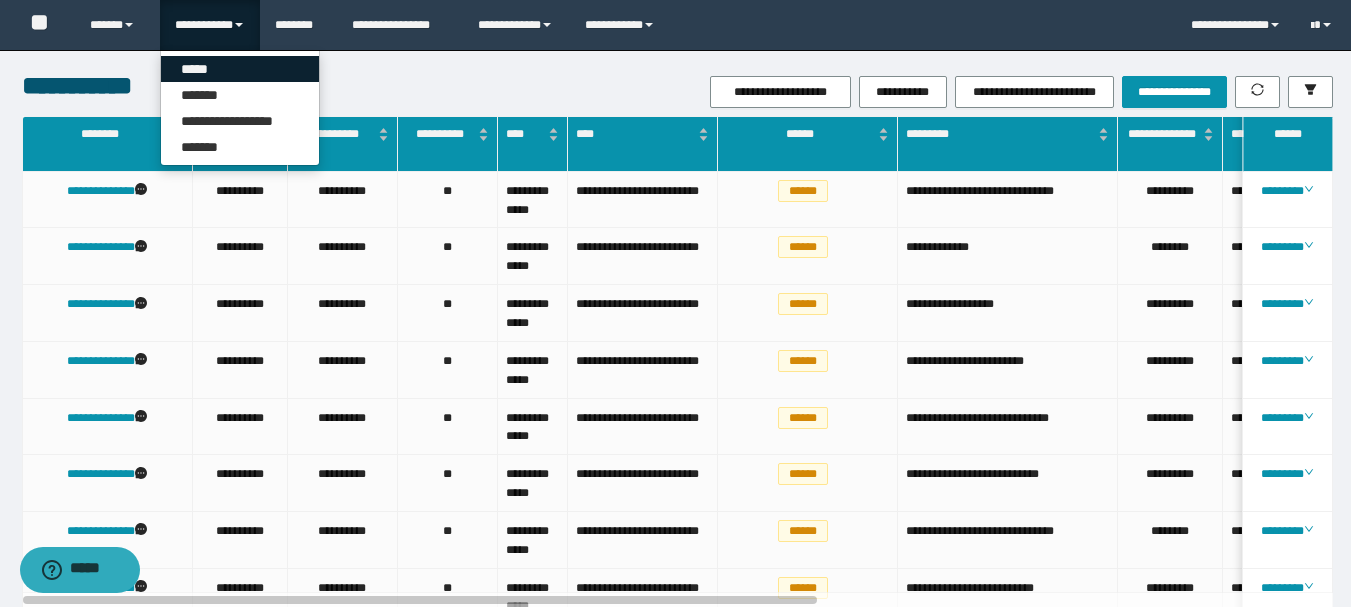 click on "*****" at bounding box center [240, 69] 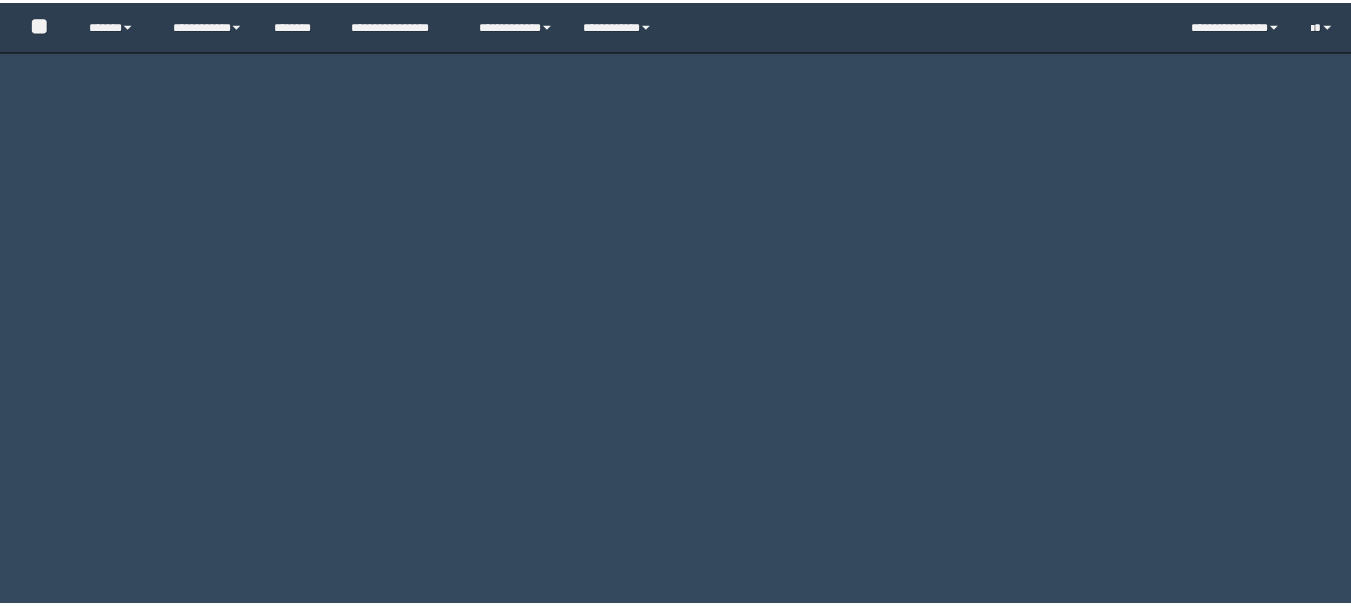 scroll, scrollTop: 0, scrollLeft: 0, axis: both 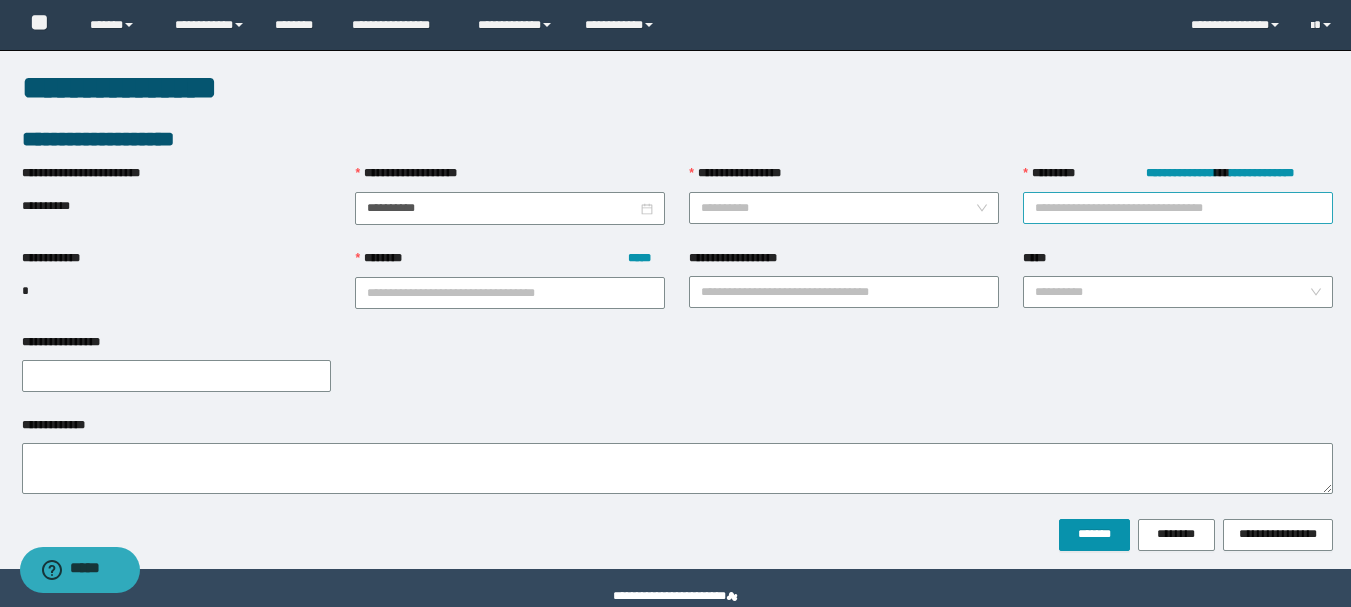 click on "**********" at bounding box center (1178, 208) 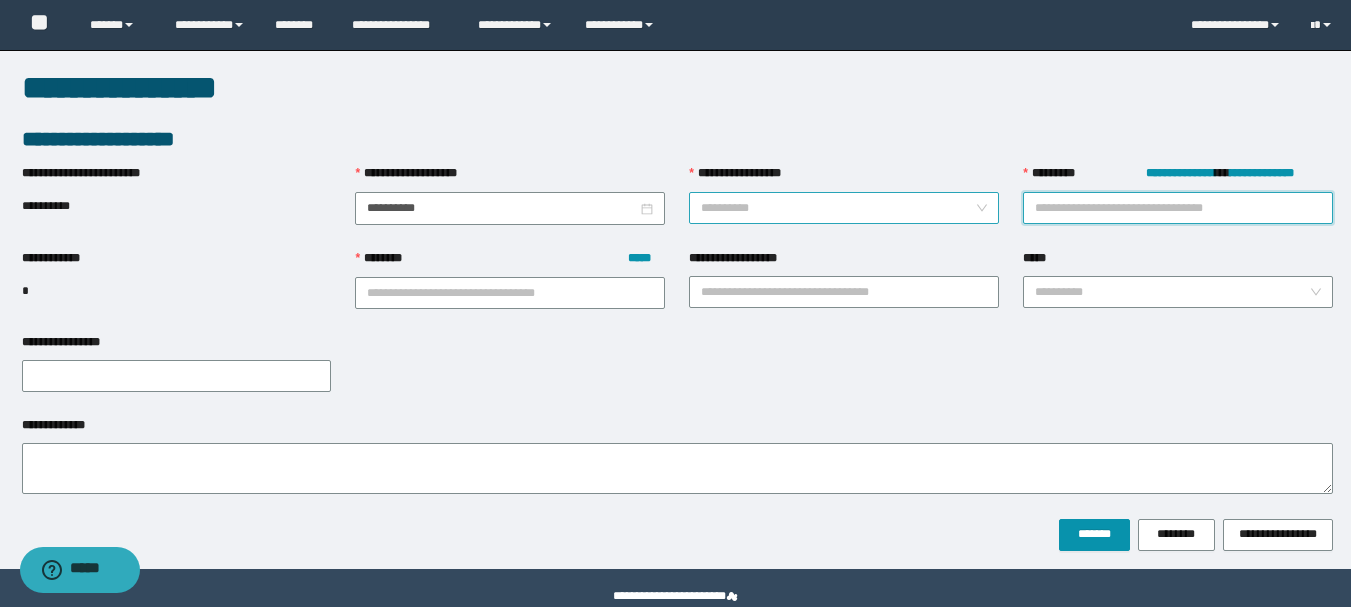 click on "**********" at bounding box center (838, 208) 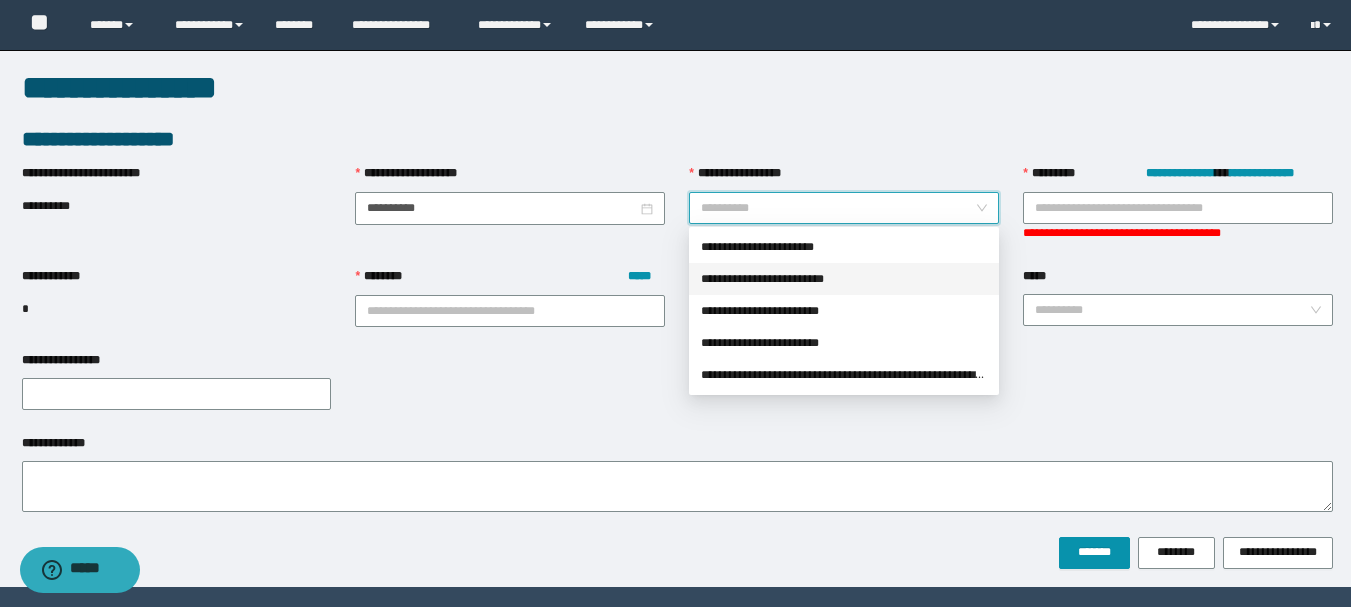 click on "**********" at bounding box center (844, 279) 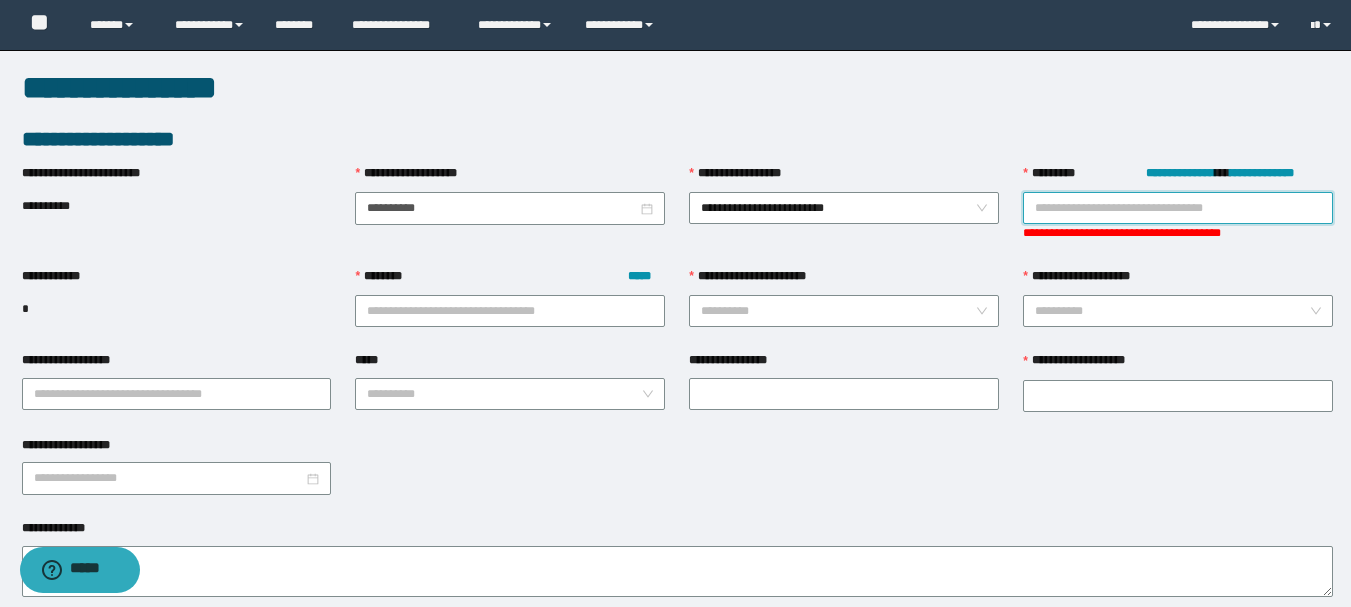 click on "**********" at bounding box center (1178, 208) 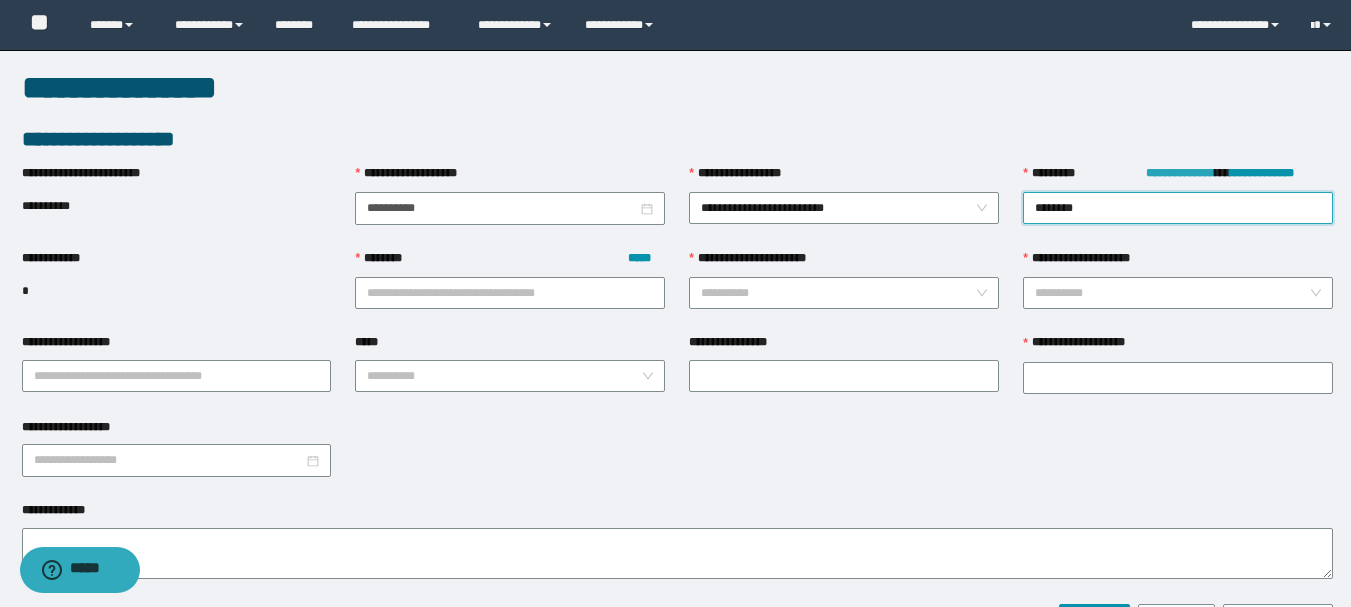 type on "********" 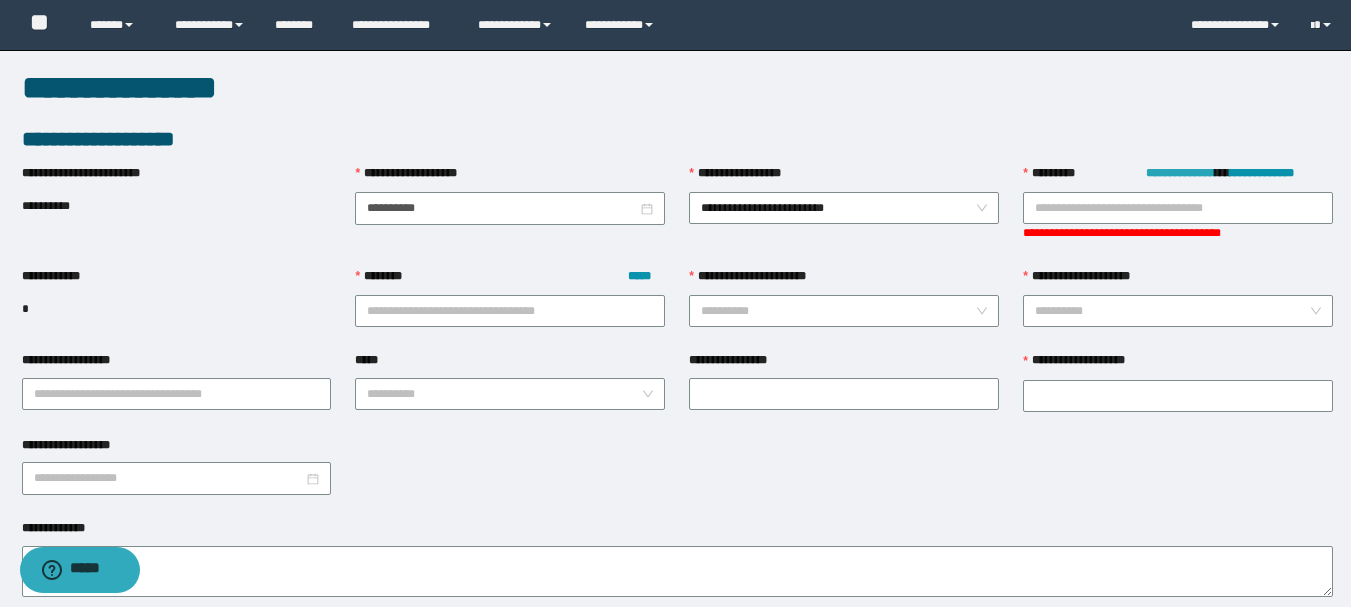 click on "**********" at bounding box center [1180, 173] 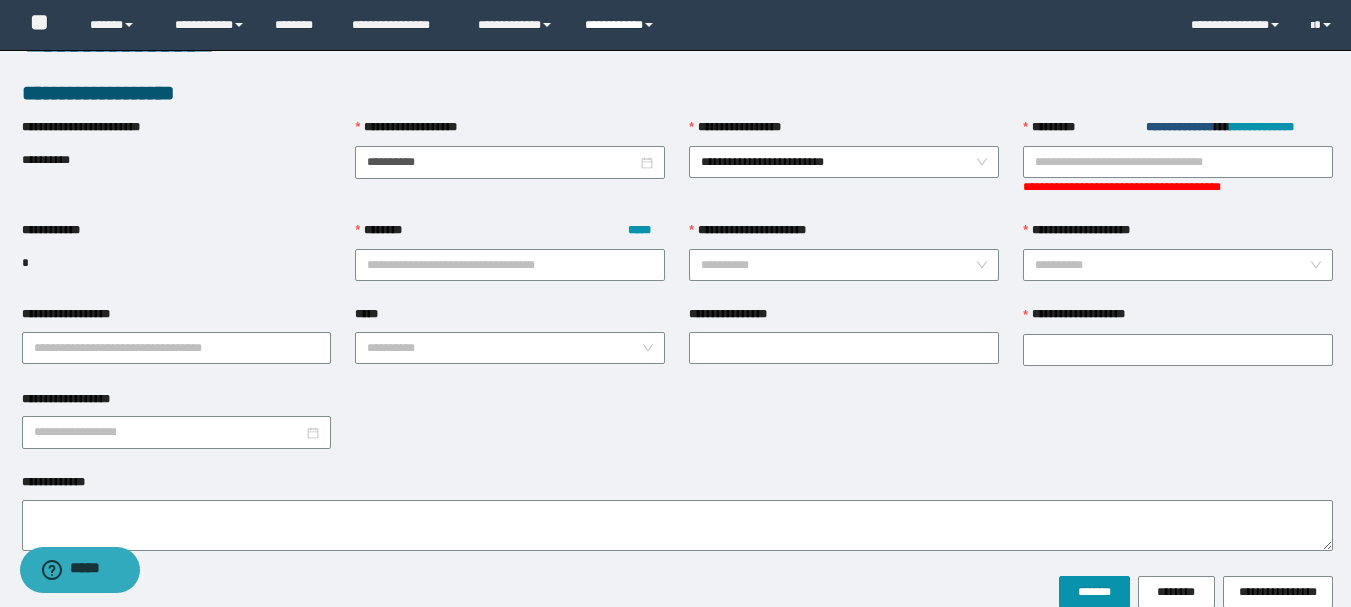 scroll, scrollTop: 0, scrollLeft: 0, axis: both 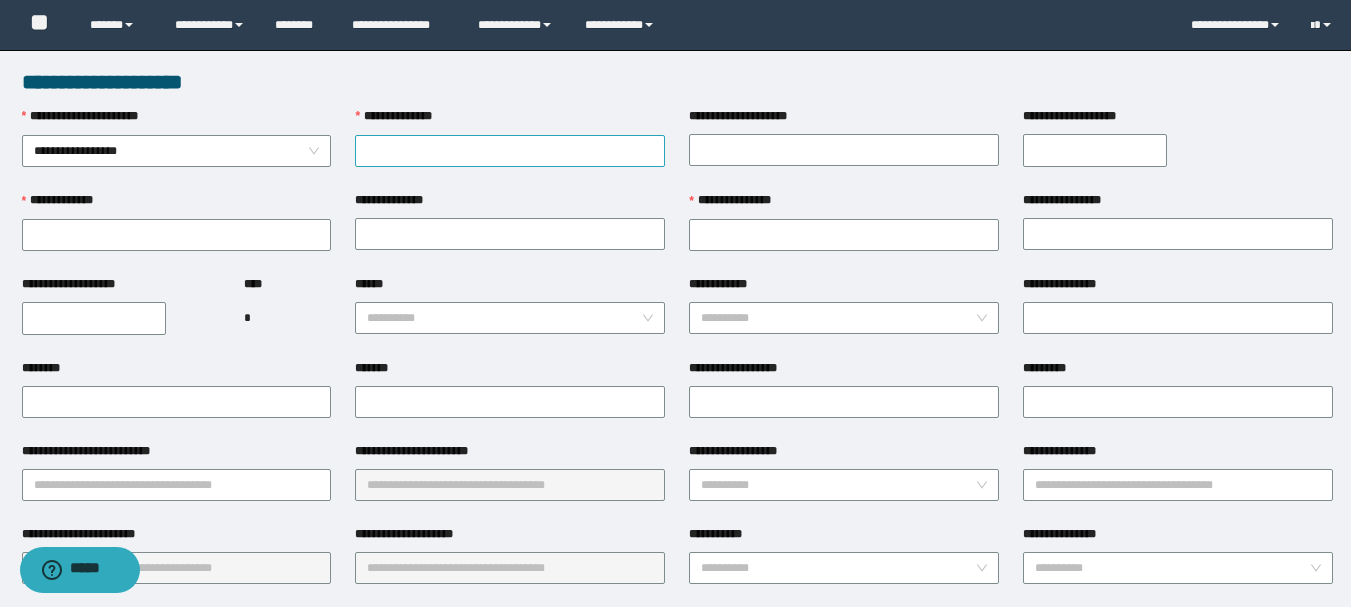 click on "**********" at bounding box center (510, 151) 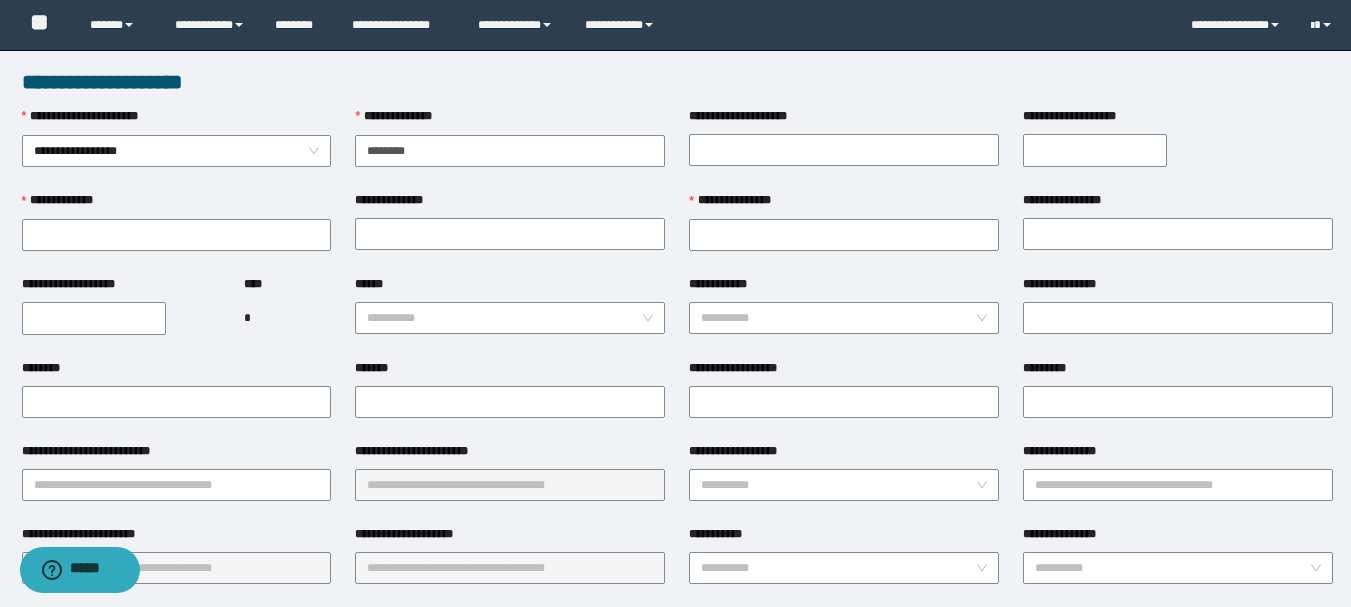 type on "********" 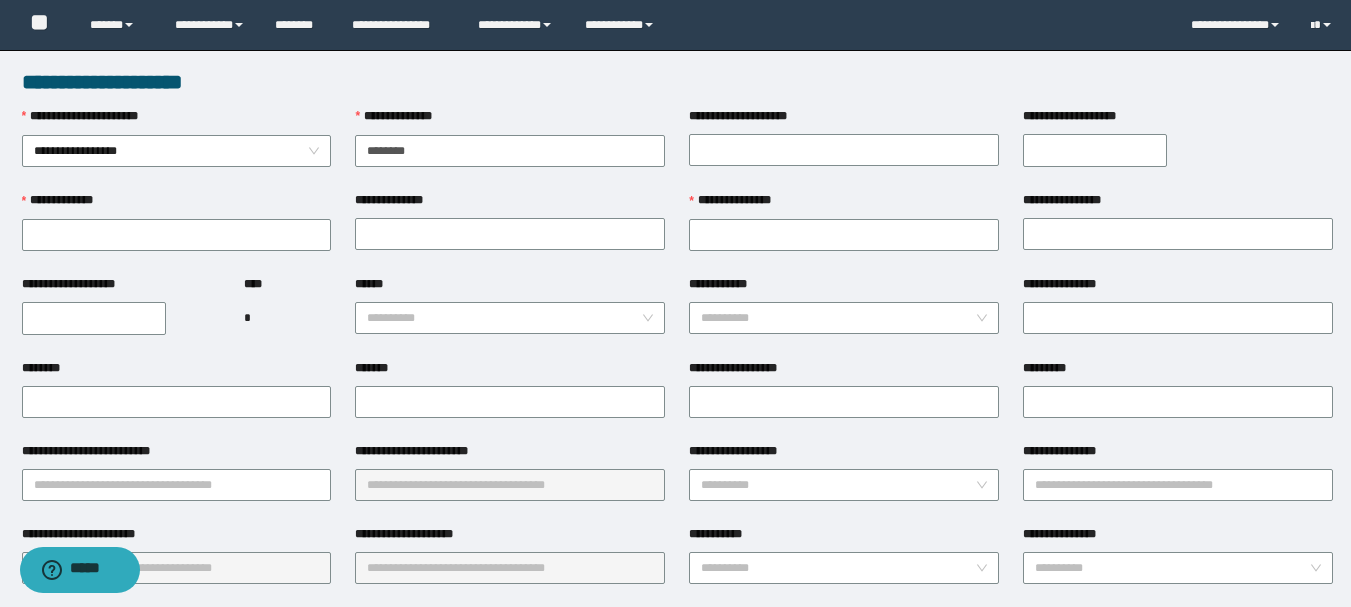 click on "**********" at bounding box center (177, 205) 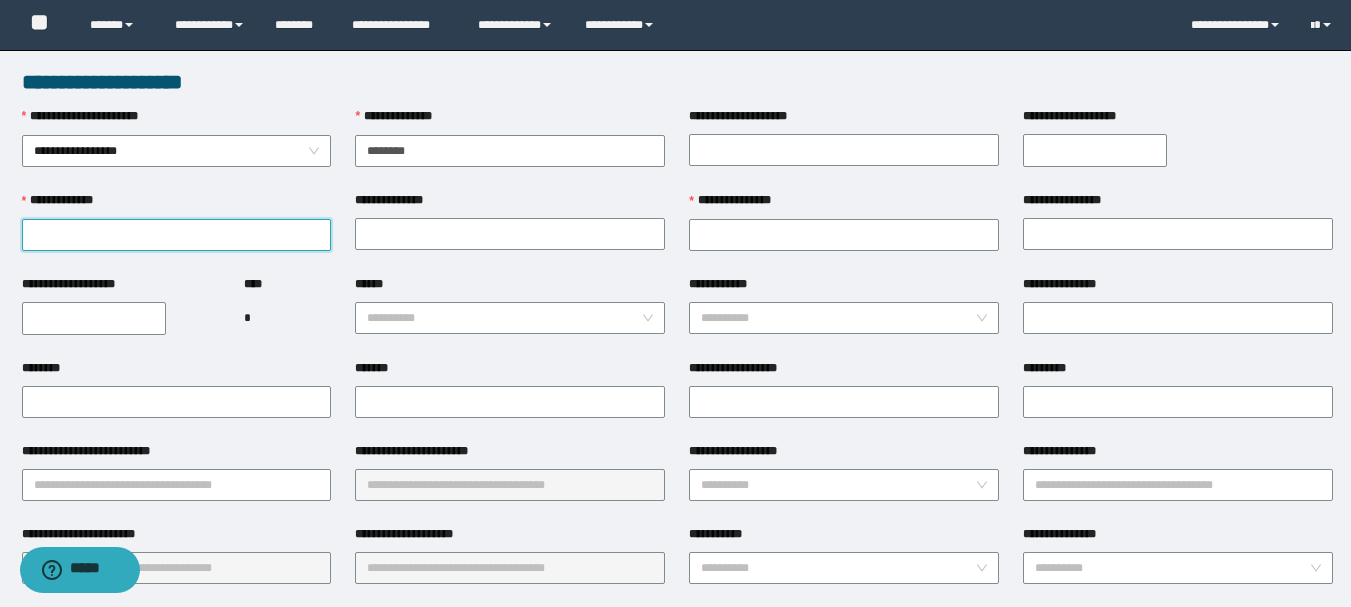 click on "**********" at bounding box center [177, 235] 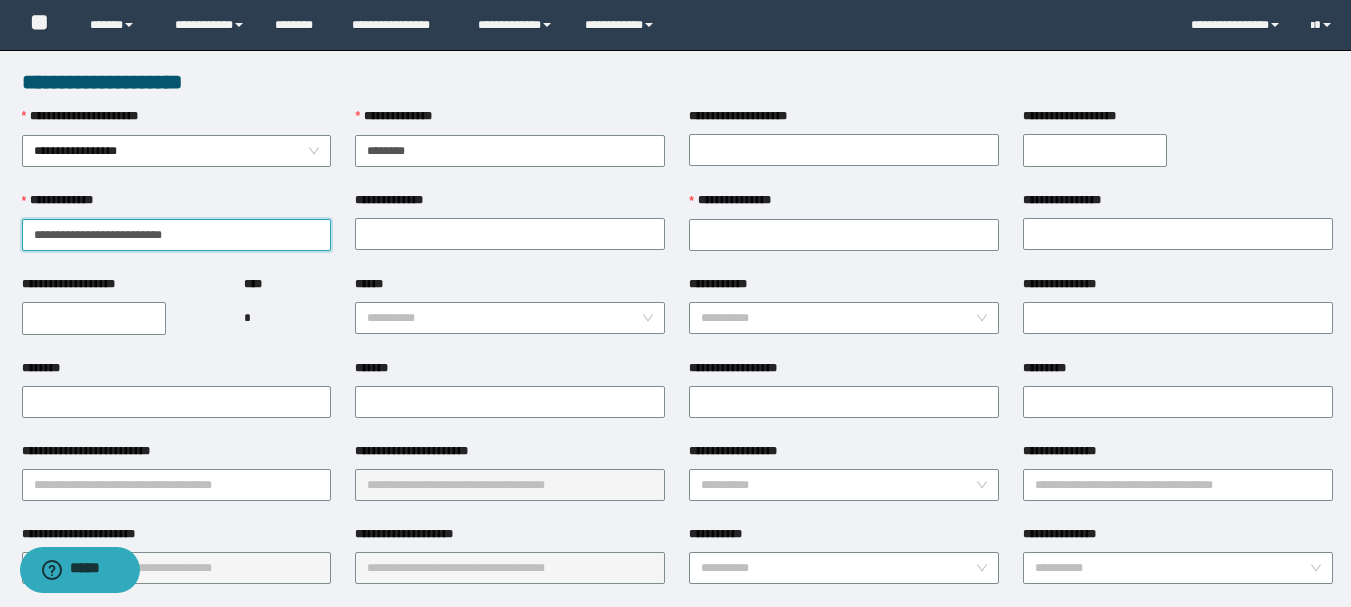 click on "**********" at bounding box center [177, 235] 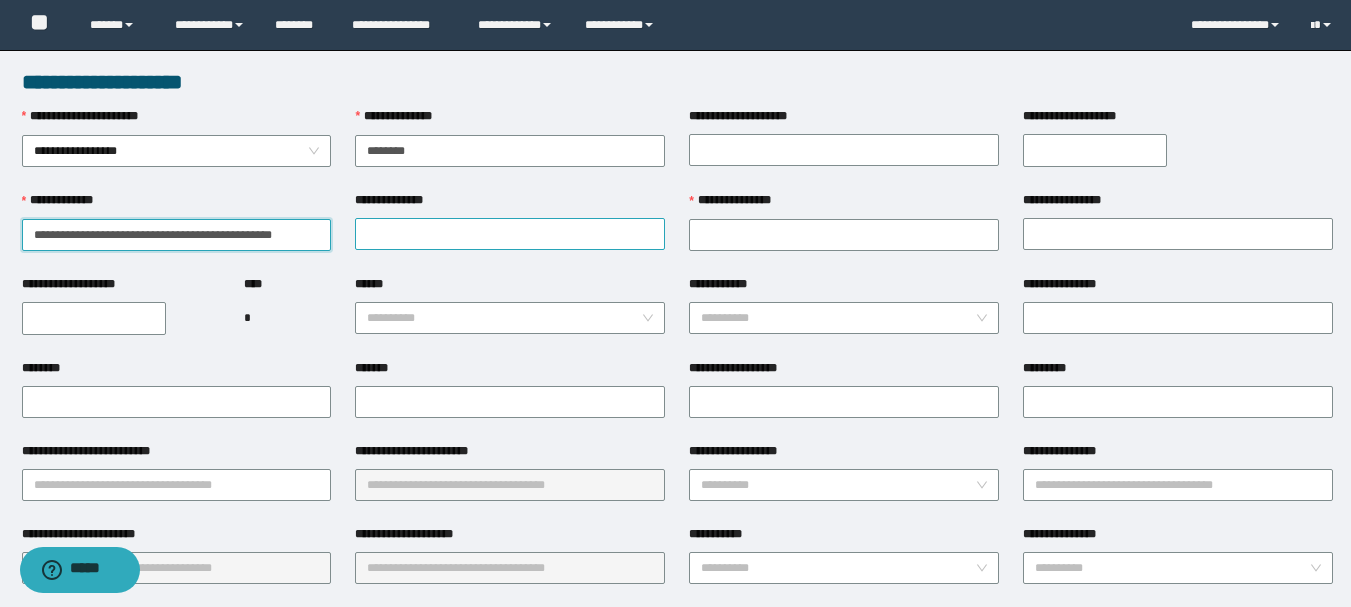 type on "**********" 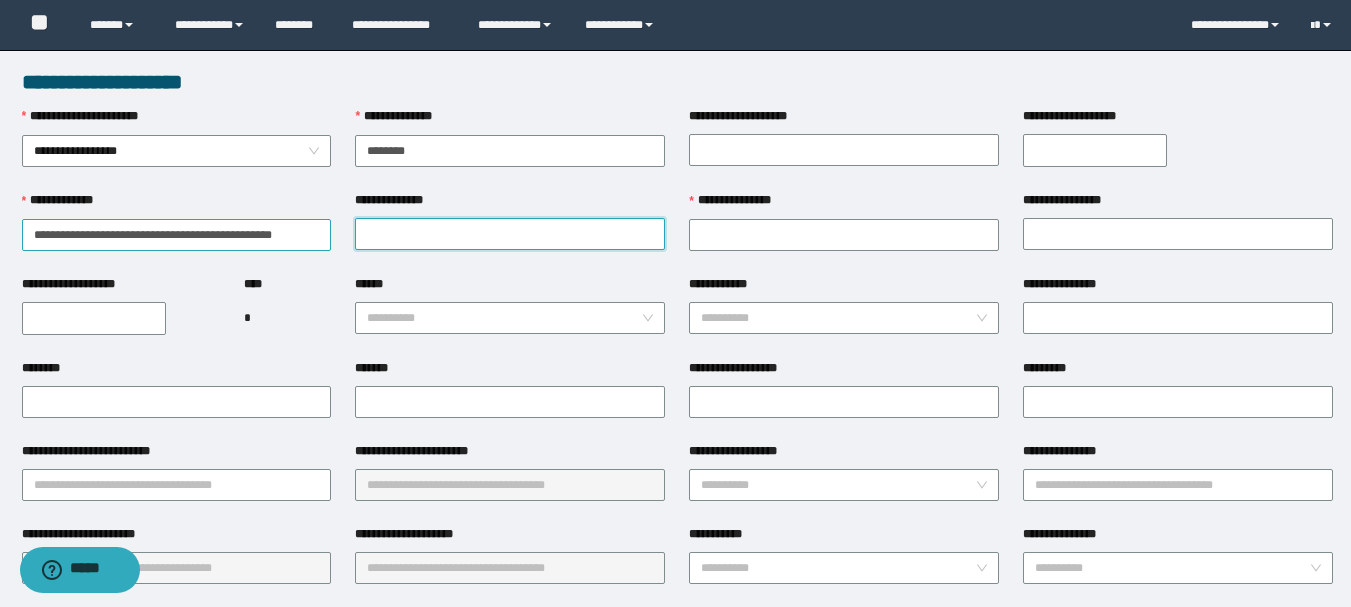 paste on "**********" 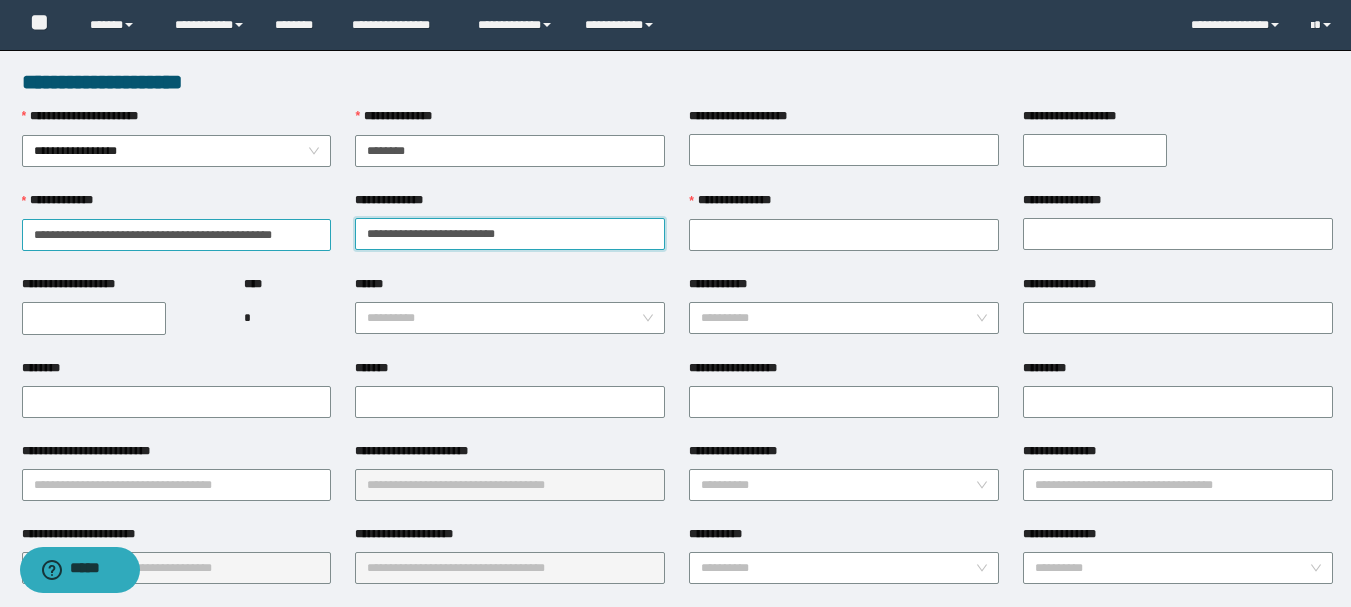 drag, startPoint x: 447, startPoint y: 232, endPoint x: 291, endPoint y: 234, distance: 156.01282 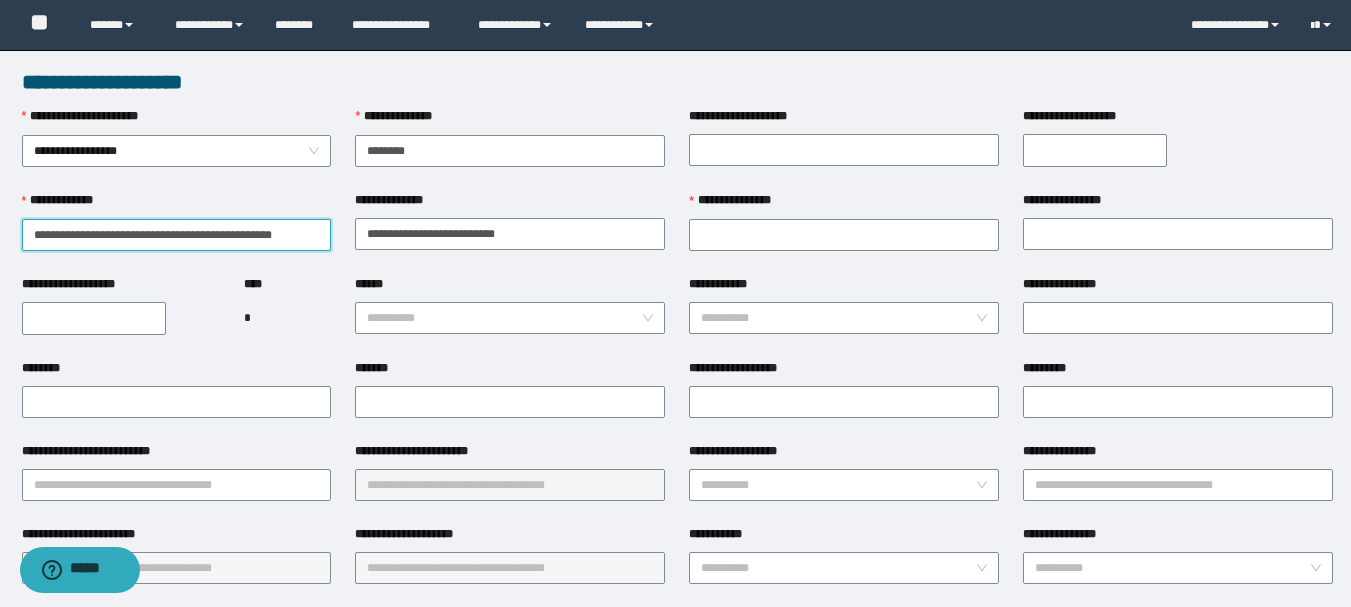click on "**********" at bounding box center [177, 235] 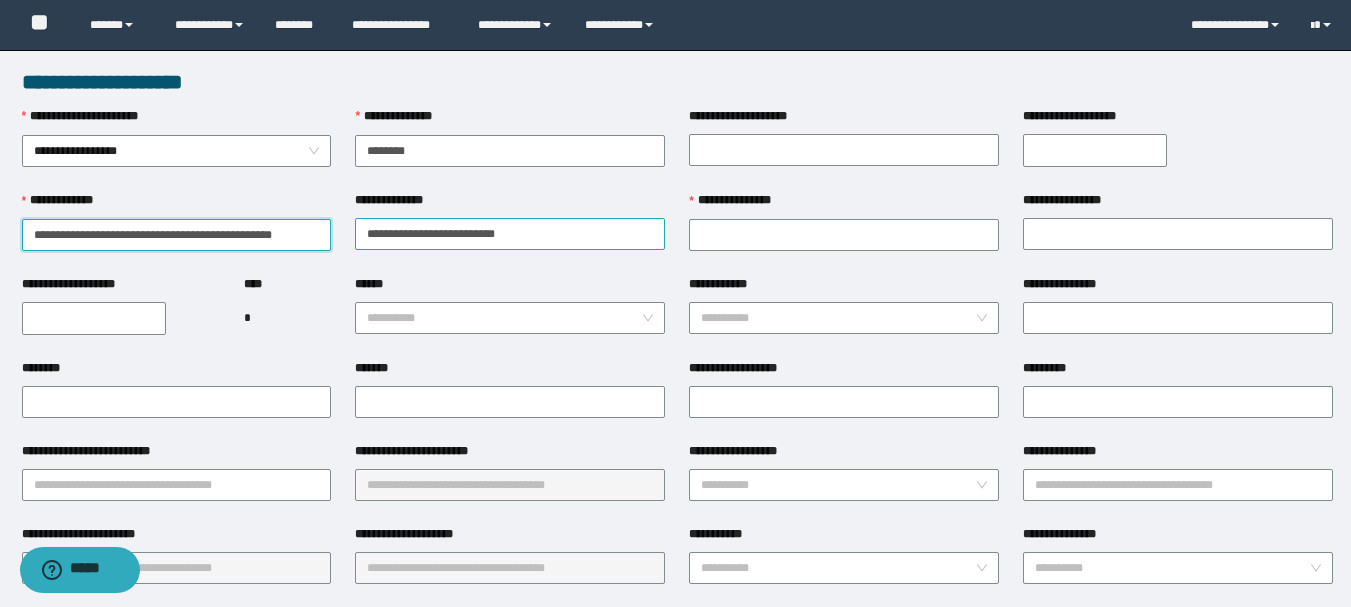 paste on "**********" 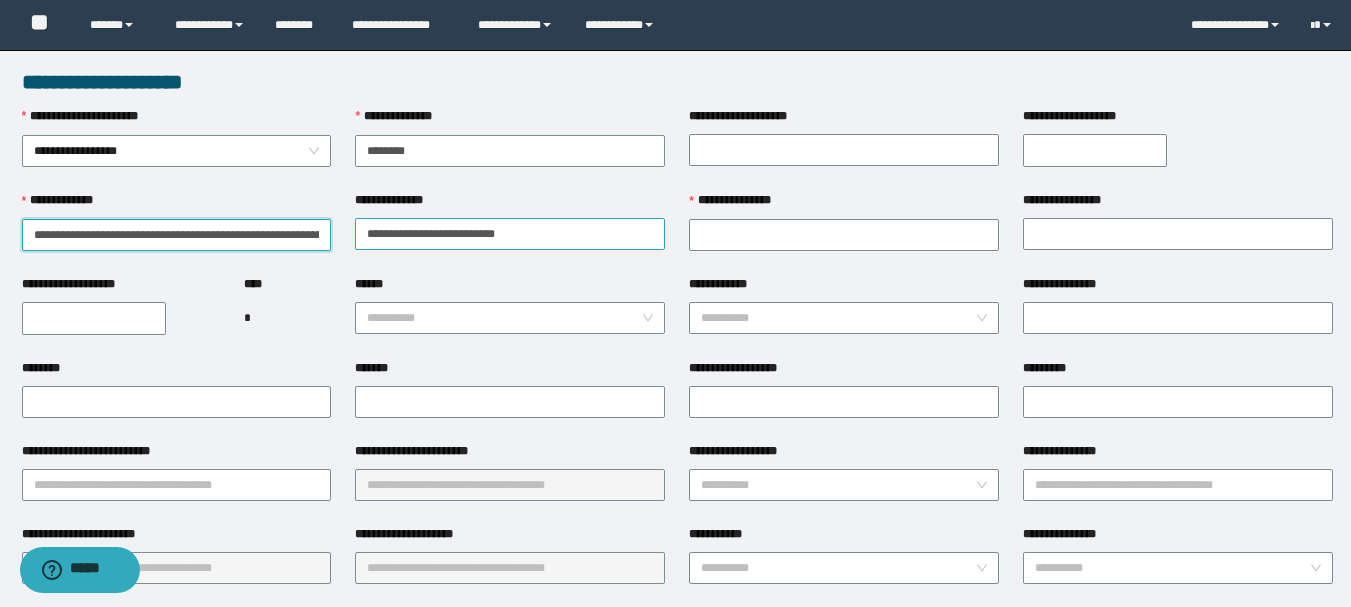 type on "**********" 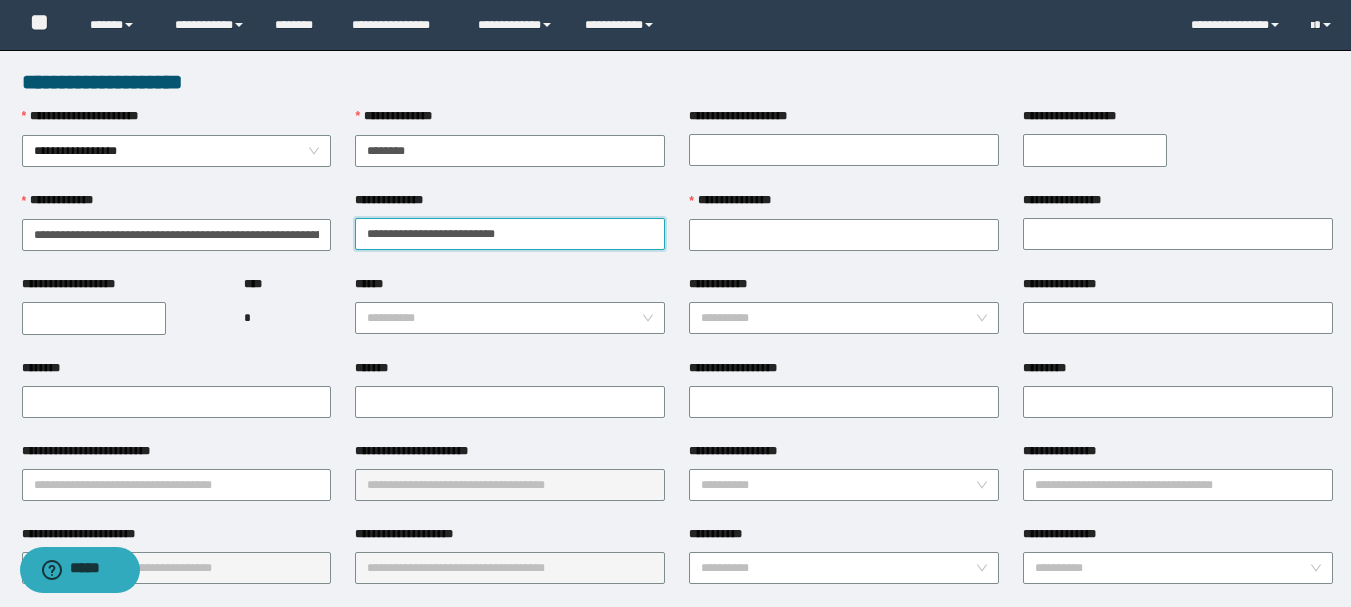 click on "**********" at bounding box center [510, 234] 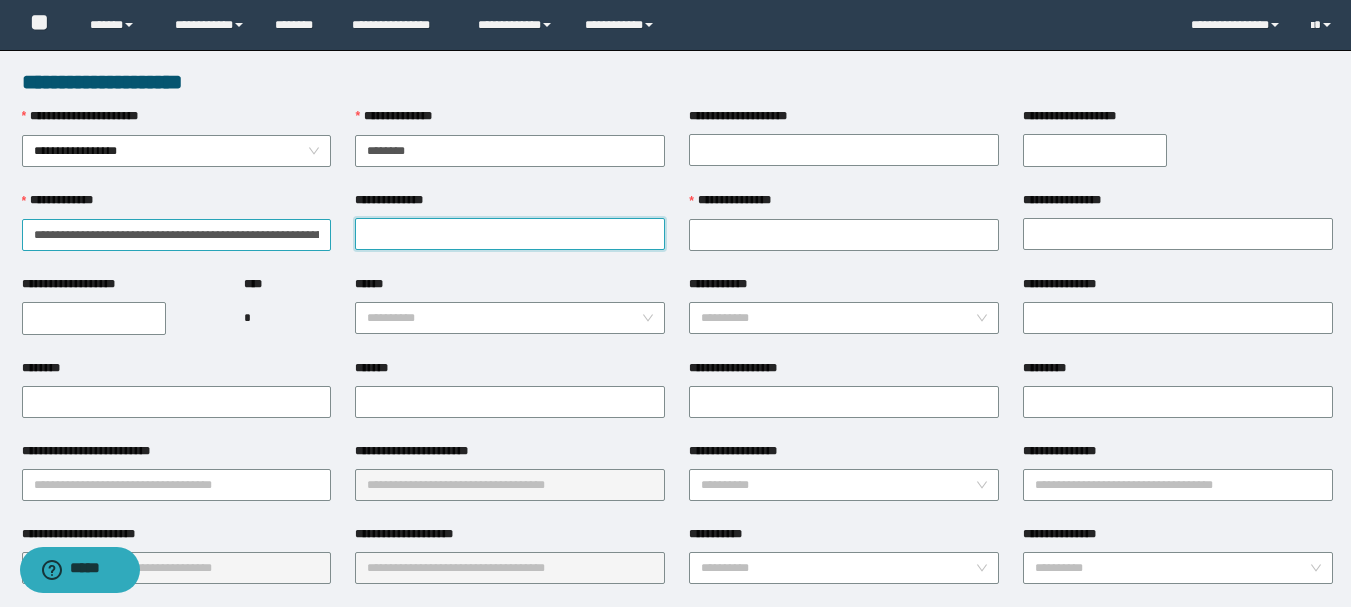 type 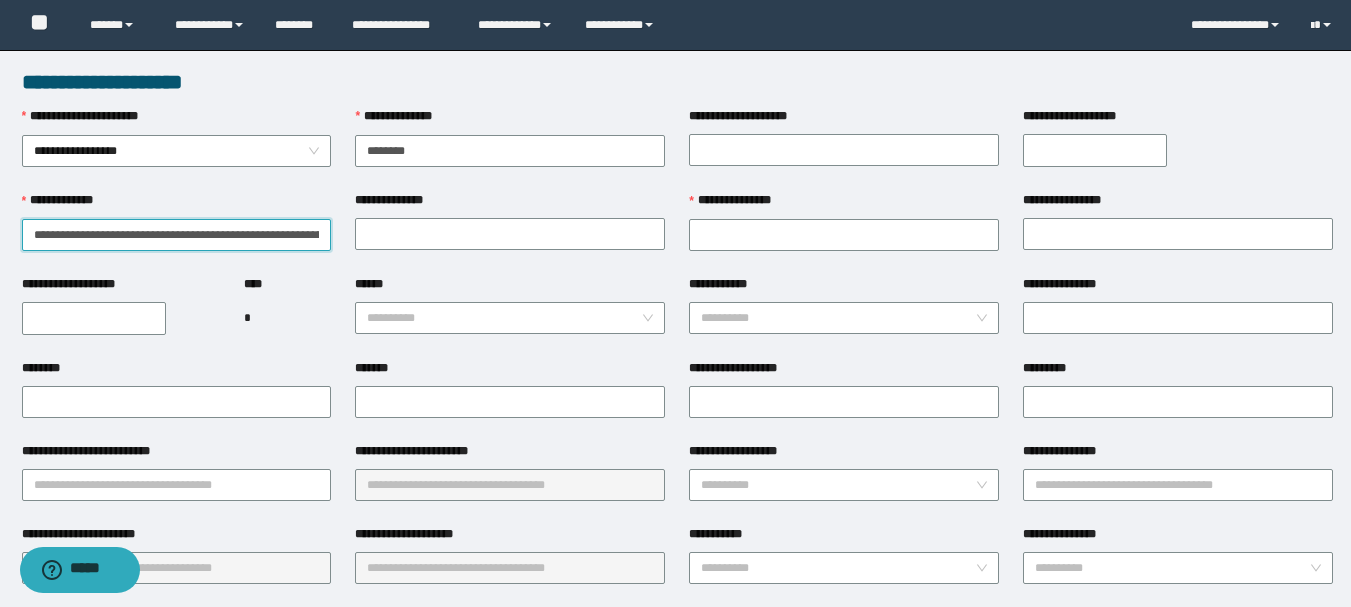 click on "**********" at bounding box center [177, 235] 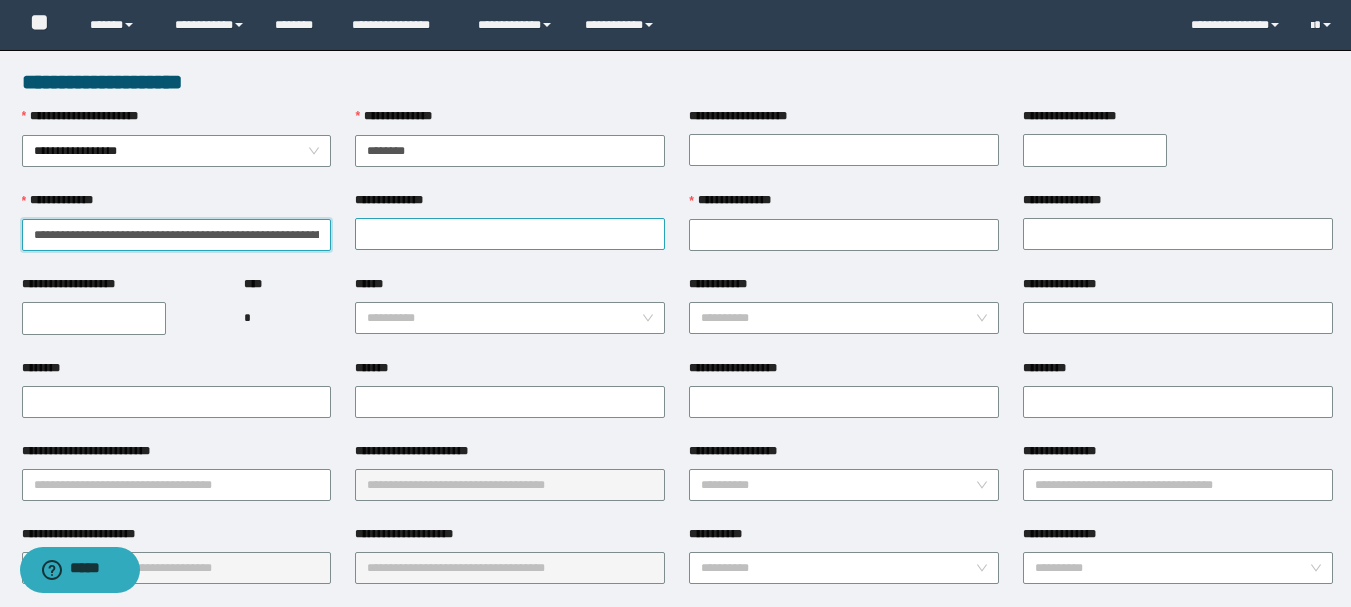 scroll, scrollTop: 0, scrollLeft: 170, axis: horizontal 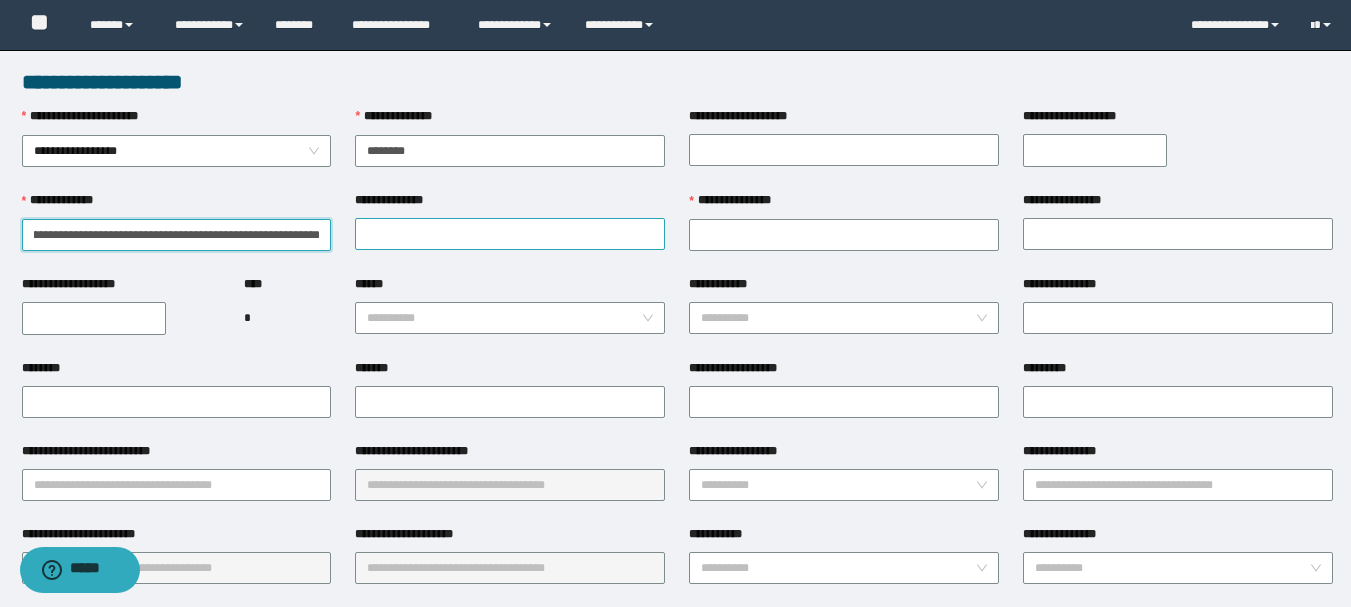 drag, startPoint x: 71, startPoint y: 235, endPoint x: 481, endPoint y: 237, distance: 410.00488 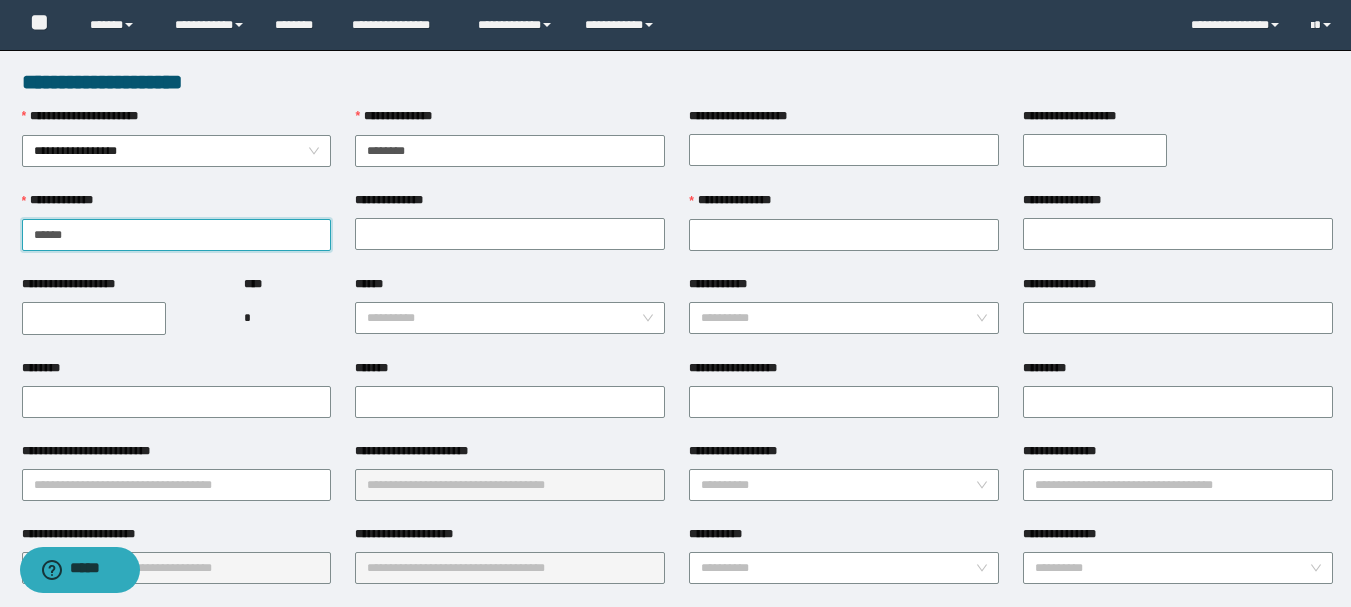 scroll, scrollTop: 0, scrollLeft: 0, axis: both 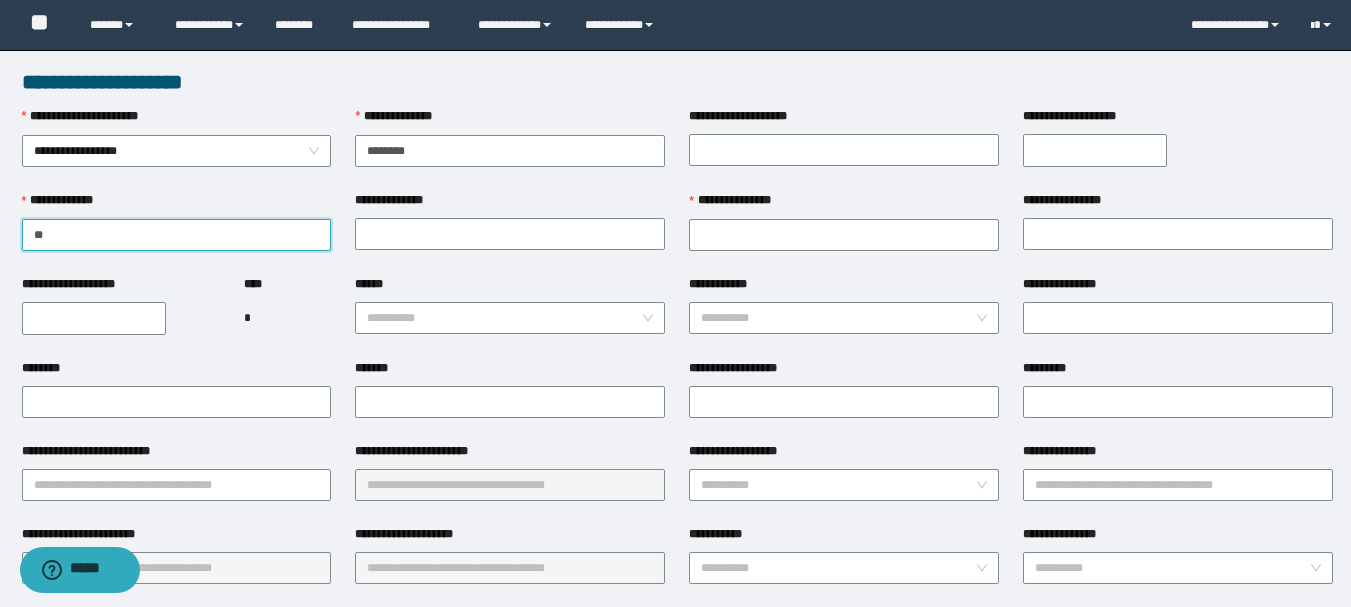 type on "*" 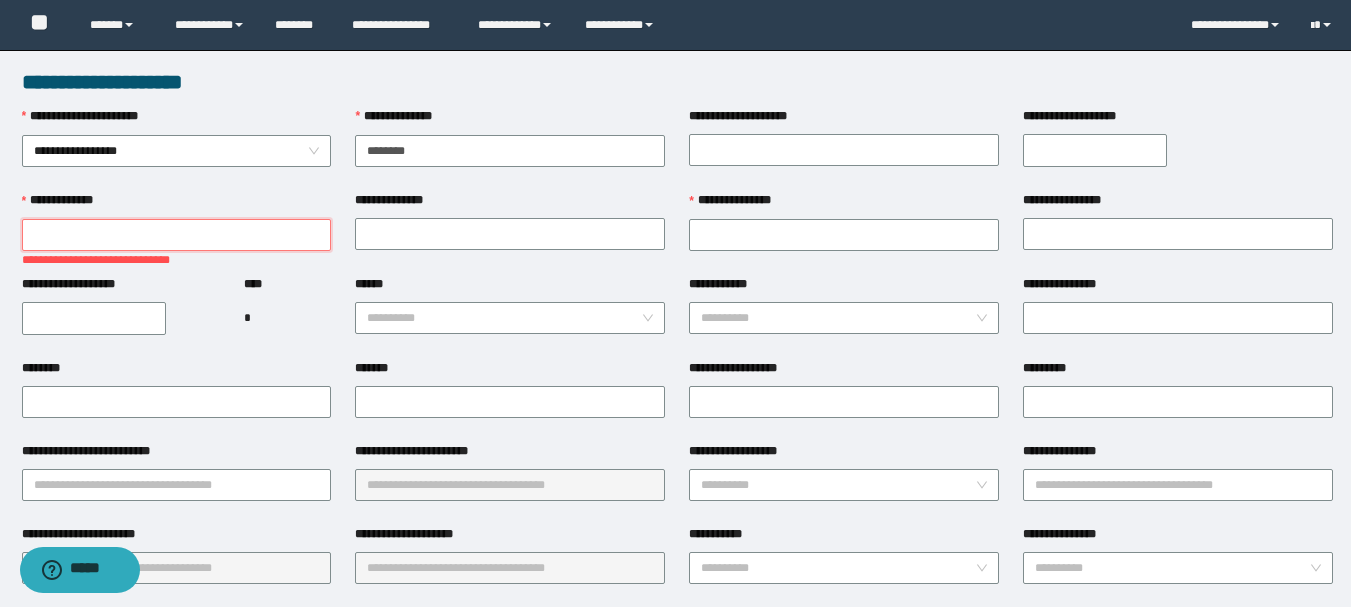 click on "**********" at bounding box center (177, 235) 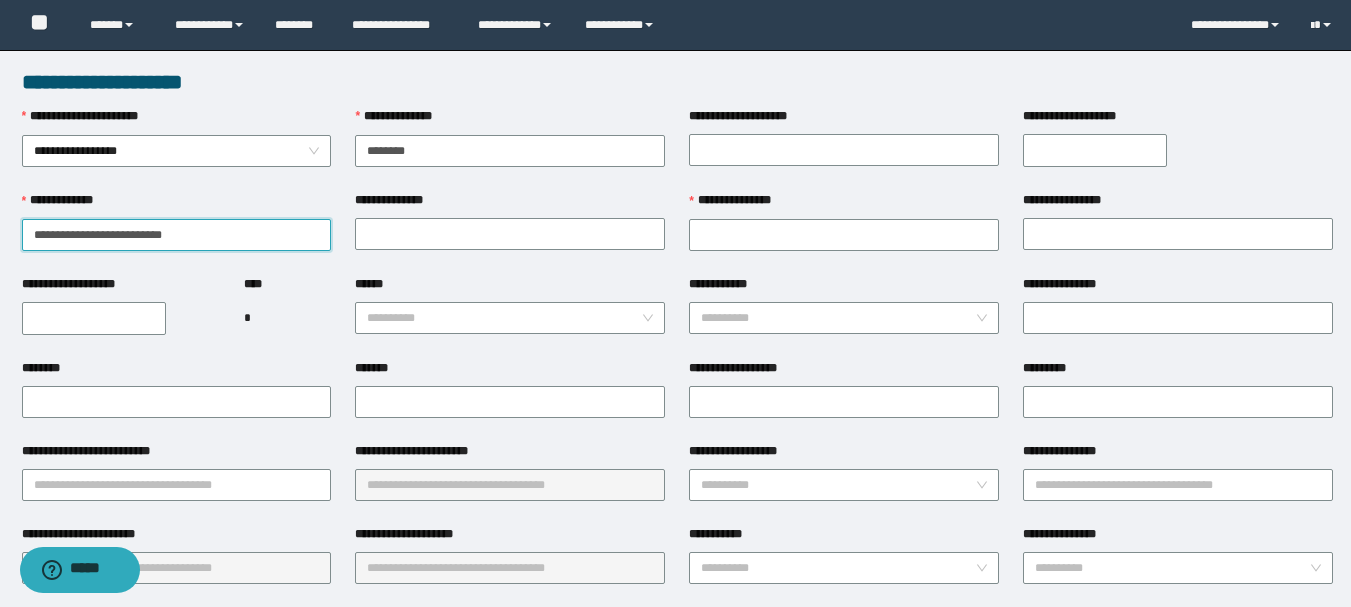 click on "**********" at bounding box center (177, 235) 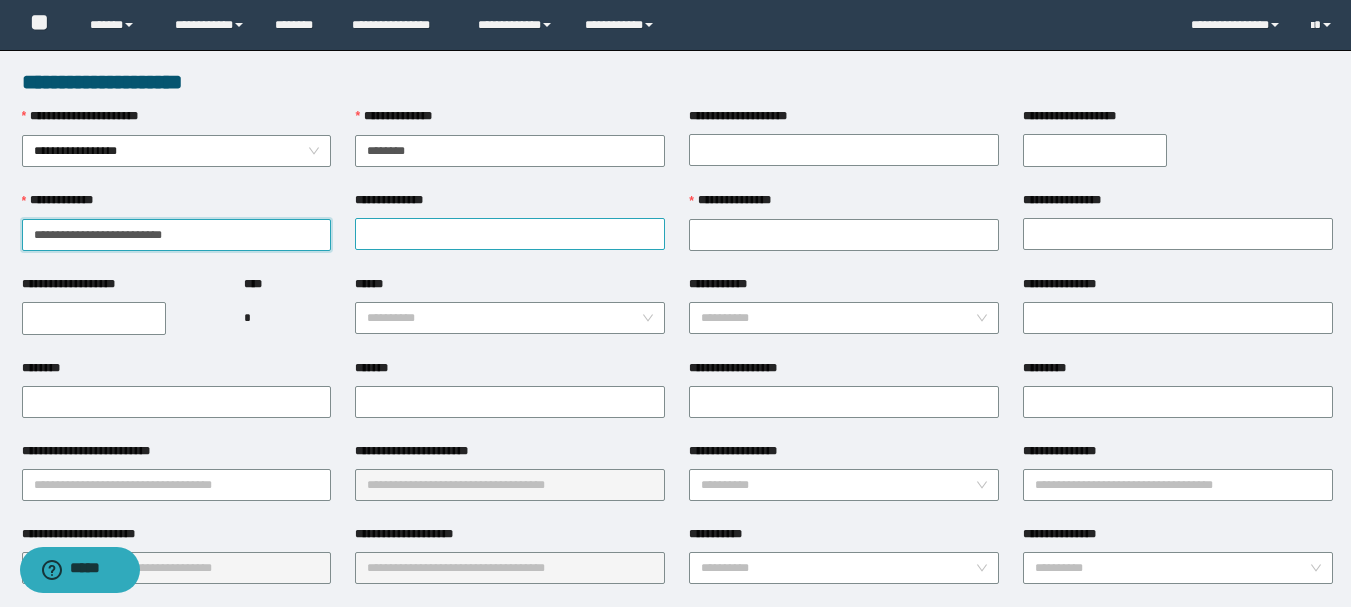 type on "**********" 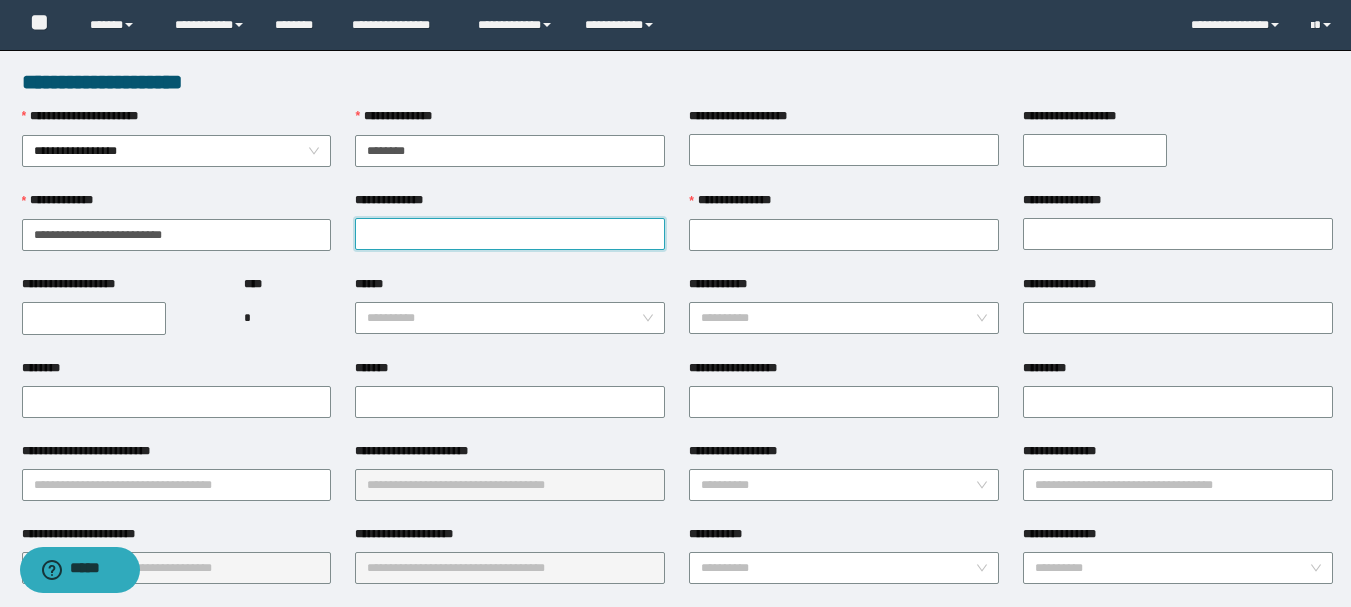 click on "**********" at bounding box center (510, 234) 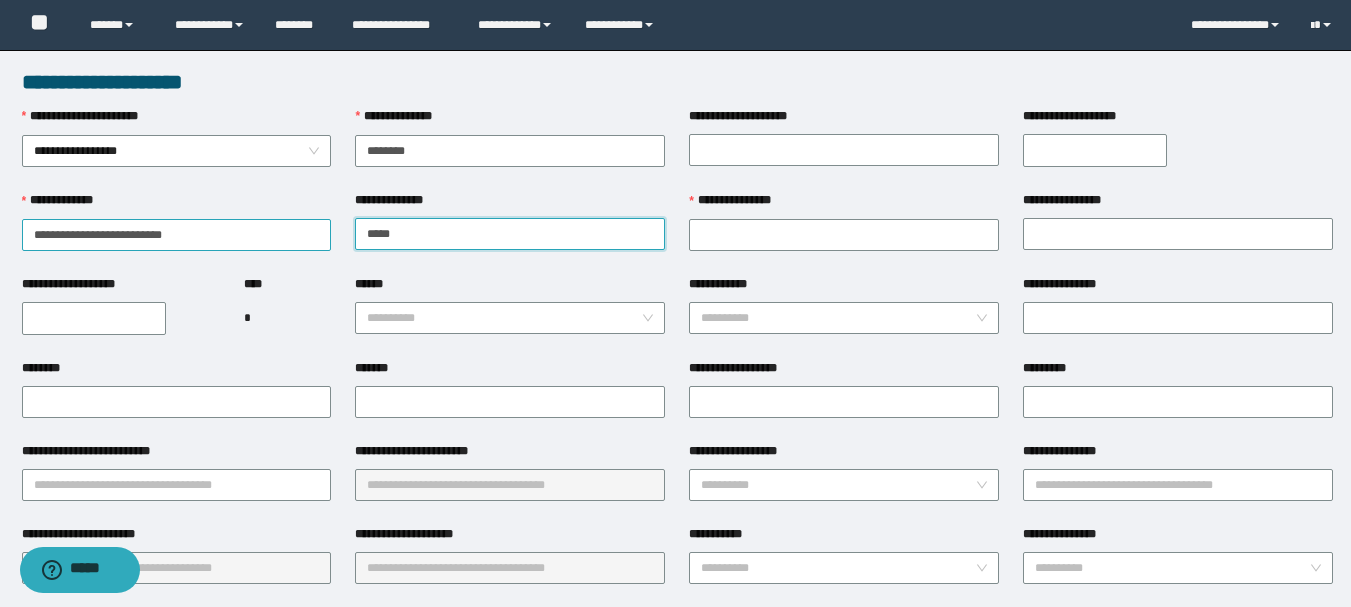 type on "****" 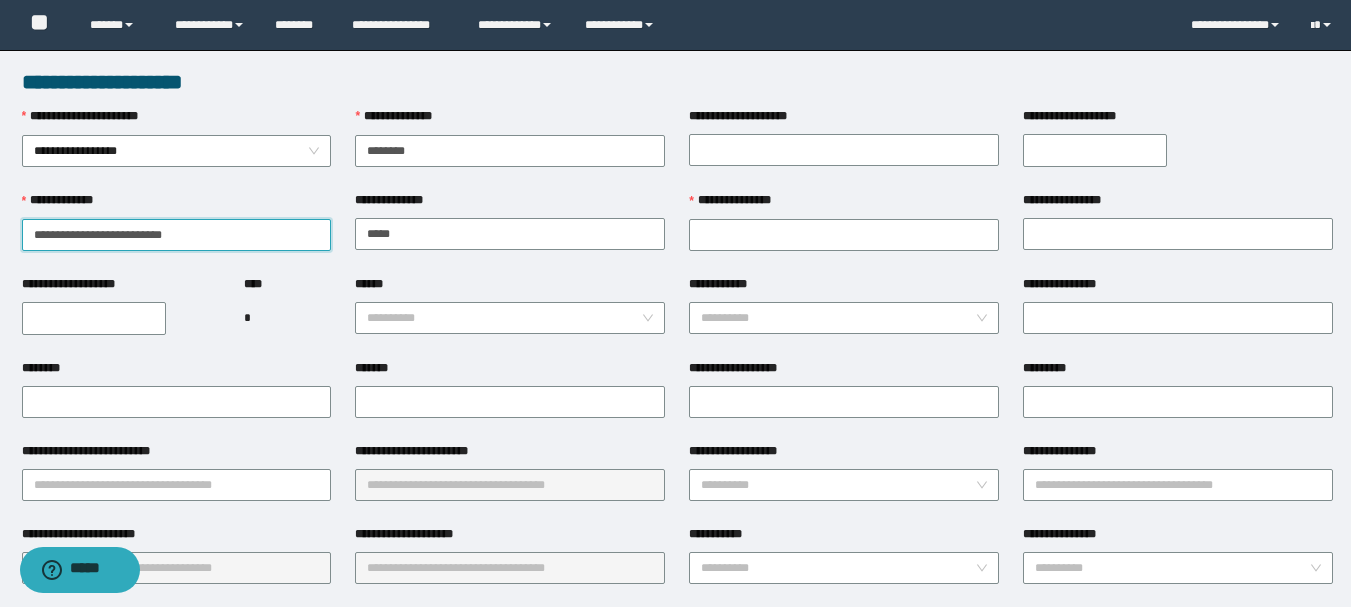 click on "**********" at bounding box center [177, 235] 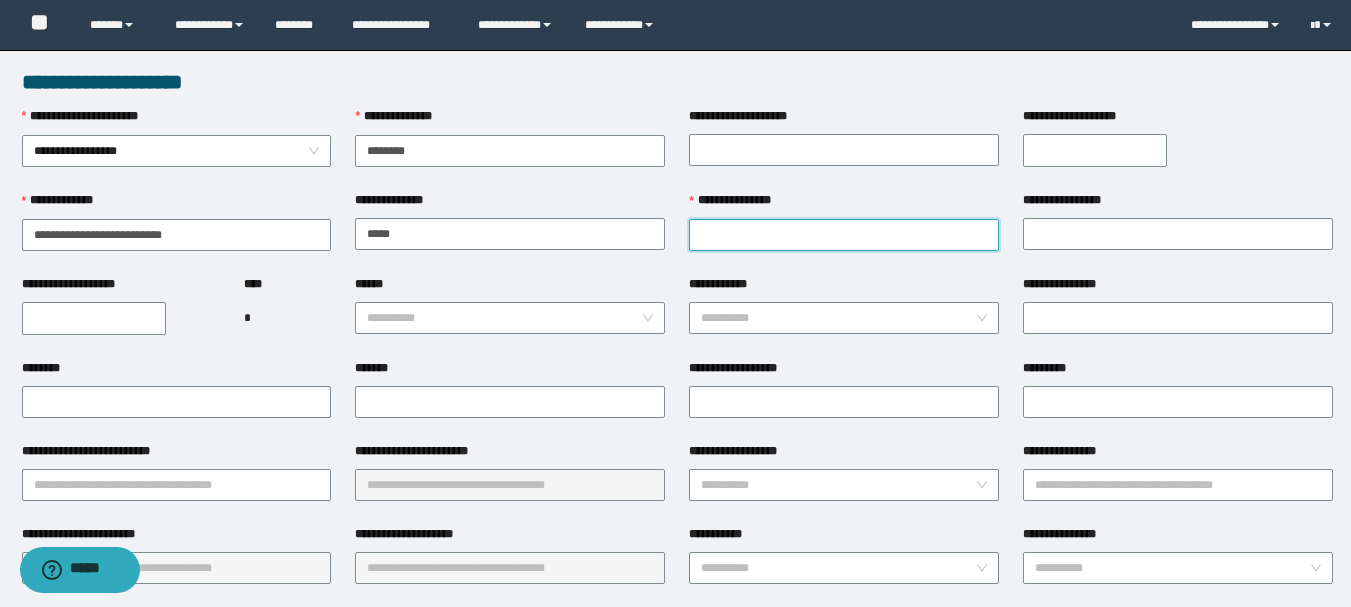 click on "**********" at bounding box center (844, 235) 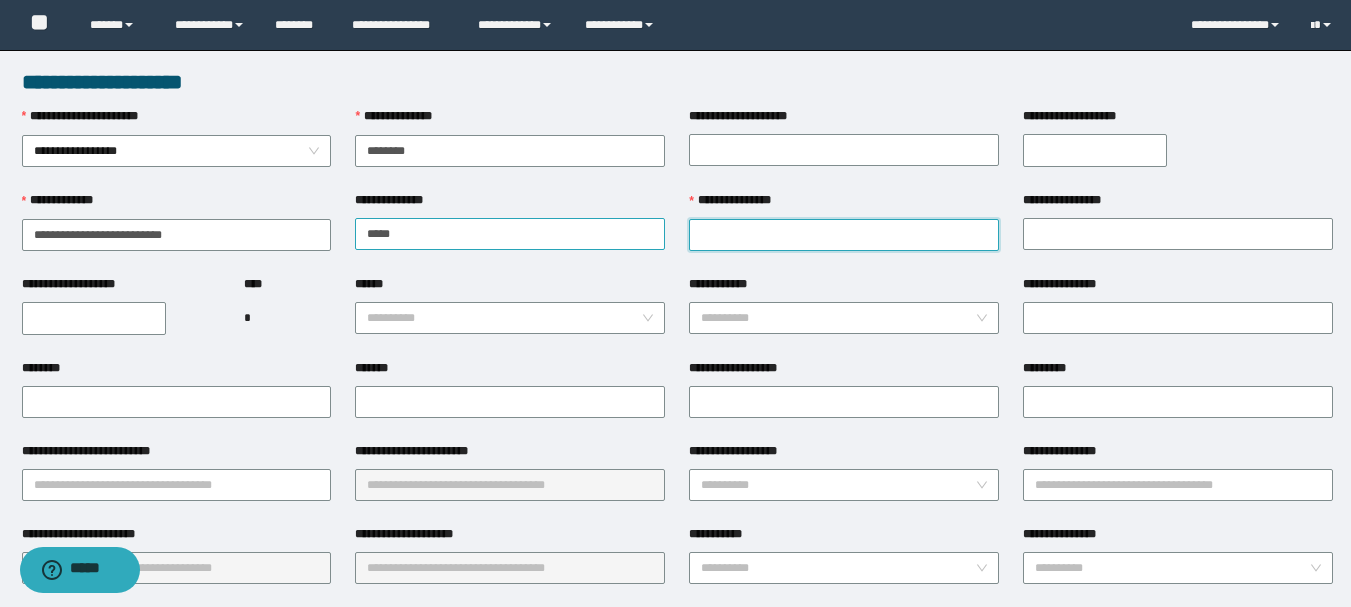 paste on "*******" 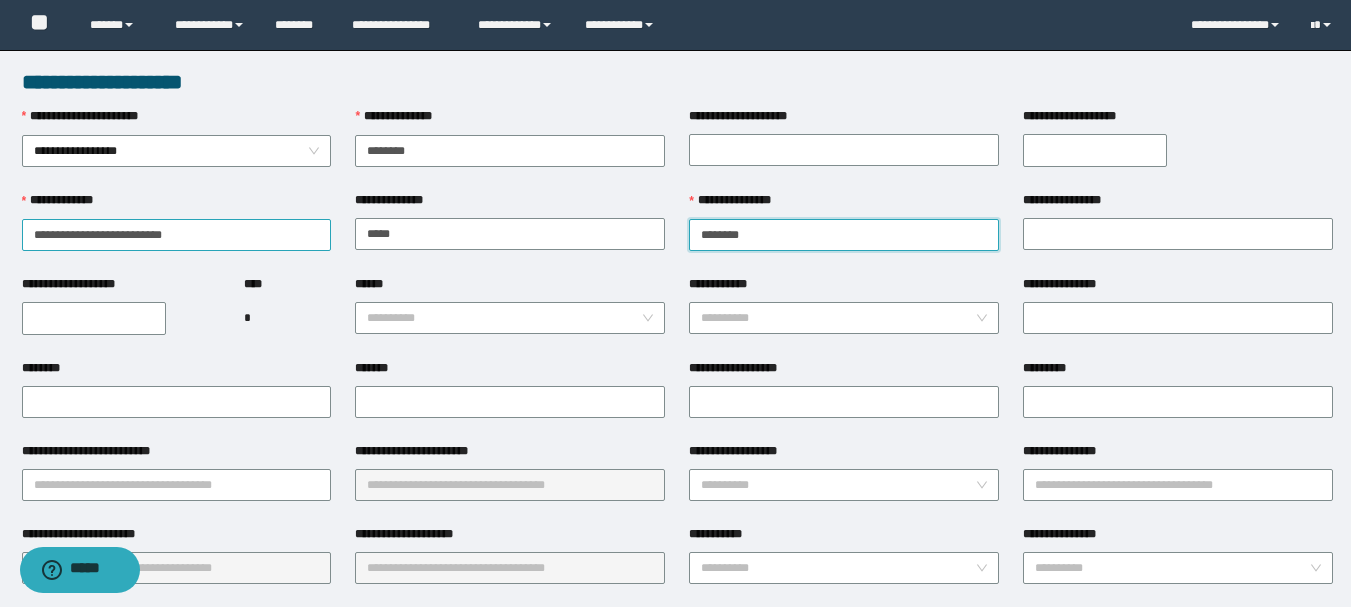 type on "*******" 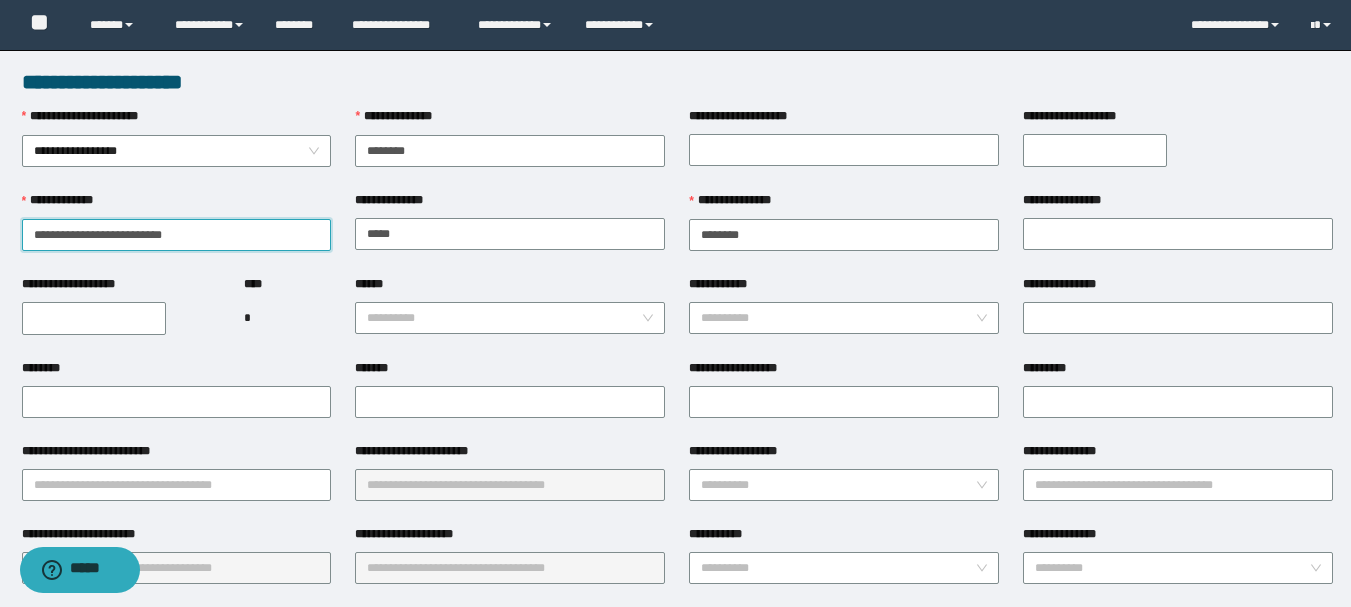 click on "**********" at bounding box center (177, 235) 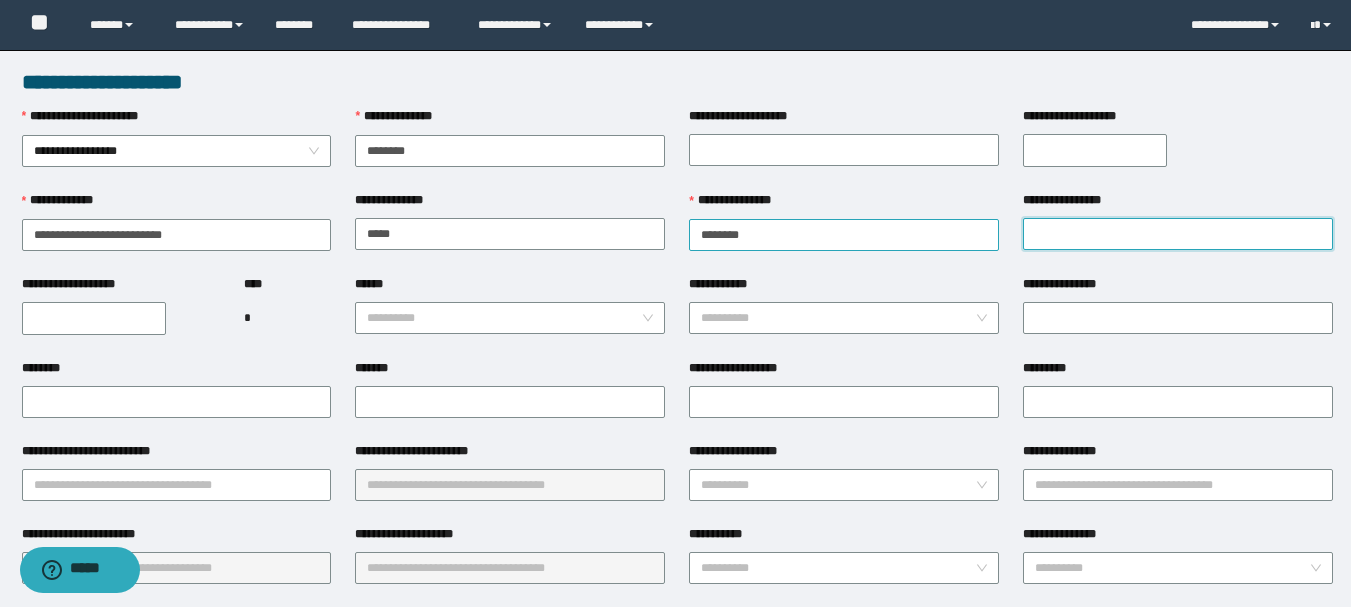 drag, startPoint x: 1162, startPoint y: 241, endPoint x: 850, endPoint y: 241, distance: 312 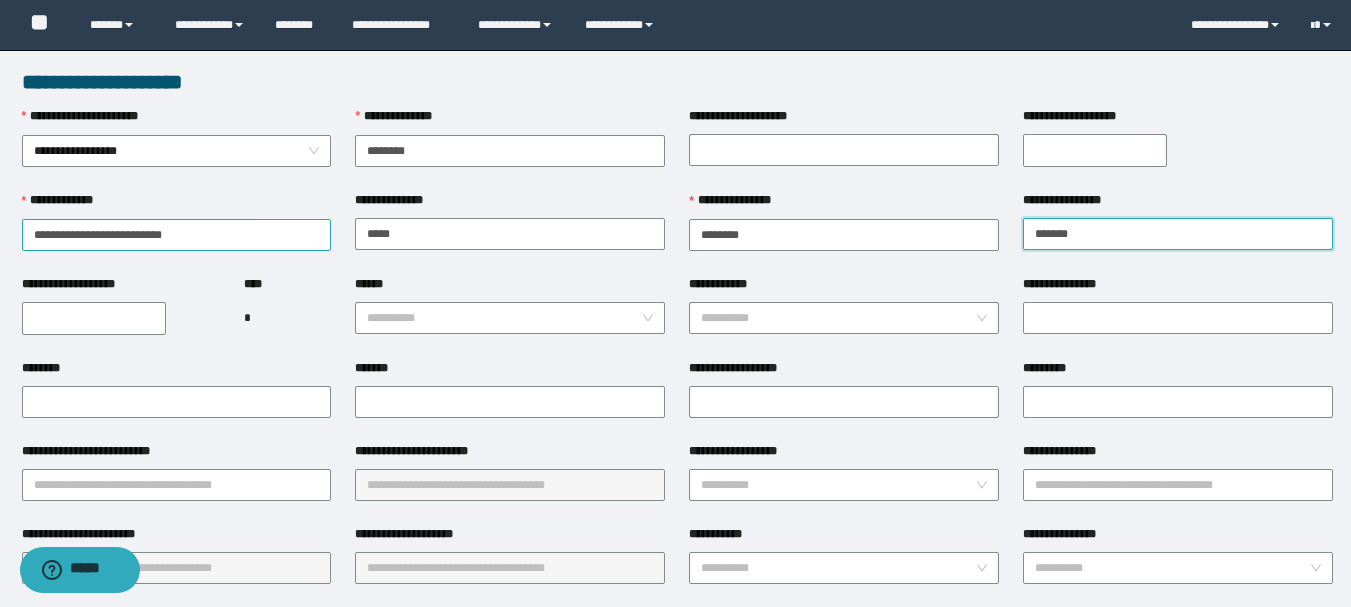 type on "*******" 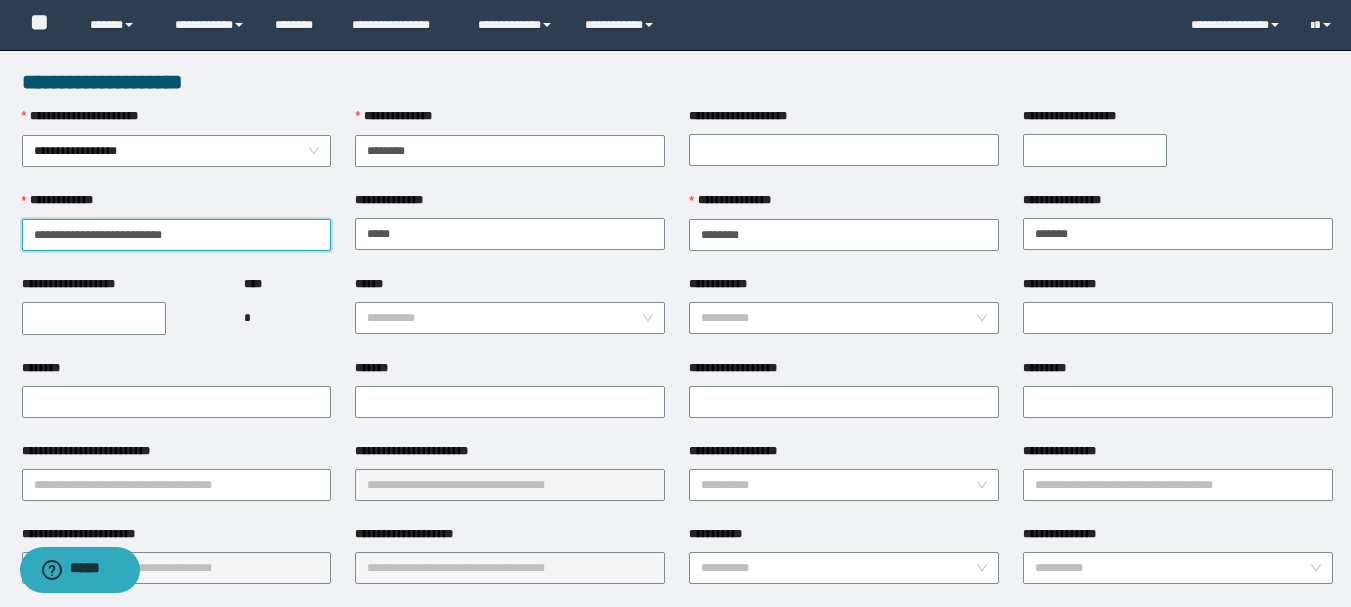 drag, startPoint x: 240, startPoint y: 233, endPoint x: 52, endPoint y: 246, distance: 188.44893 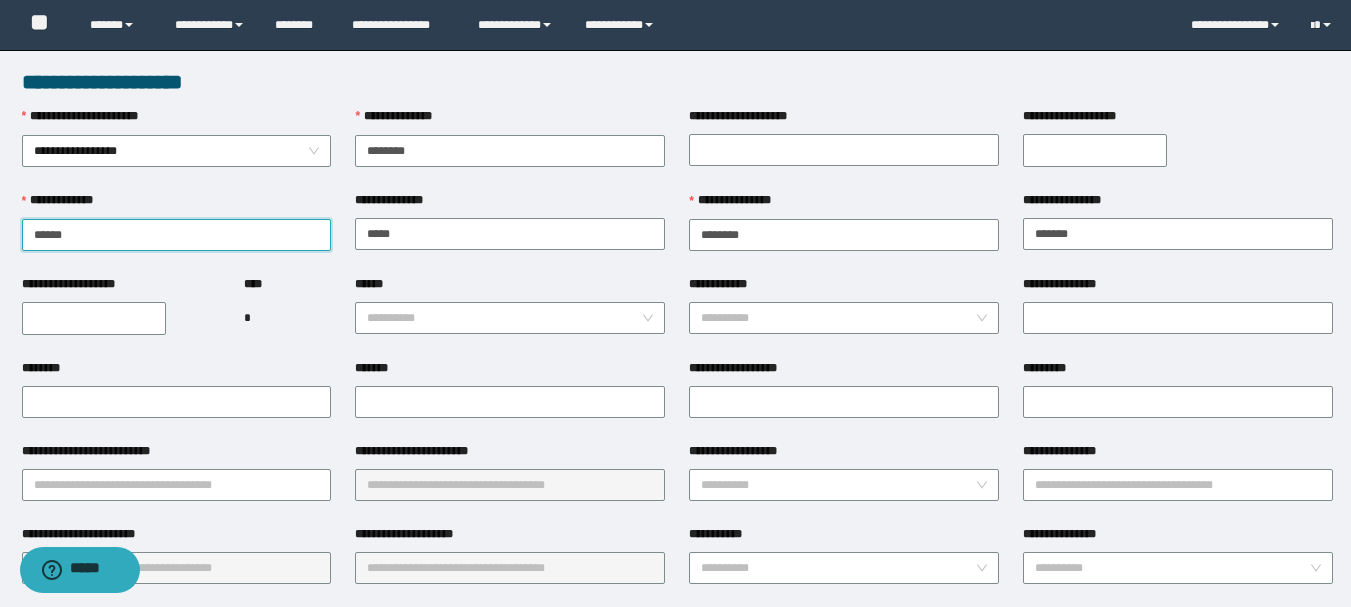 type on "*****" 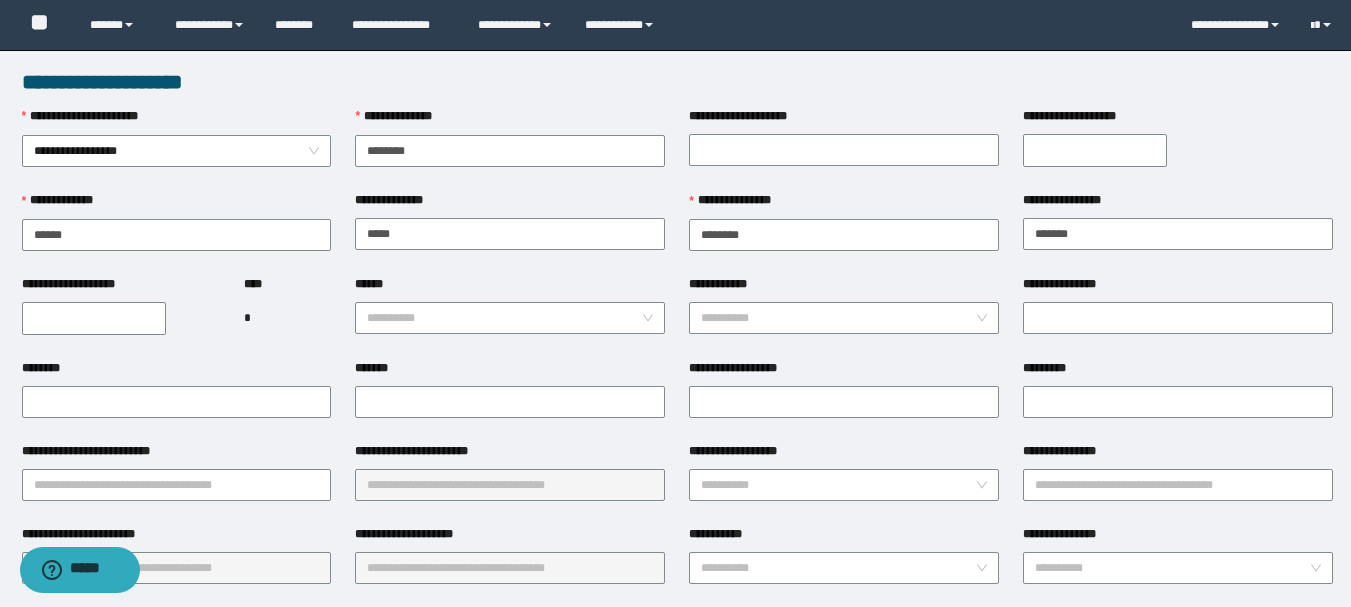 click on "**********" at bounding box center [94, 318] 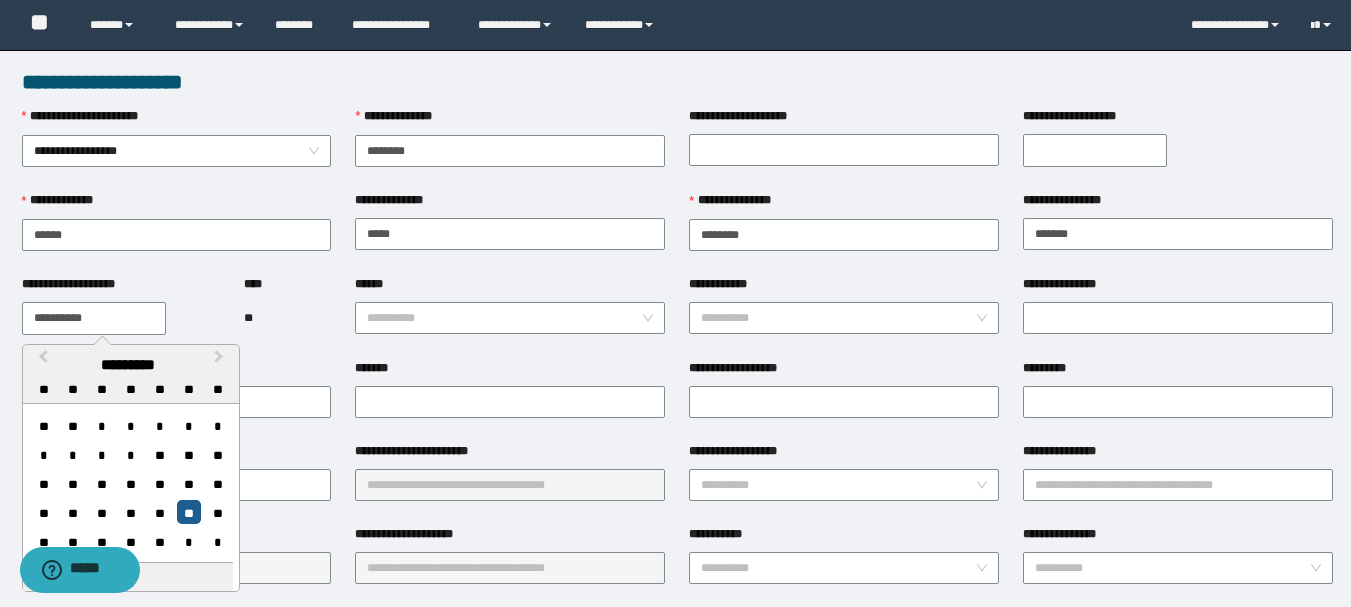type on "**********" 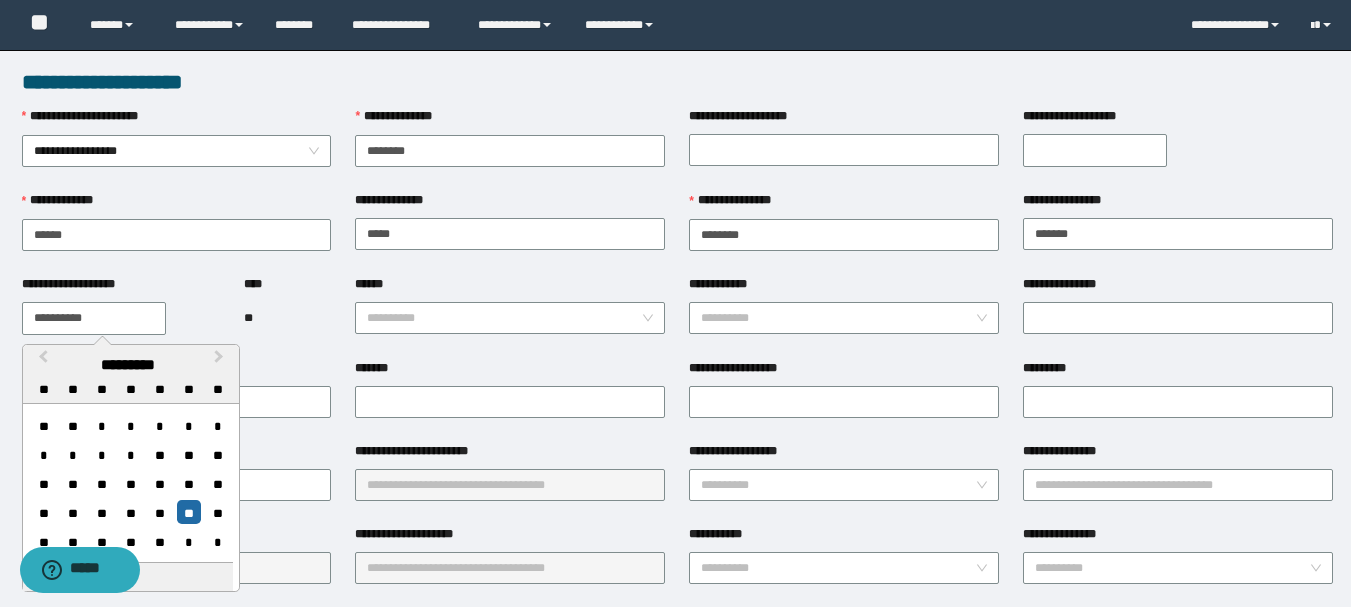 drag, startPoint x: 185, startPoint y: 514, endPoint x: 333, endPoint y: 424, distance: 173.21663 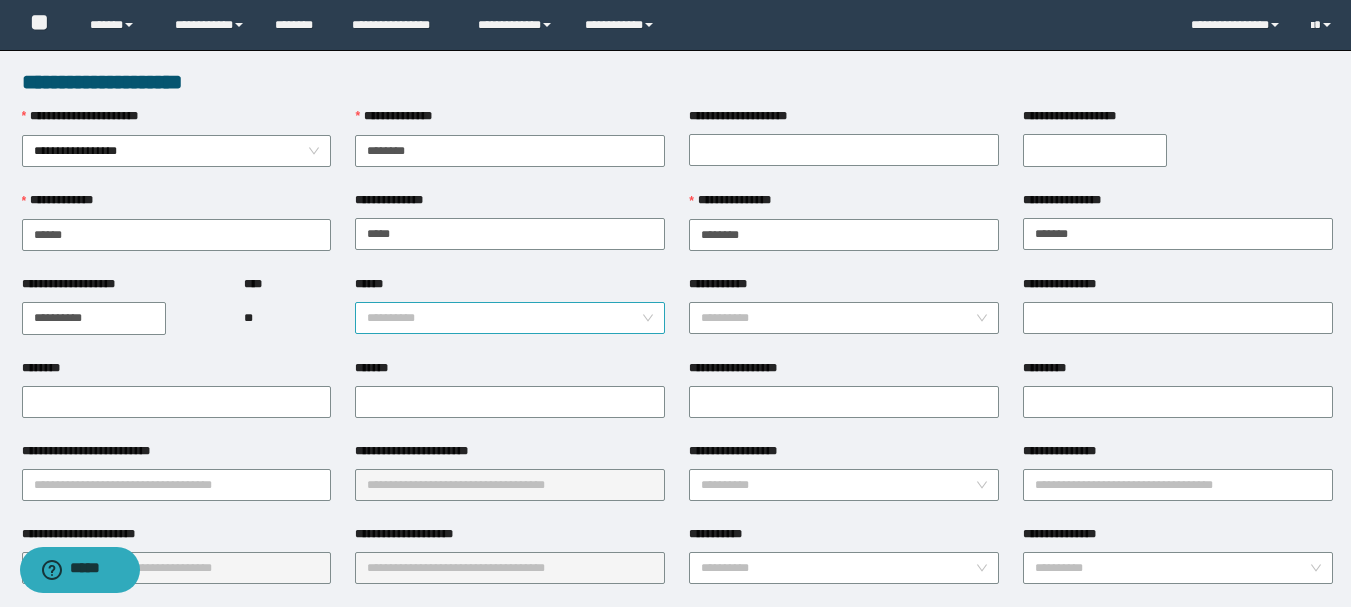 click on "******" at bounding box center [504, 318] 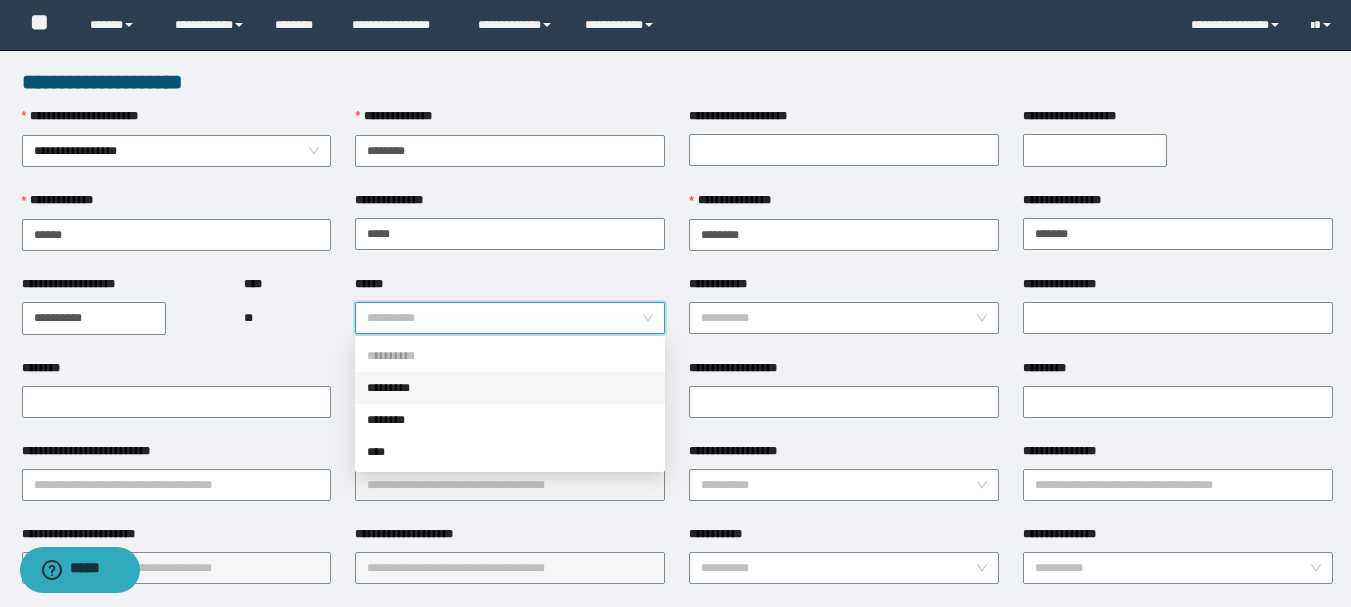 click on "*********" at bounding box center [510, 388] 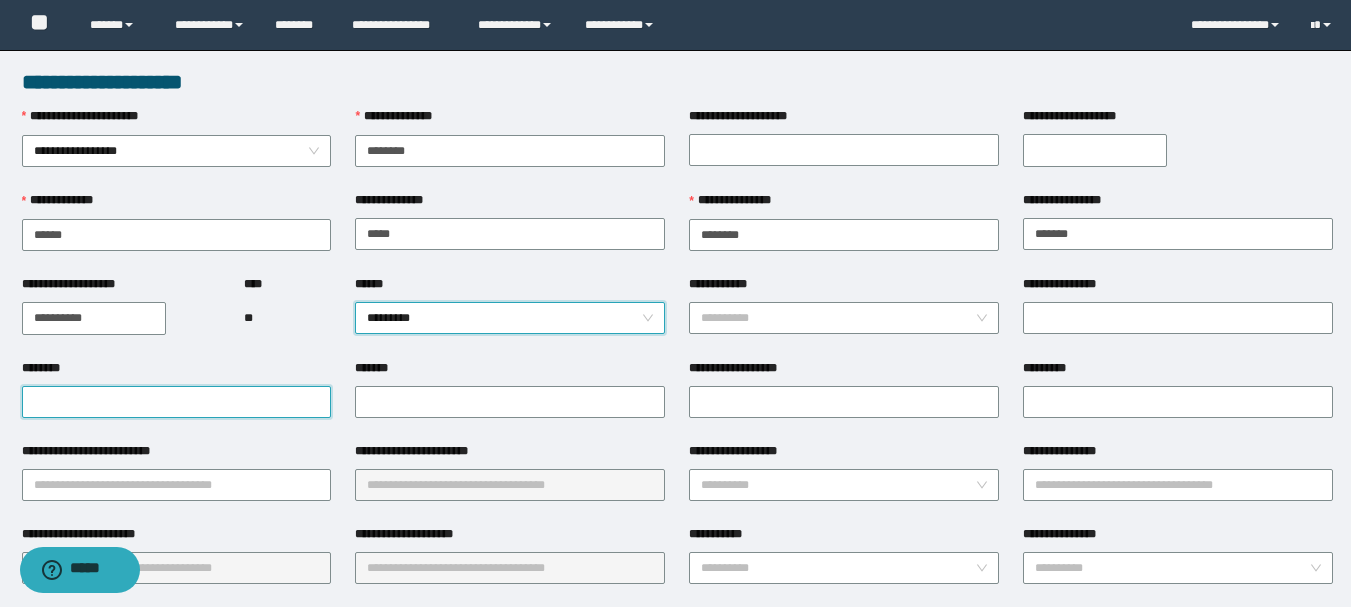 click on "********" at bounding box center [177, 402] 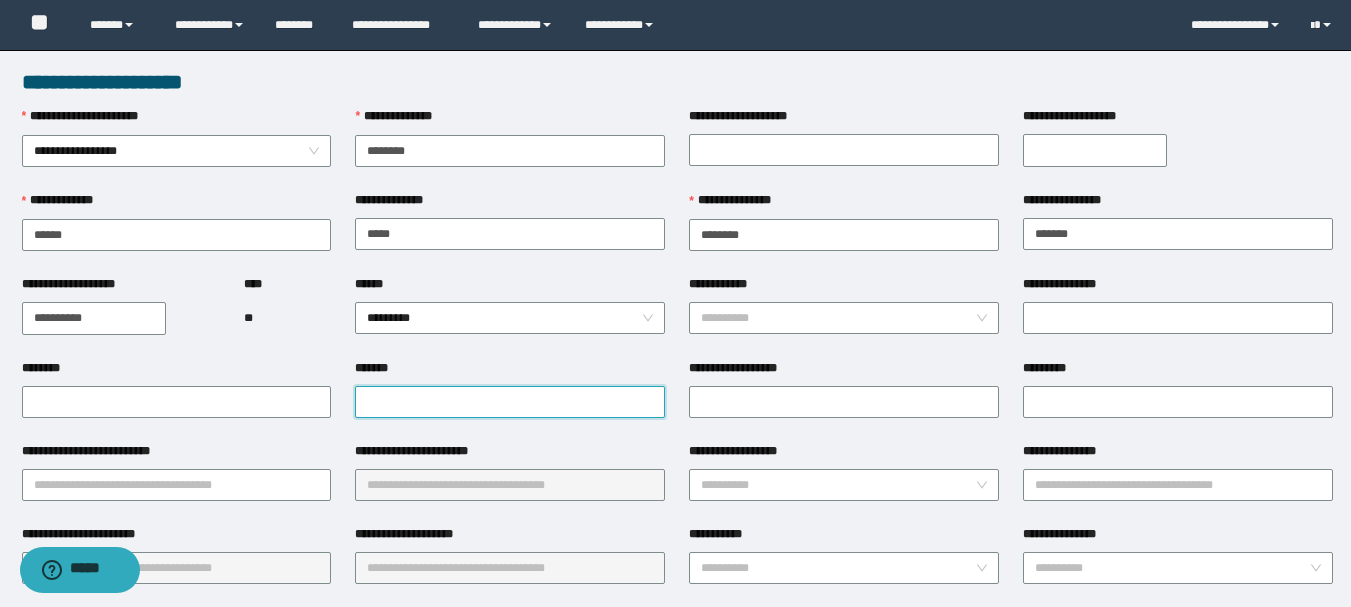 drag, startPoint x: 520, startPoint y: 401, endPoint x: 479, endPoint y: 396, distance: 41.303753 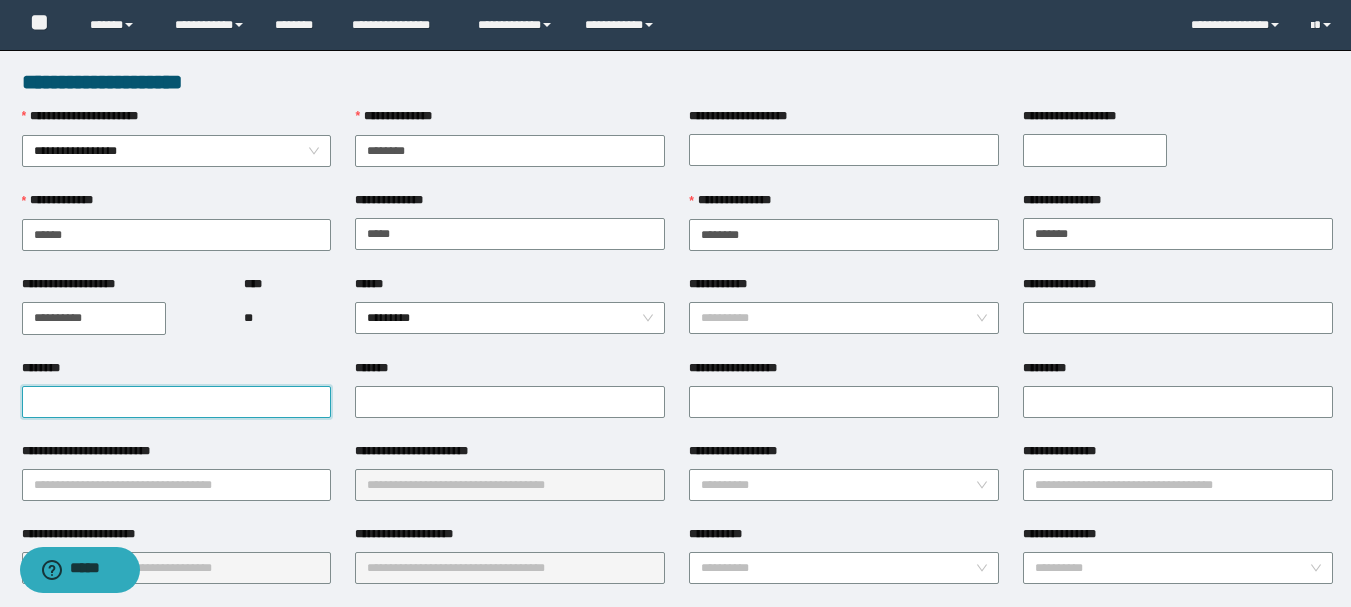 click on "********" at bounding box center [177, 402] 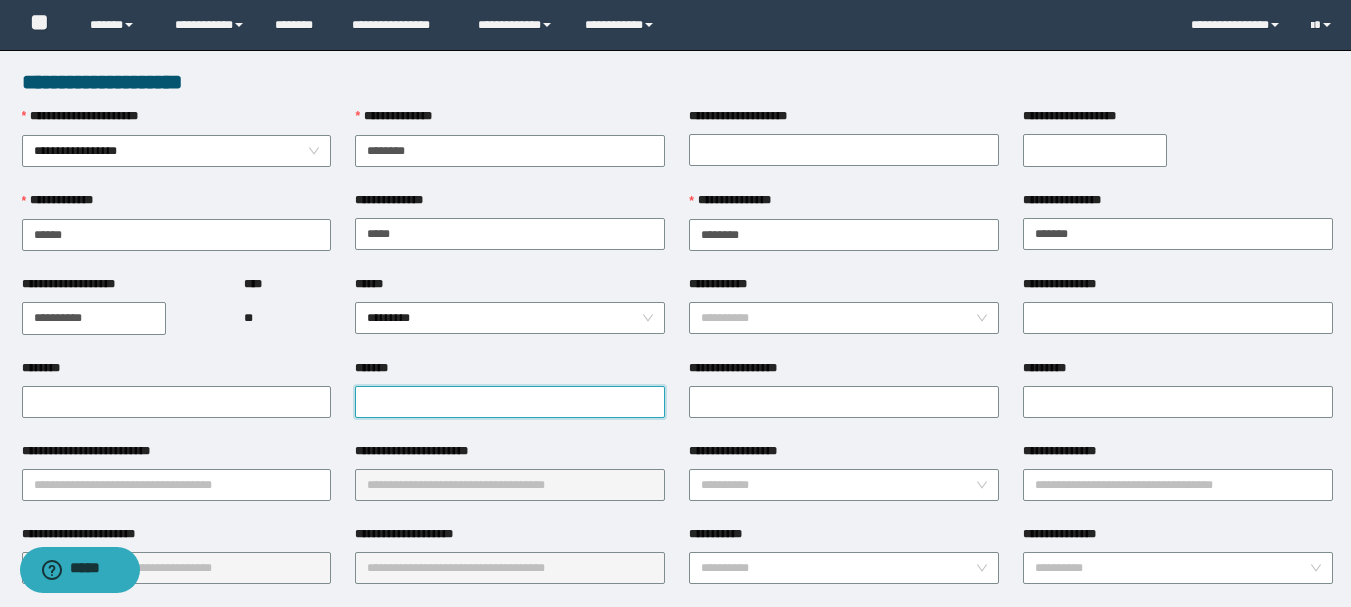 click on "*******" at bounding box center [510, 402] 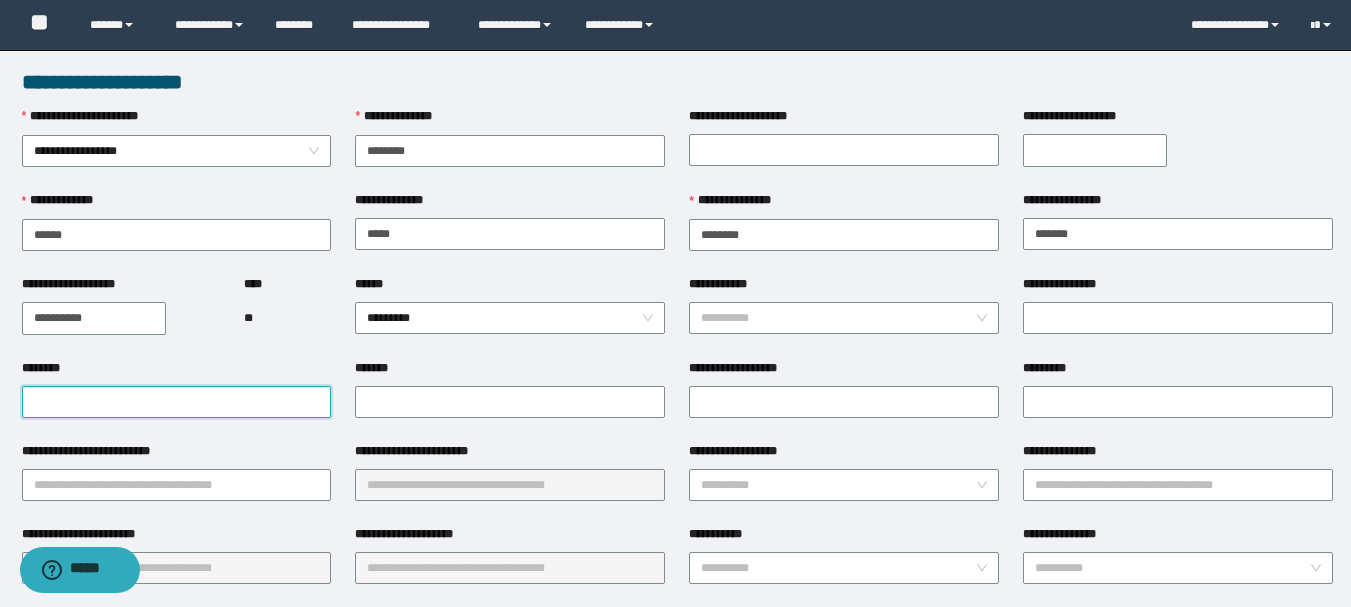 click on "********" at bounding box center [177, 402] 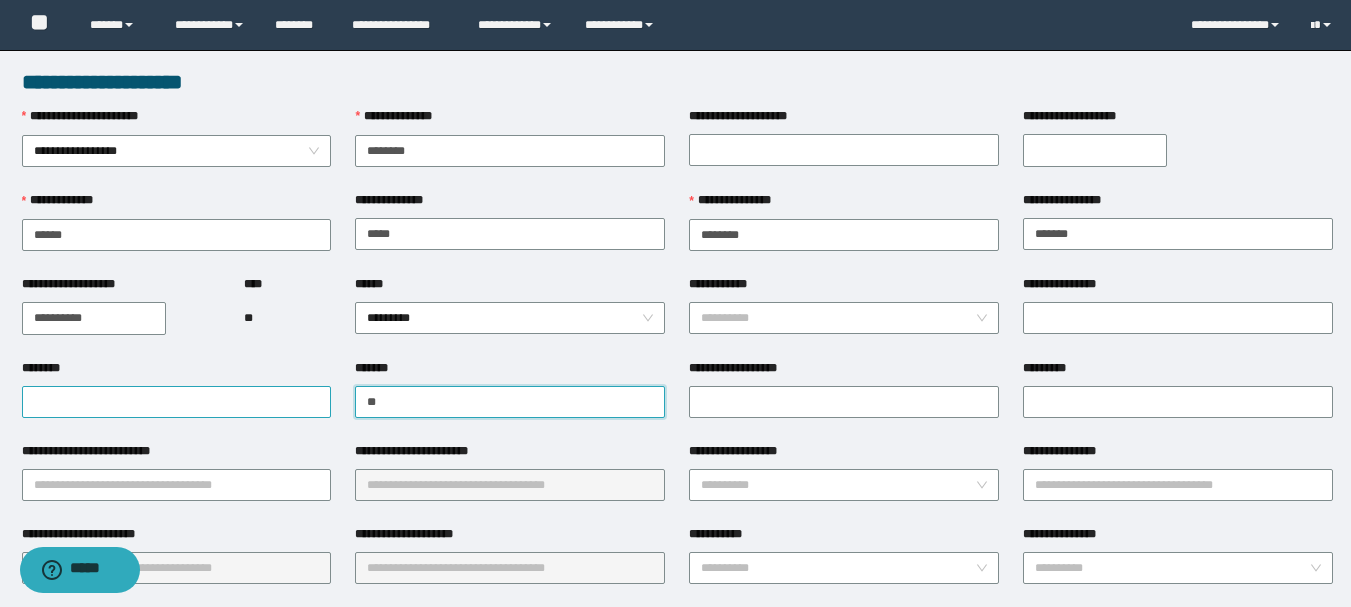 type on "*" 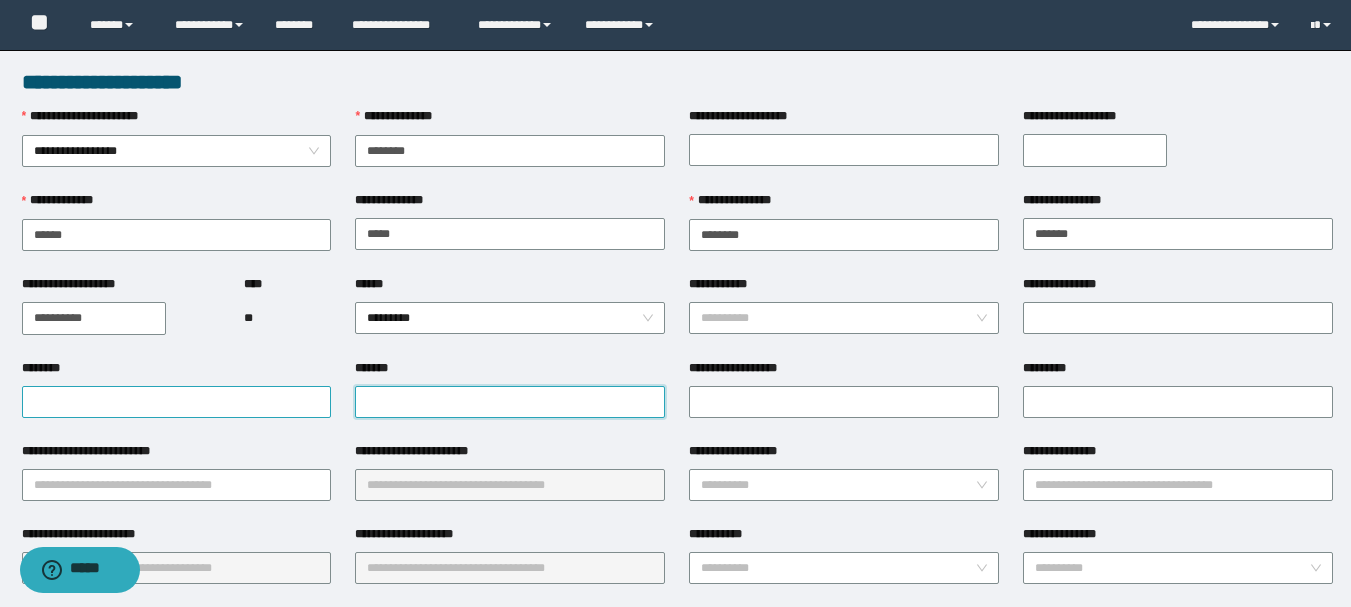 paste on "**********" 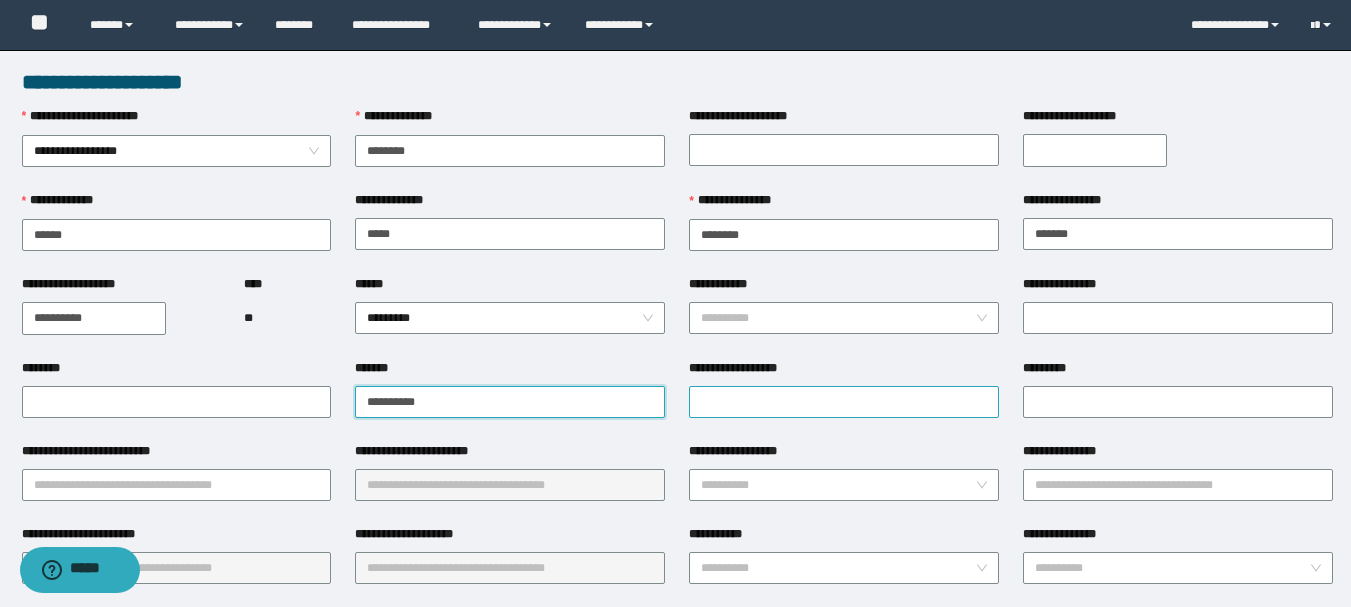 type on "**********" 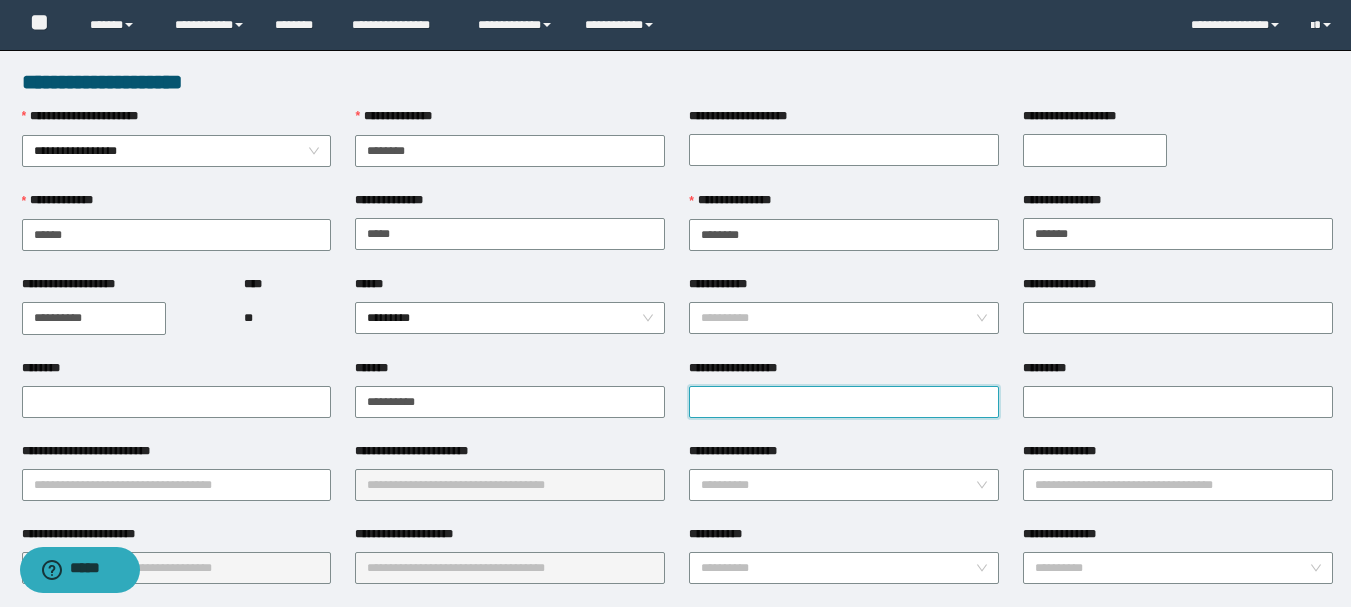 drag, startPoint x: 782, startPoint y: 406, endPoint x: 800, endPoint y: 396, distance: 20.59126 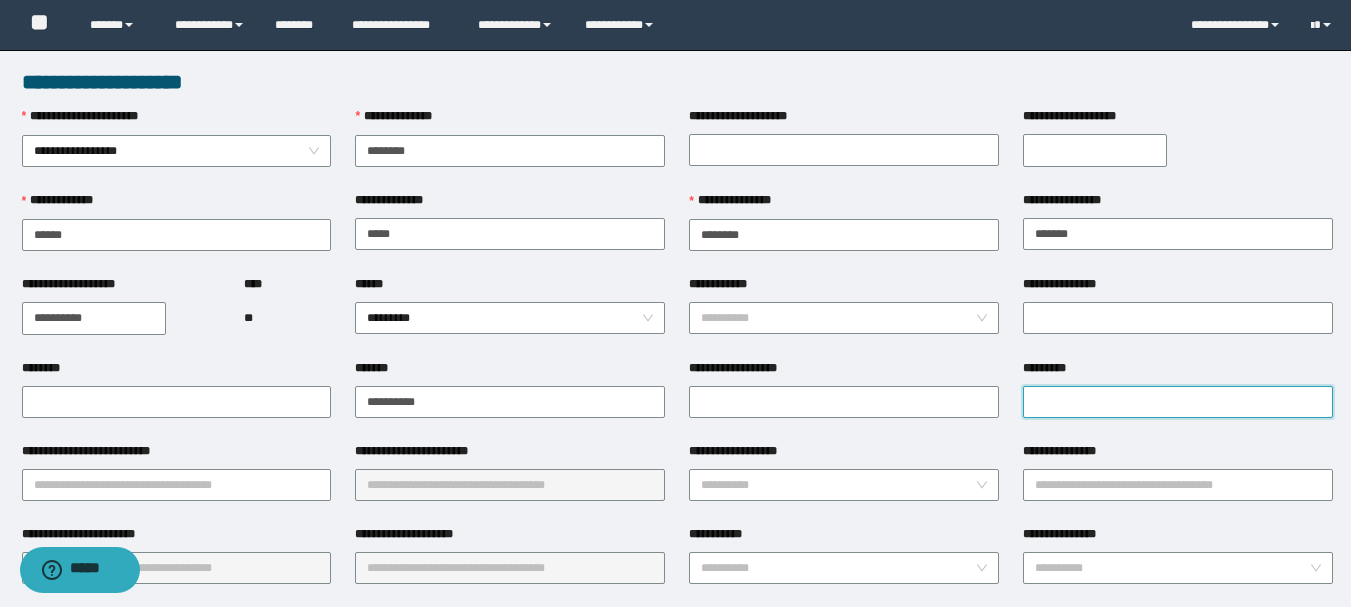 click on "*********" at bounding box center (1178, 402) 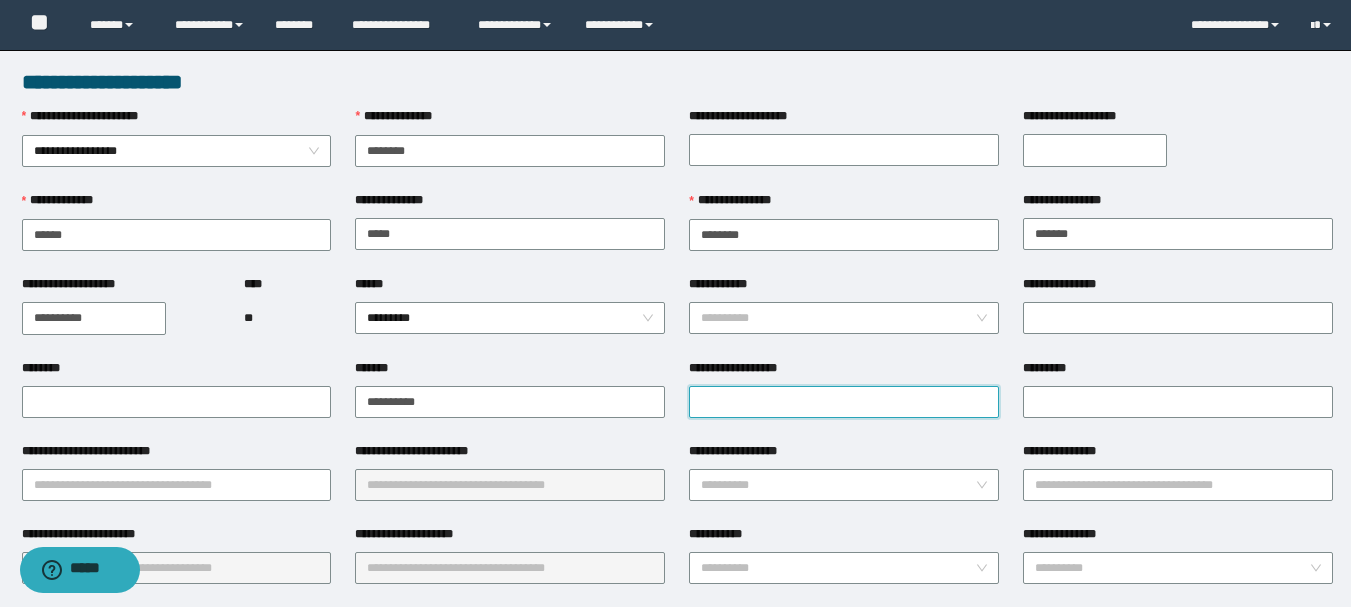 drag, startPoint x: 797, startPoint y: 407, endPoint x: 1005, endPoint y: 407, distance: 208 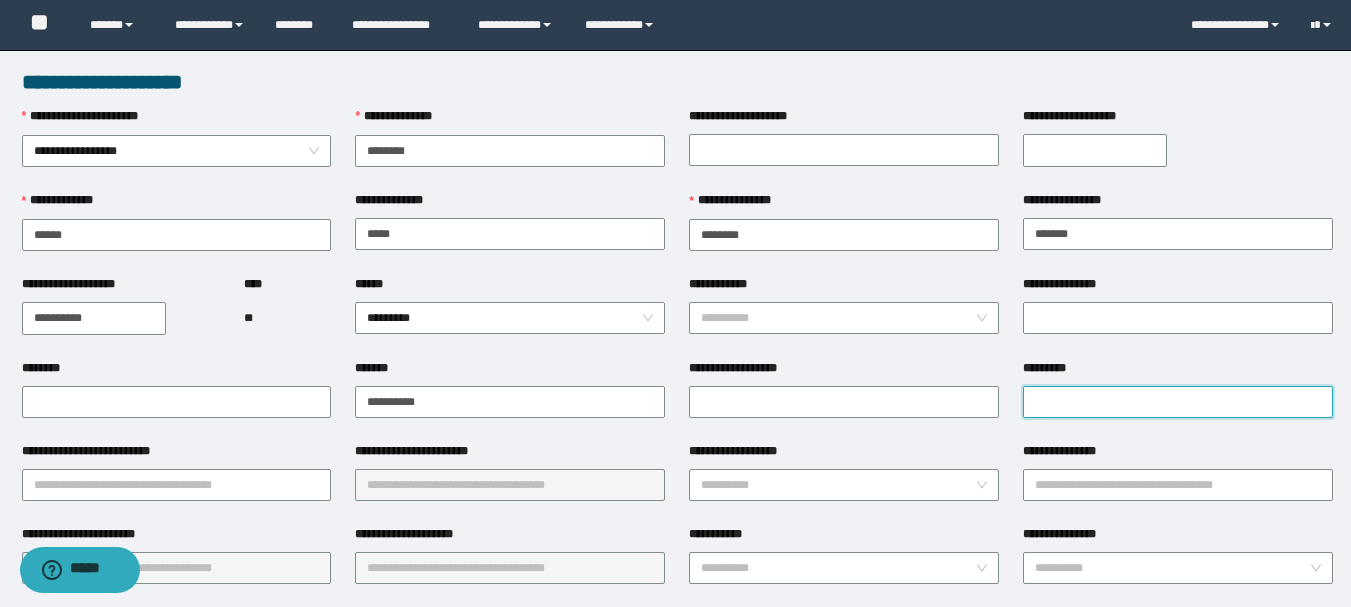 click on "*********" at bounding box center [1178, 402] 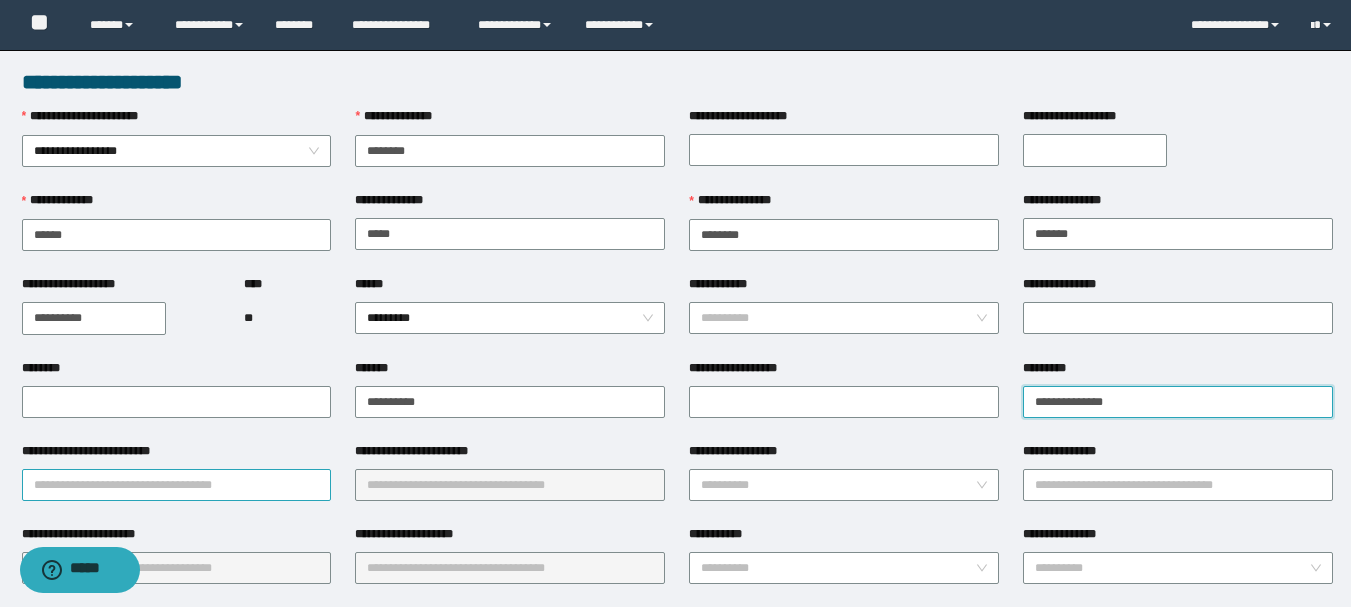 type on "**********" 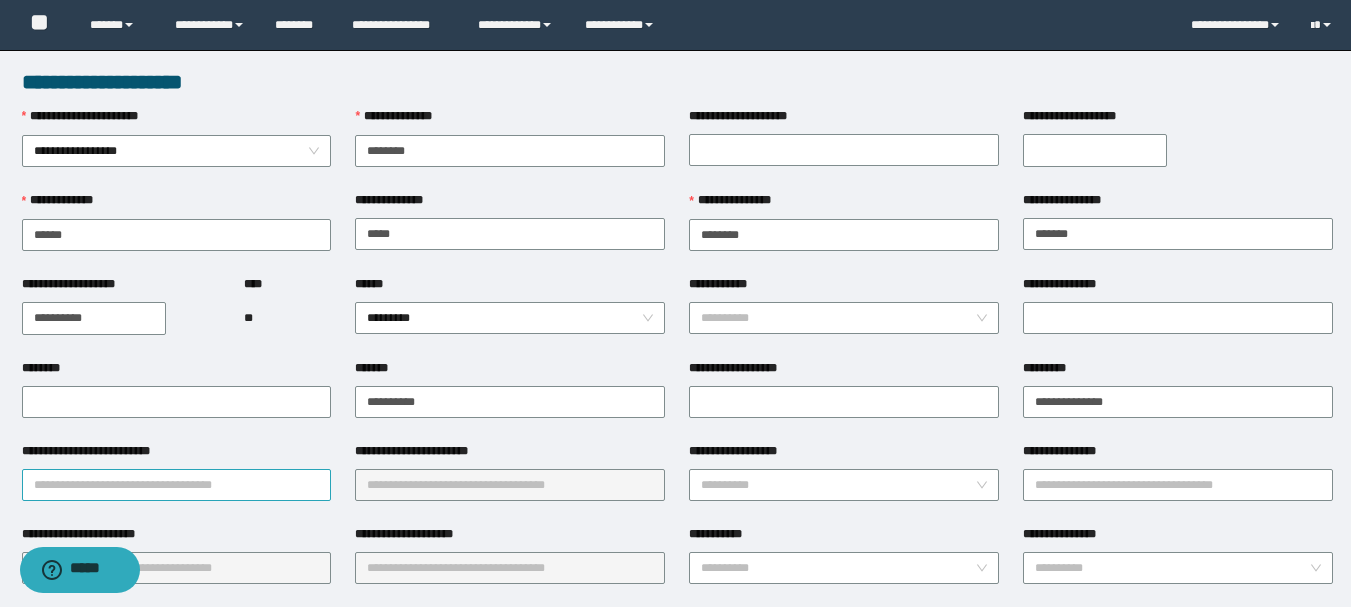 click on "**********" at bounding box center [177, 485] 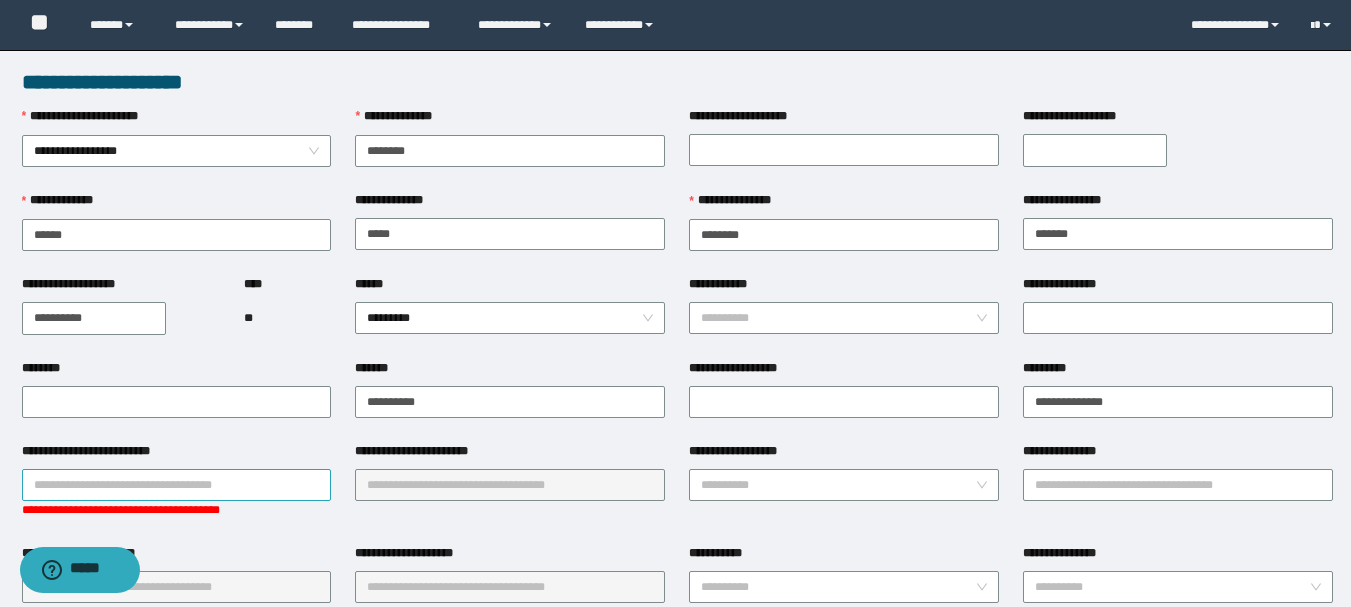 click on "**********" at bounding box center (177, 485) 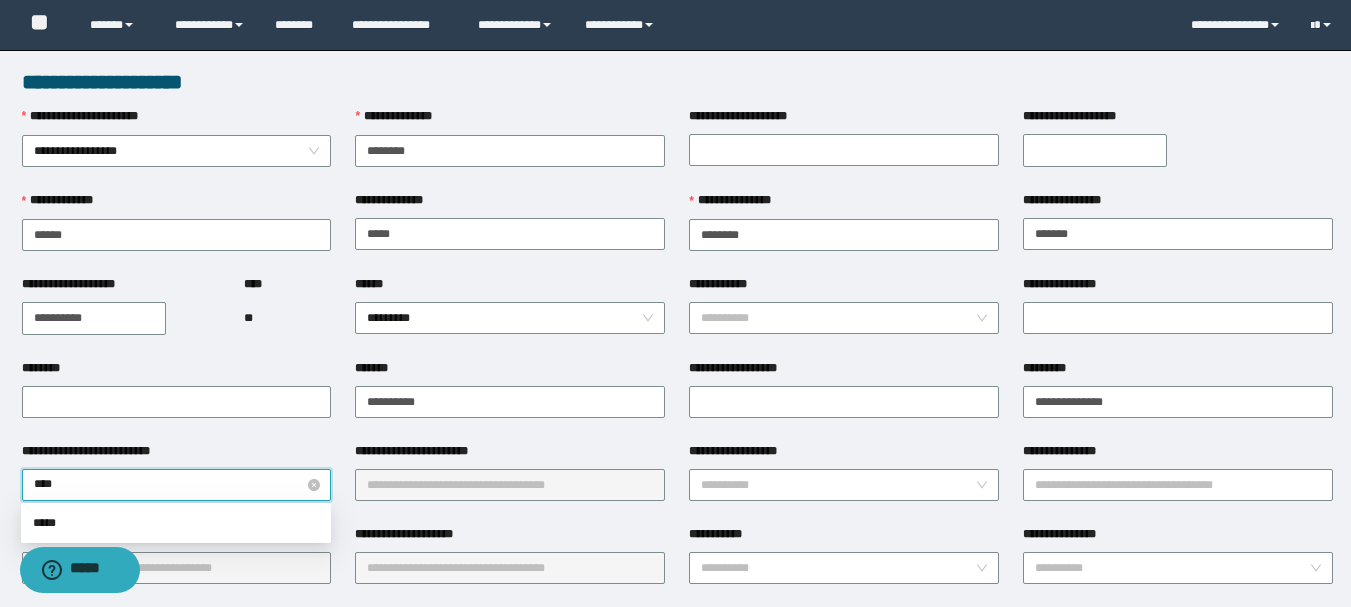 type on "*****" 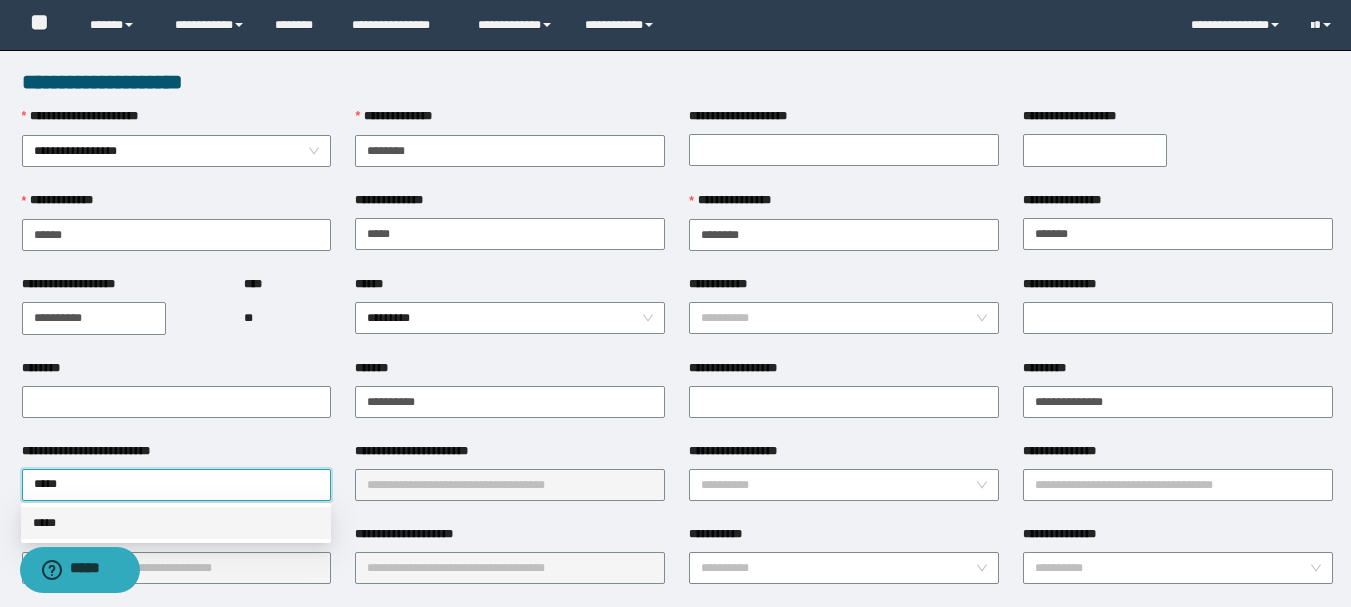 click on "*****" at bounding box center [176, 523] 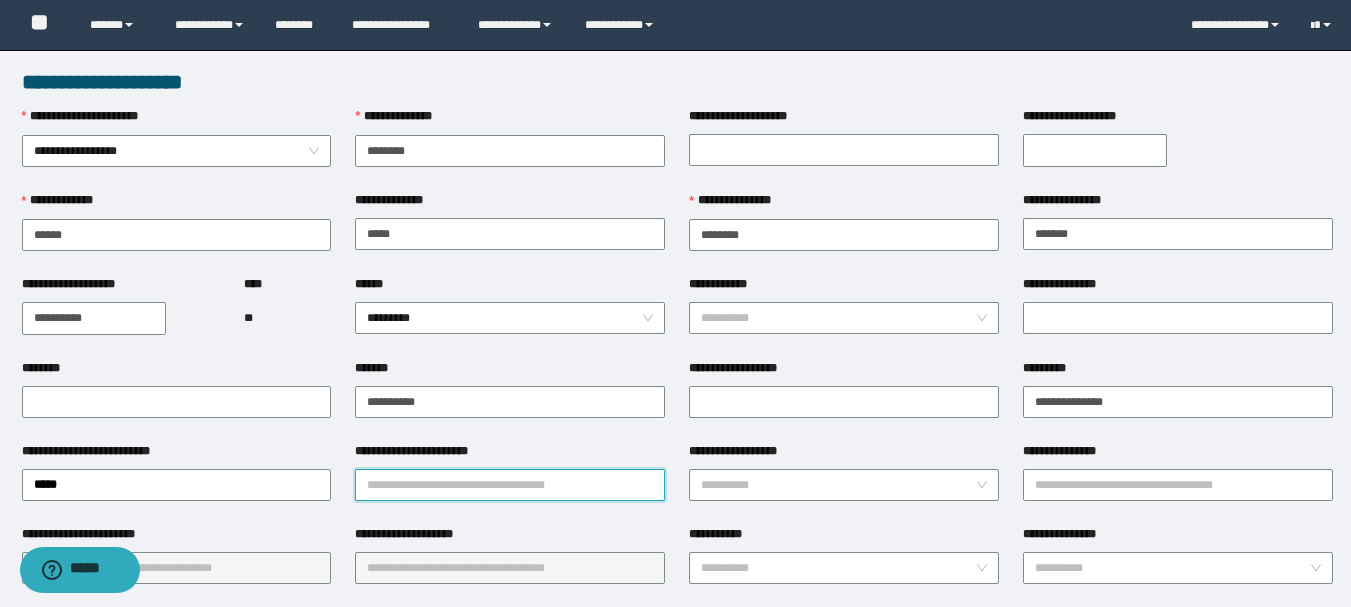click on "**********" at bounding box center [510, 485] 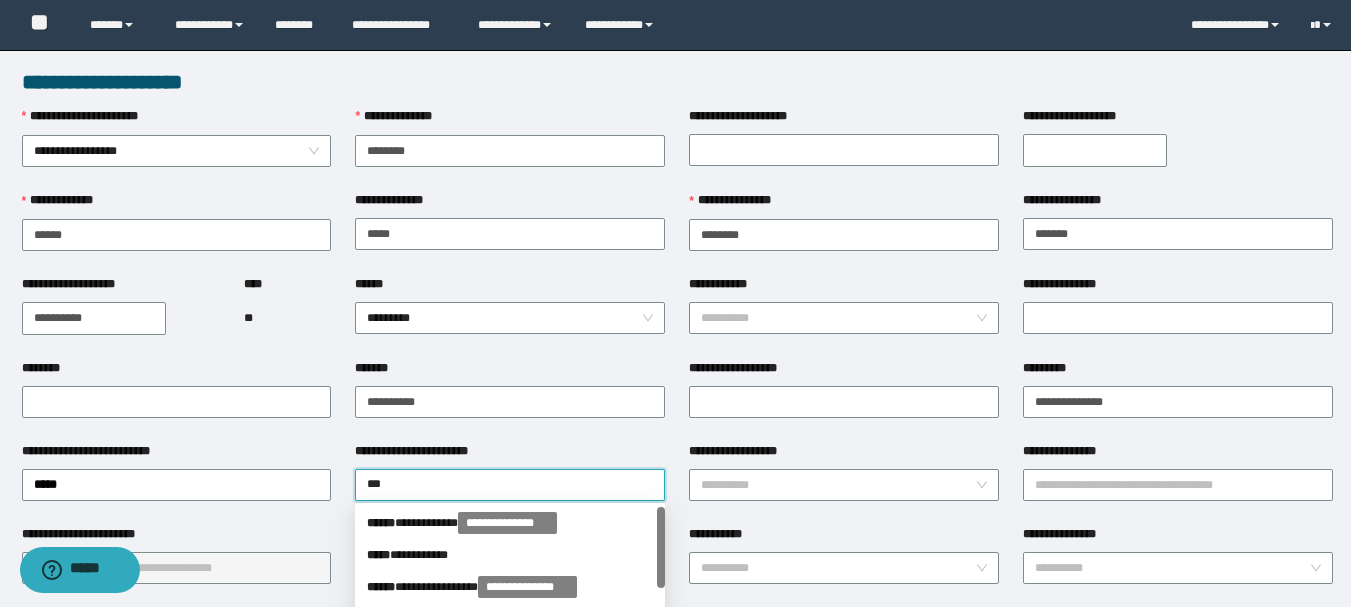 type on "****" 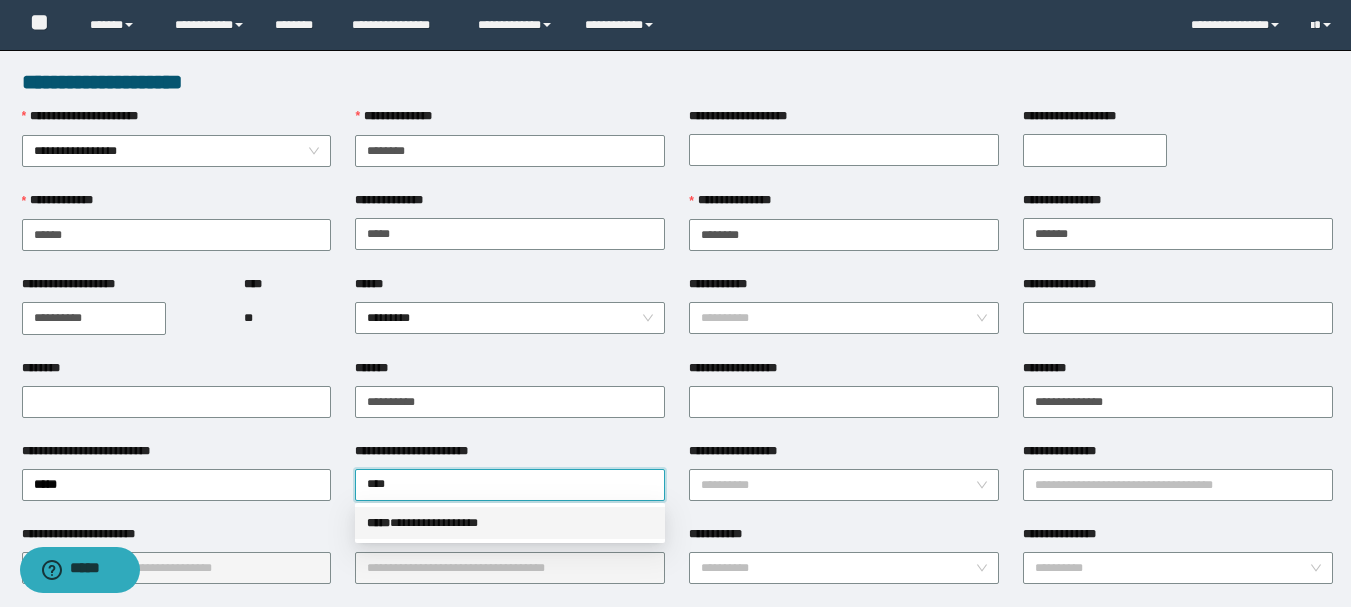 drag, startPoint x: 501, startPoint y: 520, endPoint x: 737, endPoint y: 516, distance: 236.03389 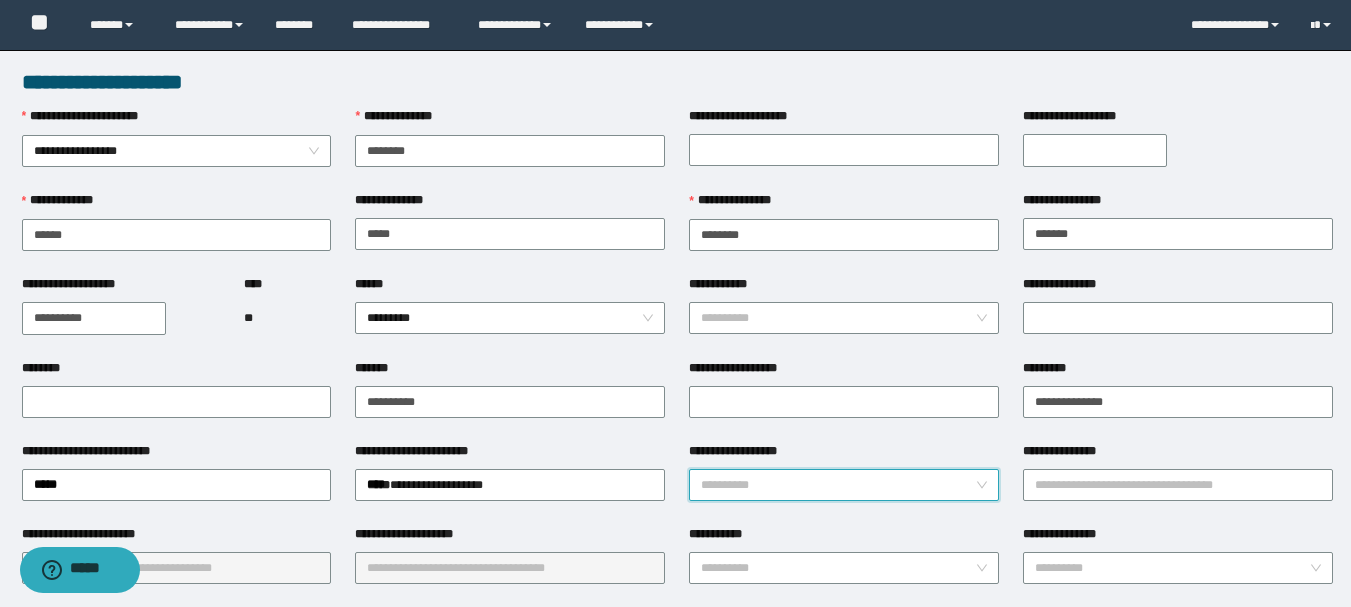 click on "**********" at bounding box center (838, 485) 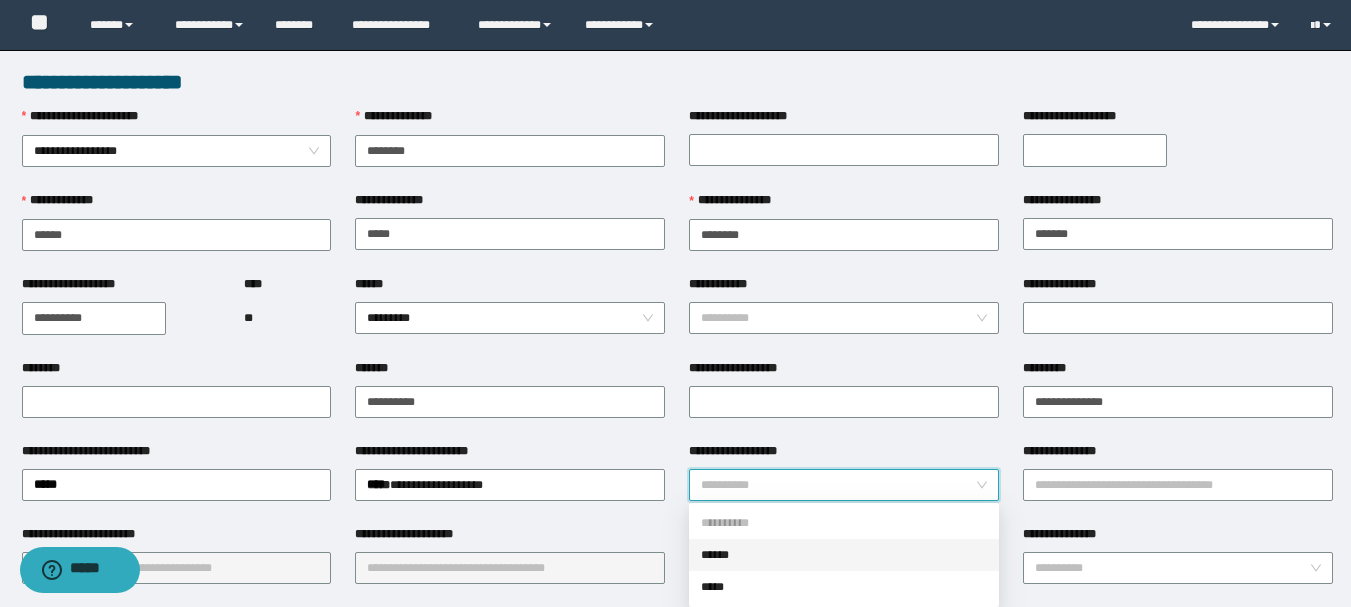 drag, startPoint x: 813, startPoint y: 557, endPoint x: 961, endPoint y: 461, distance: 176.40862 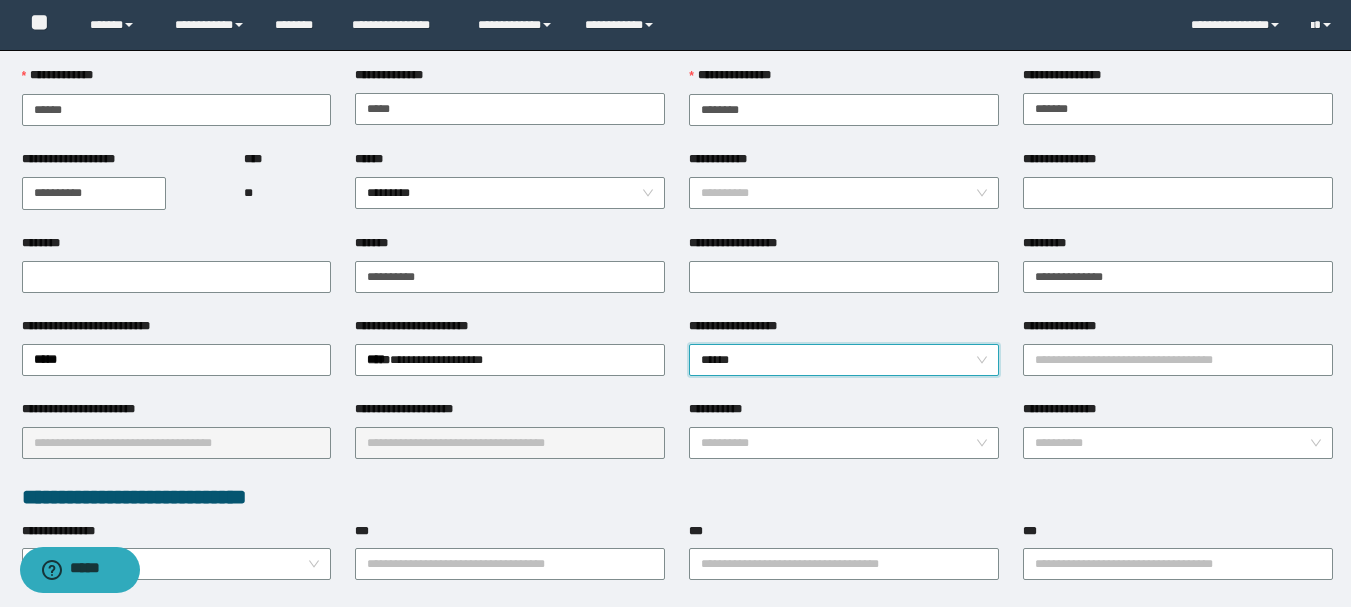 scroll, scrollTop: 140, scrollLeft: 0, axis: vertical 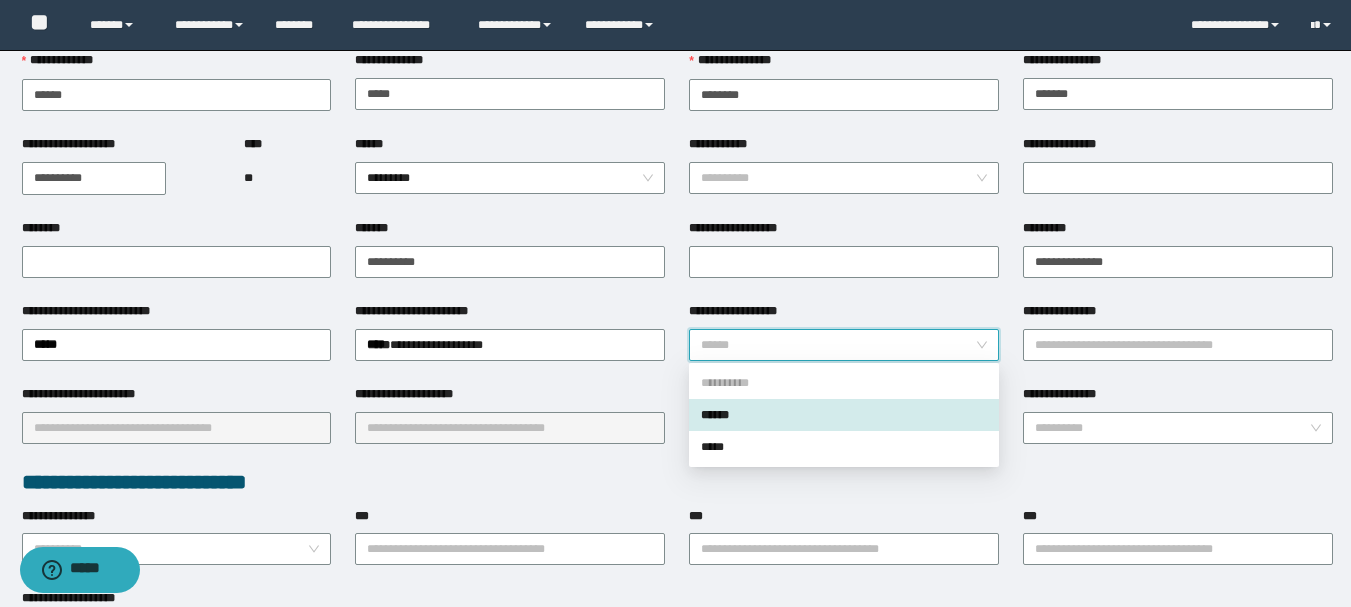 drag, startPoint x: 794, startPoint y: 416, endPoint x: 747, endPoint y: 434, distance: 50.32892 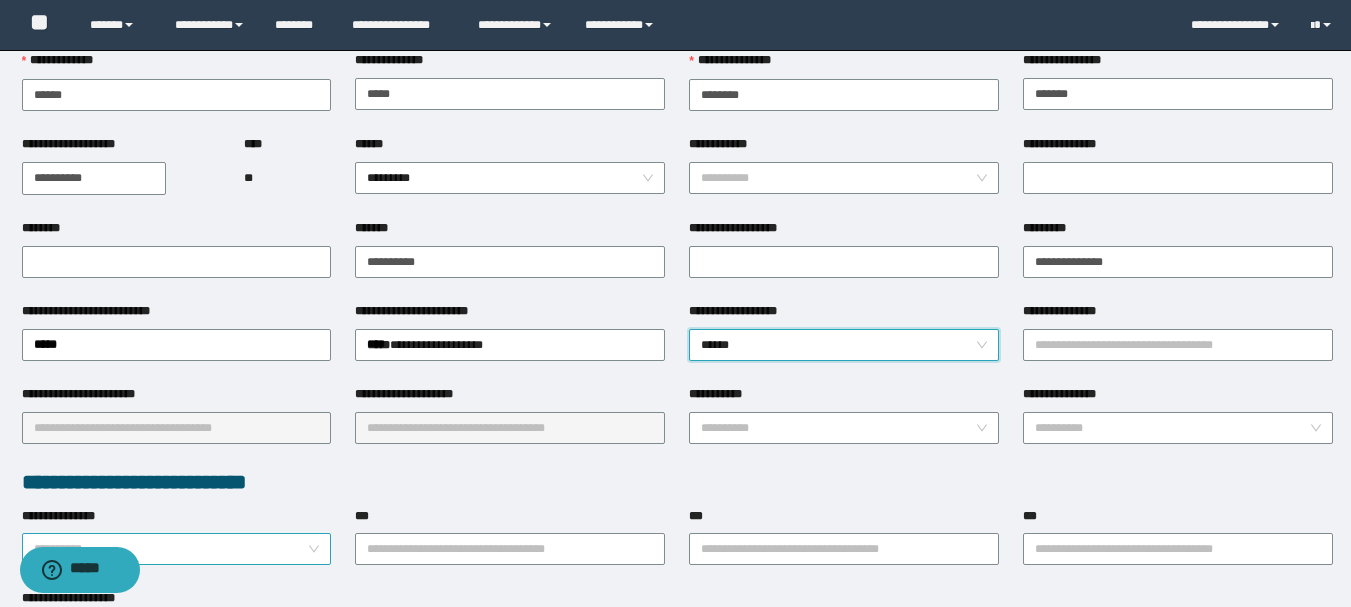 click on "***" at bounding box center (510, 549) 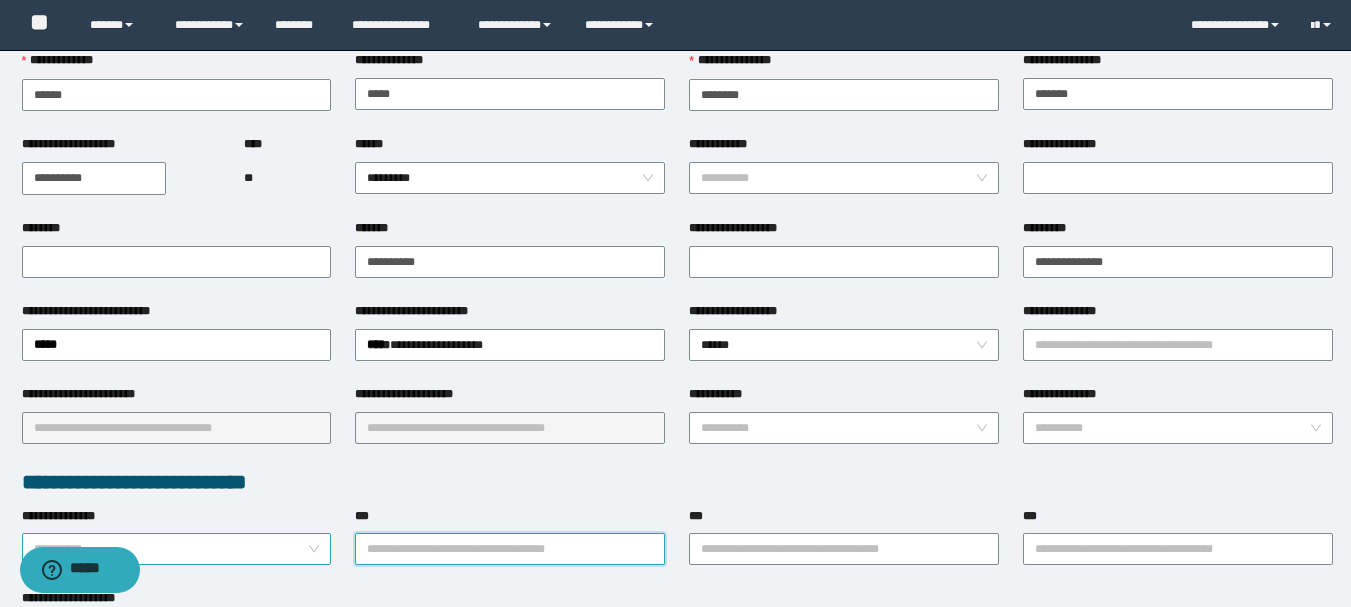 click on "**********" at bounding box center (171, 549) 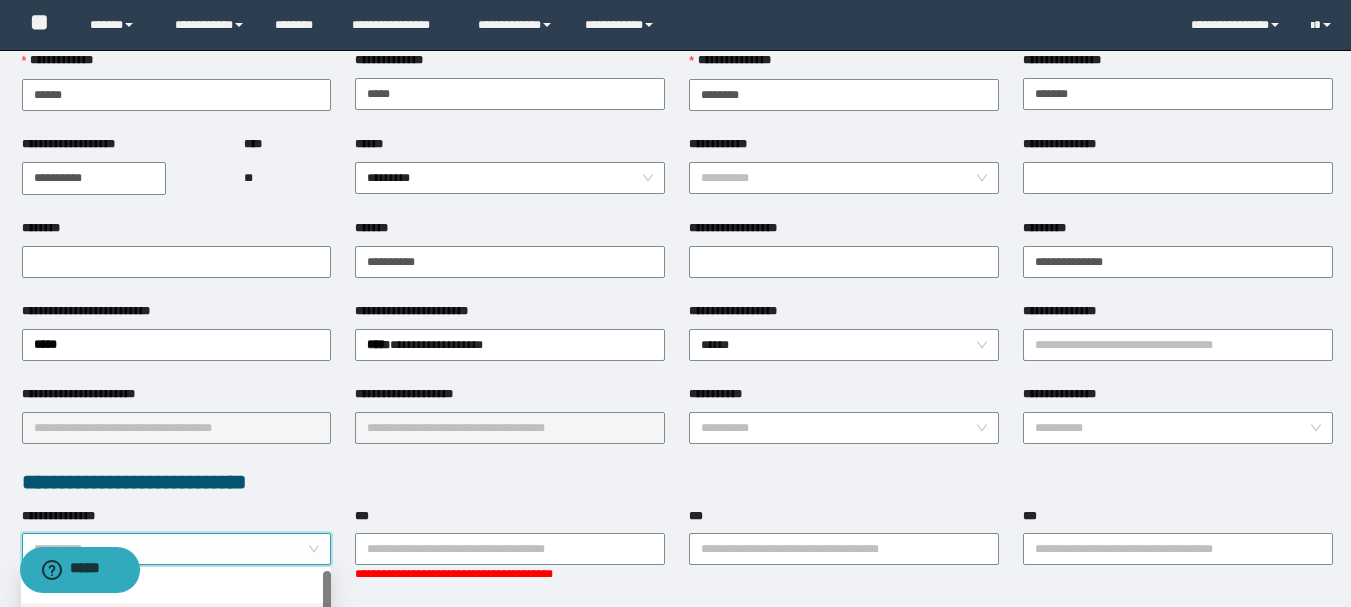 click on "**********" at bounding box center (176, 587) 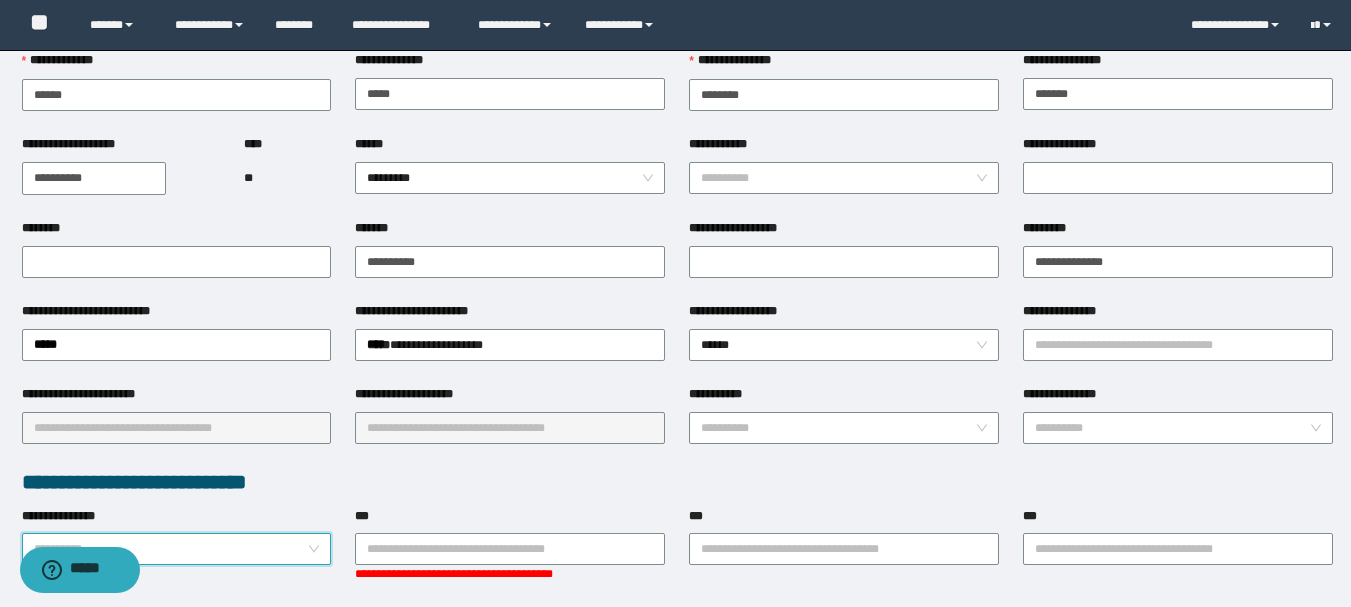 scroll, scrollTop: 330, scrollLeft: 0, axis: vertical 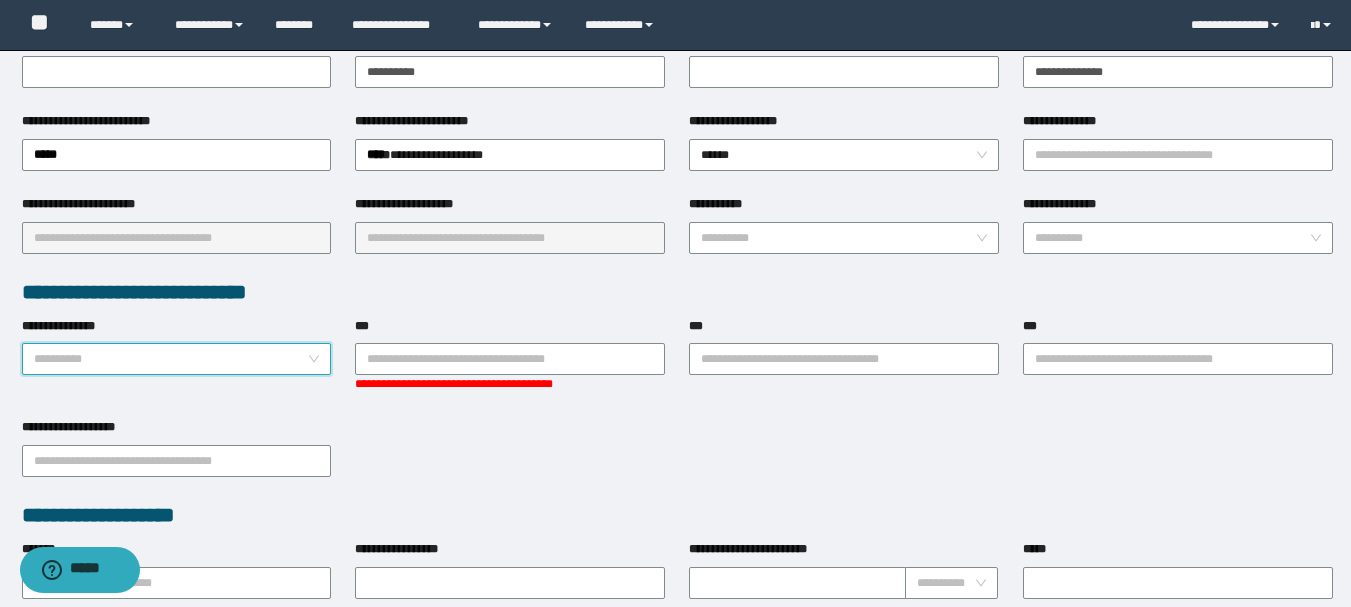 click on "**********" at bounding box center [171, 359] 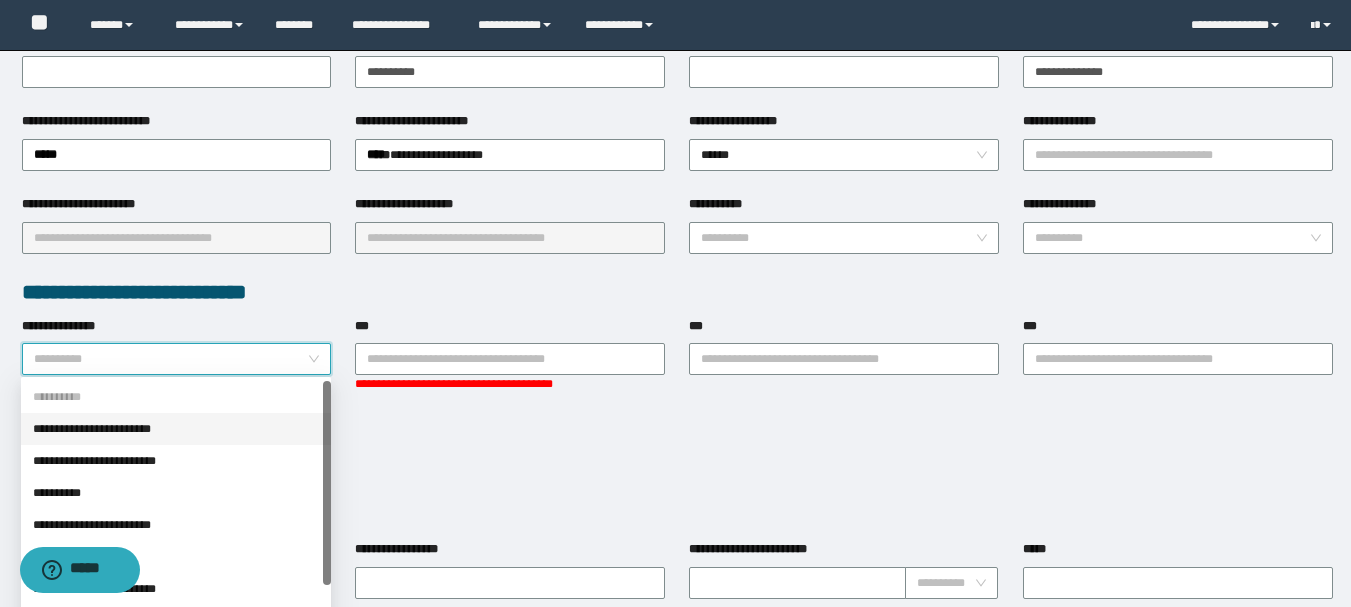 click on "**********" at bounding box center [176, 429] 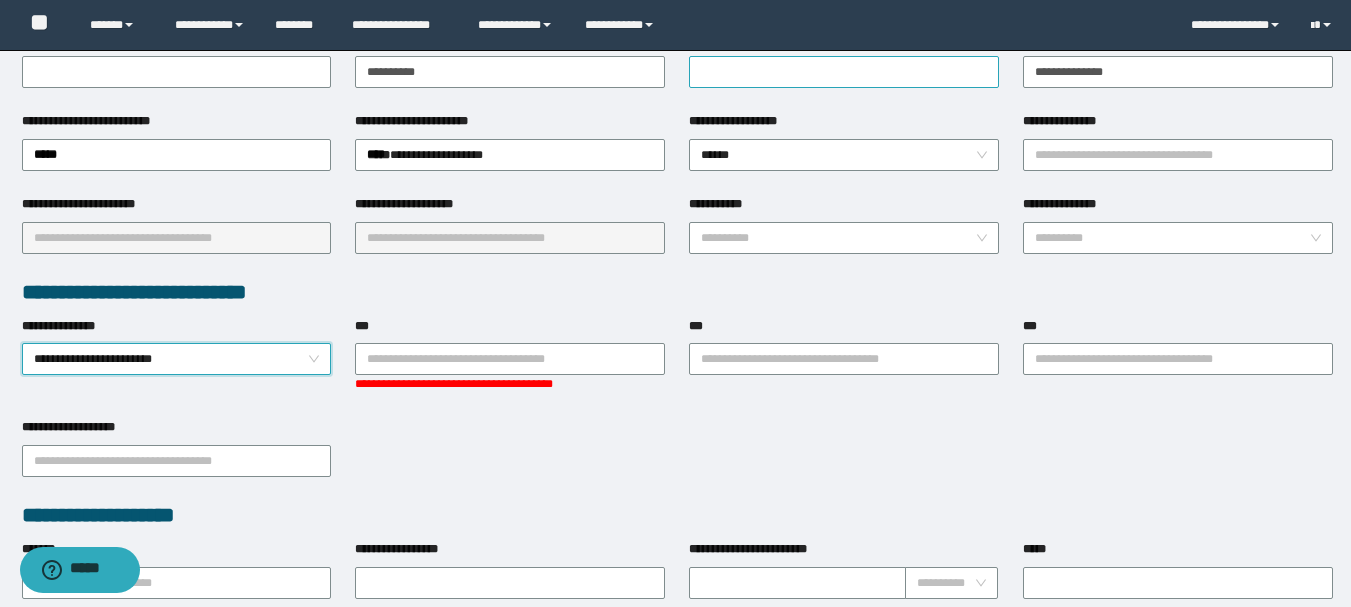 drag, startPoint x: 430, startPoint y: 354, endPoint x: 899, endPoint y: 64, distance: 551.41724 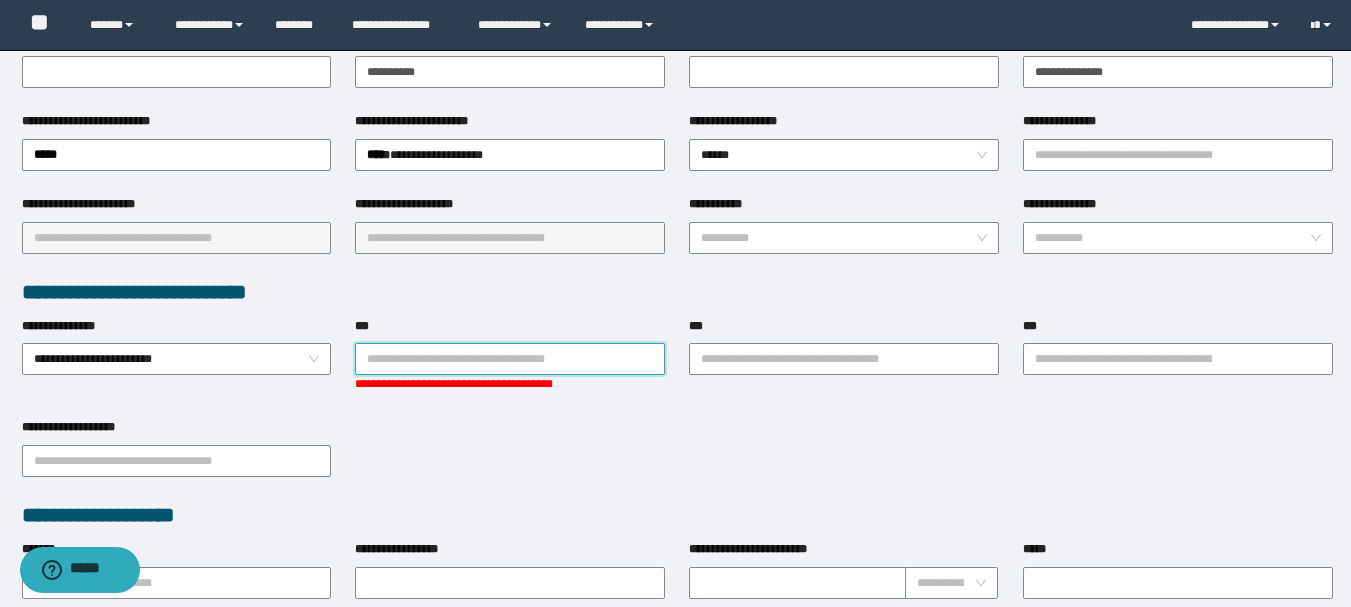 click on "***" at bounding box center (510, 359) 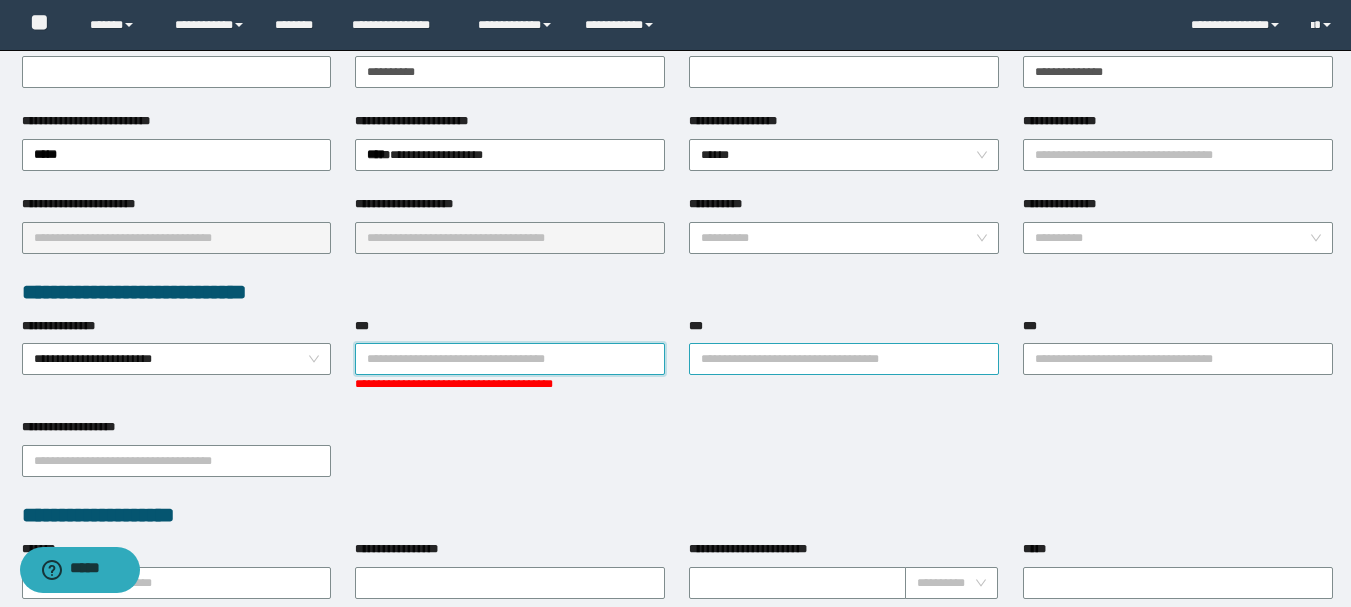 click on "***" at bounding box center [844, 359] 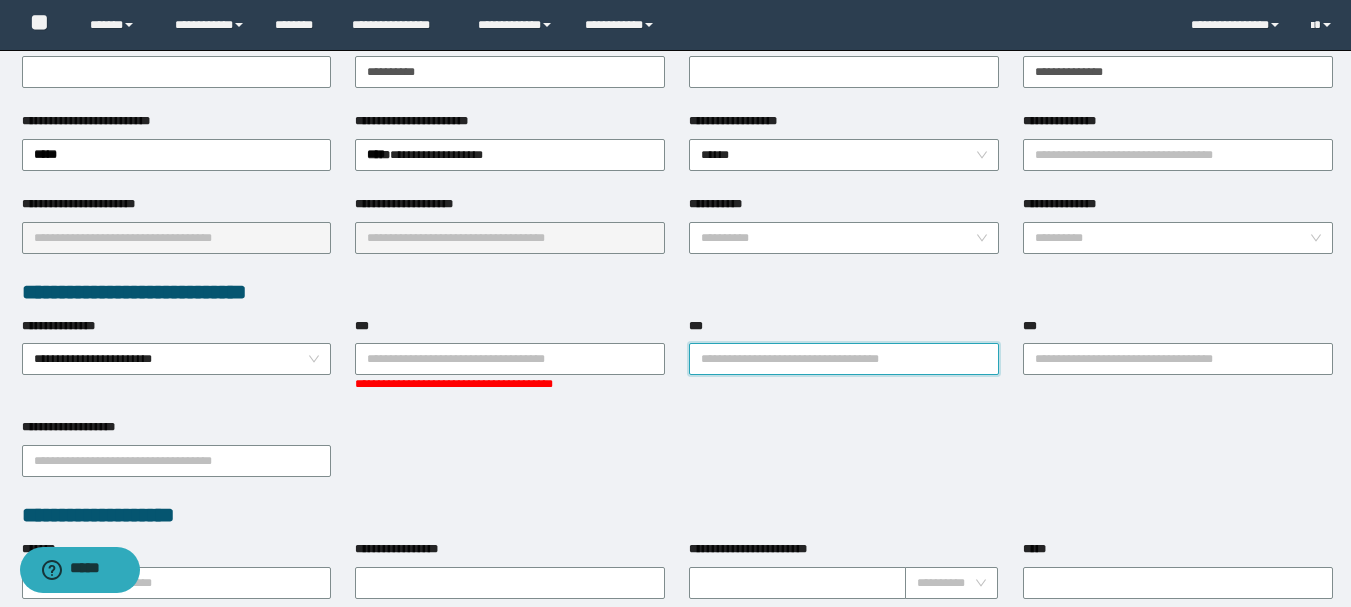 click on "***" at bounding box center (844, 359) 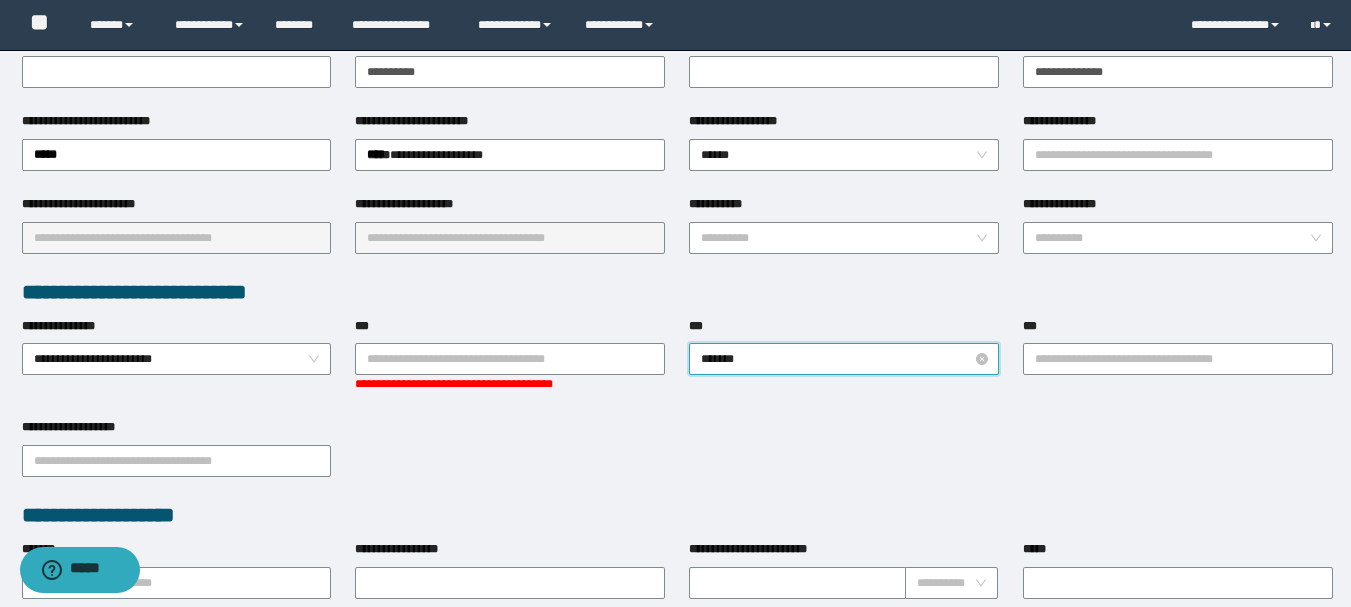 type on "********" 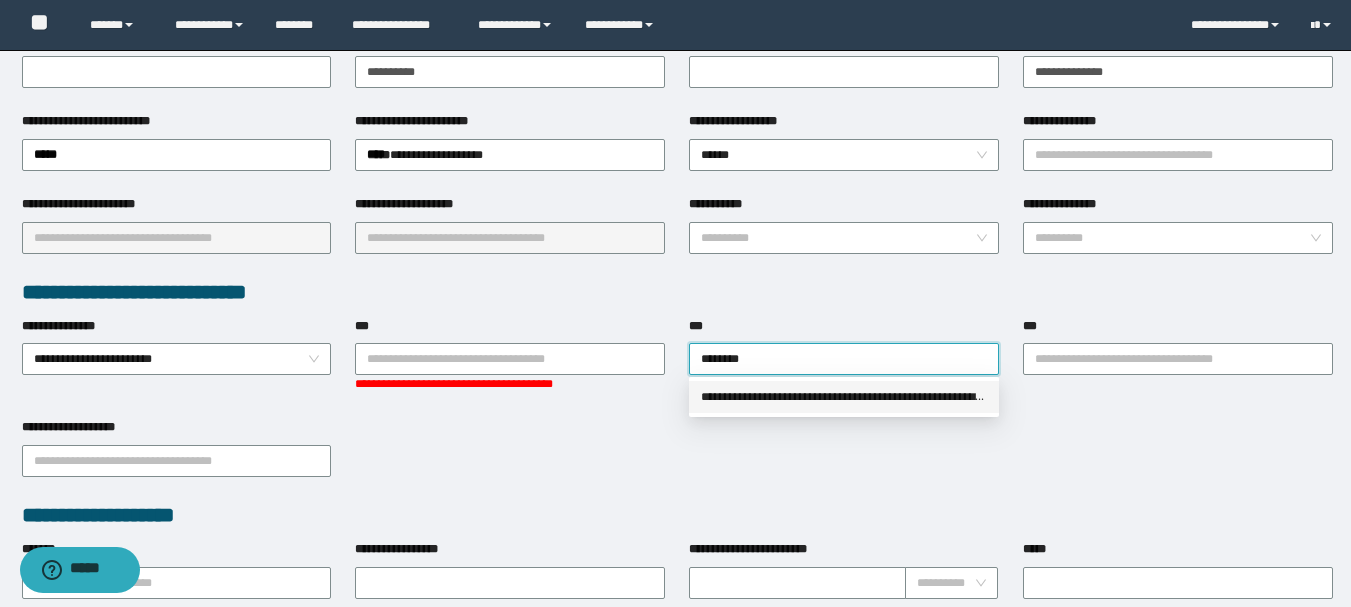click on "**********" at bounding box center (844, 397) 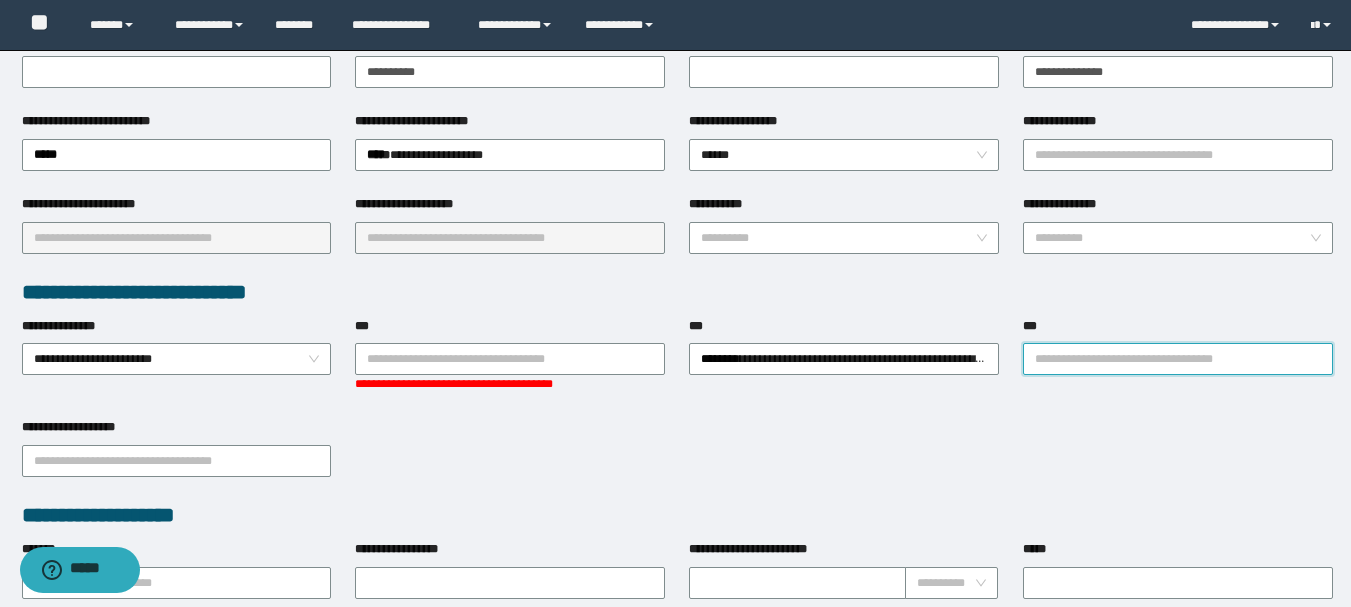click on "***" at bounding box center (1178, 359) 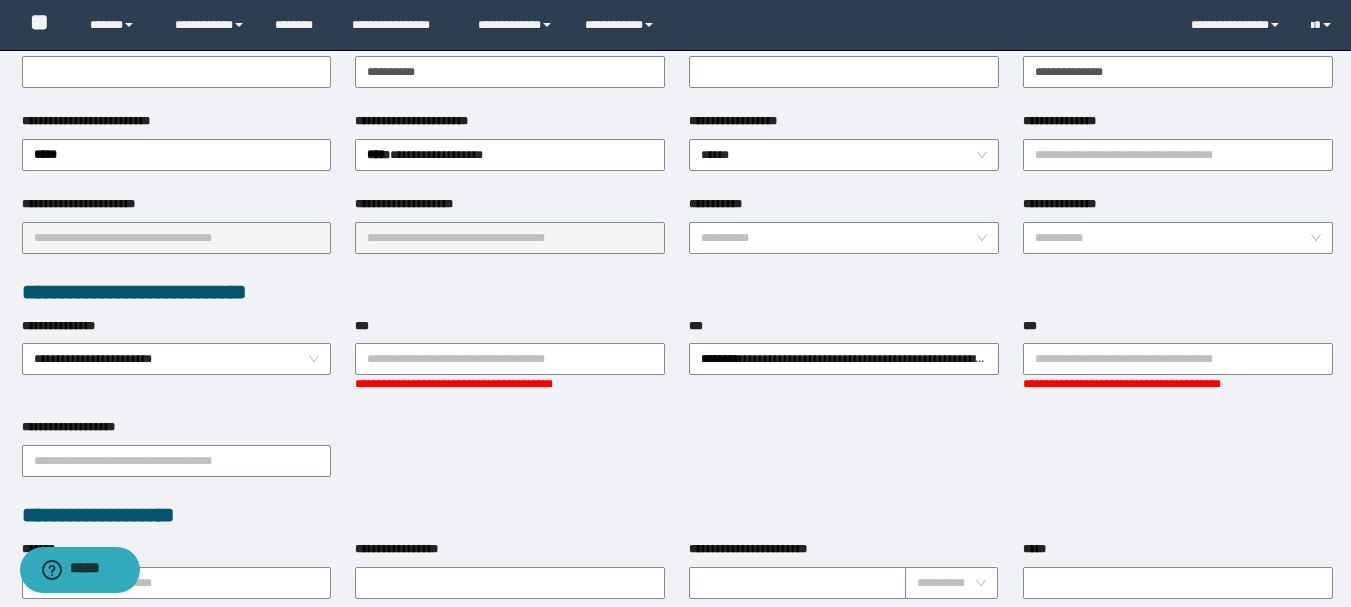 click on "**********" at bounding box center (96, 204) 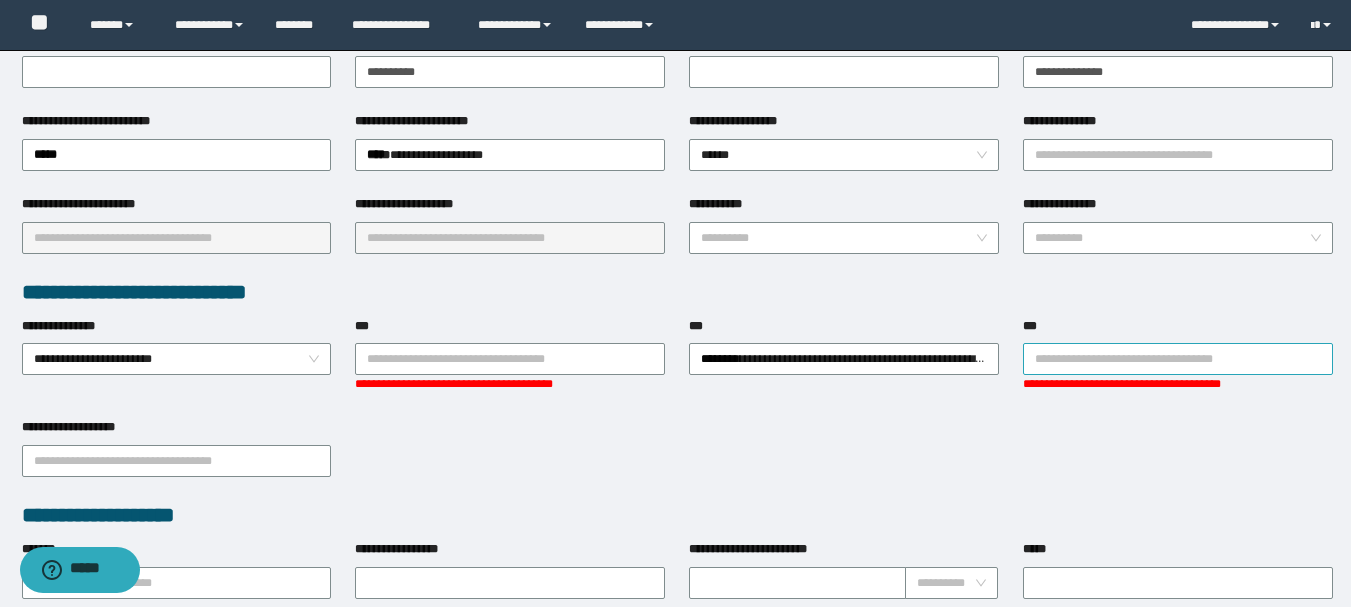 click on "***" at bounding box center [1178, 359] 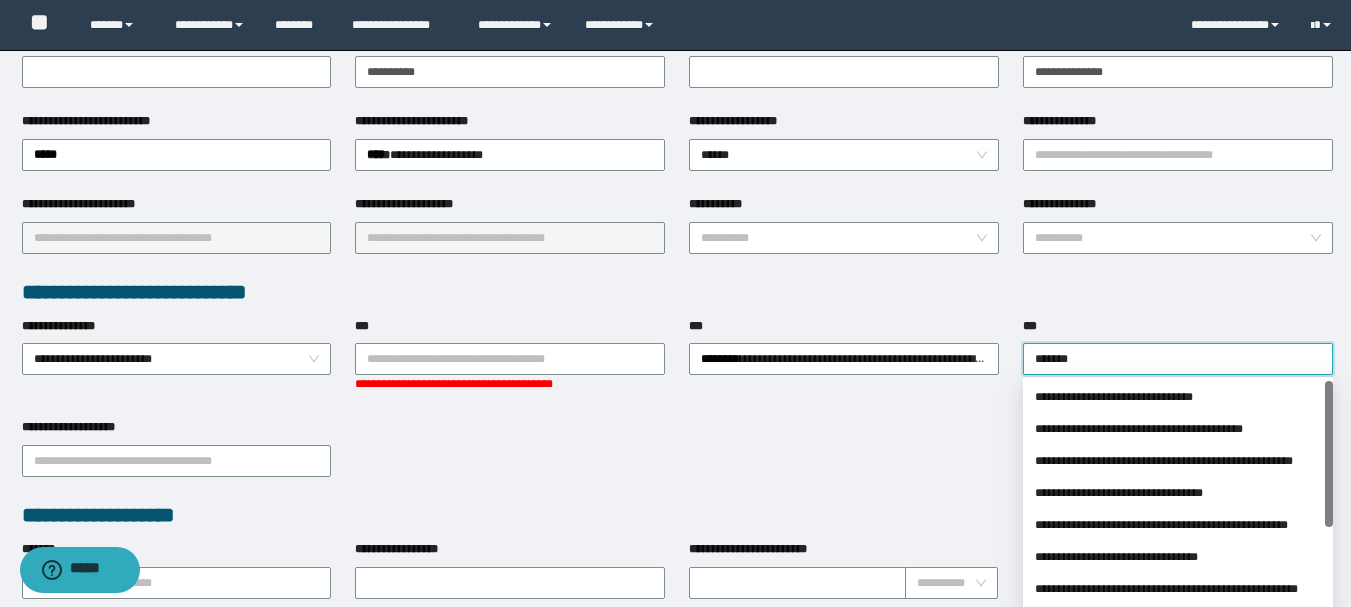 type on "********" 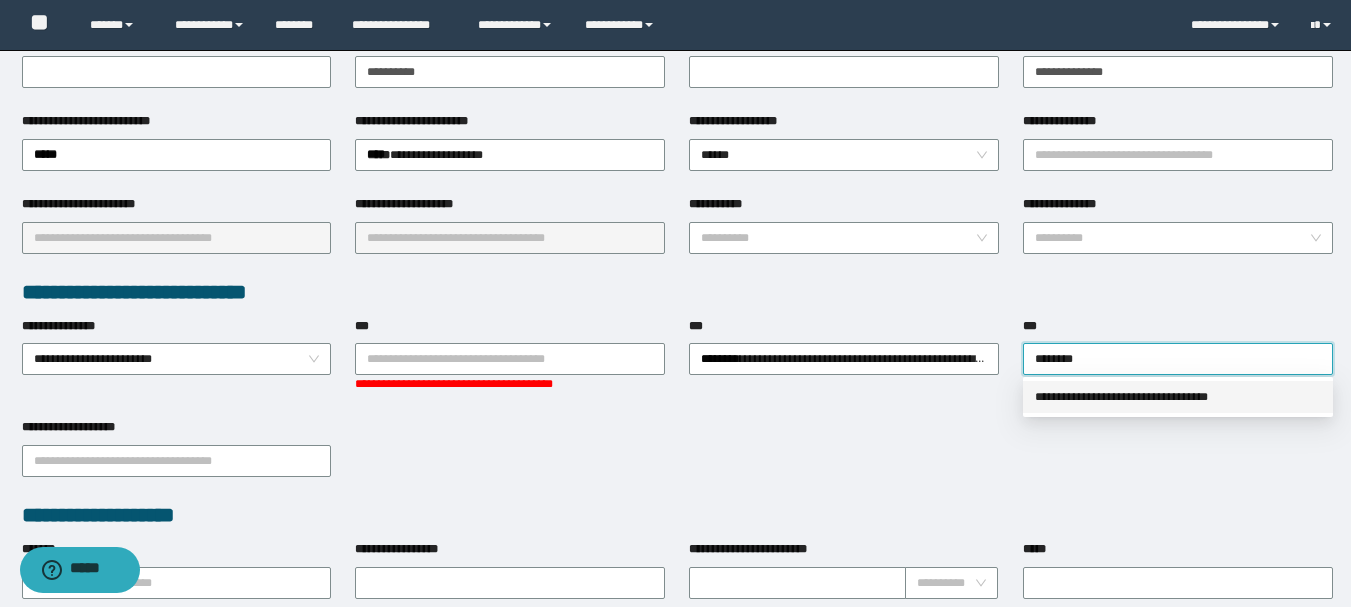 drag, startPoint x: 1114, startPoint y: 391, endPoint x: 1189, endPoint y: 376, distance: 76.48529 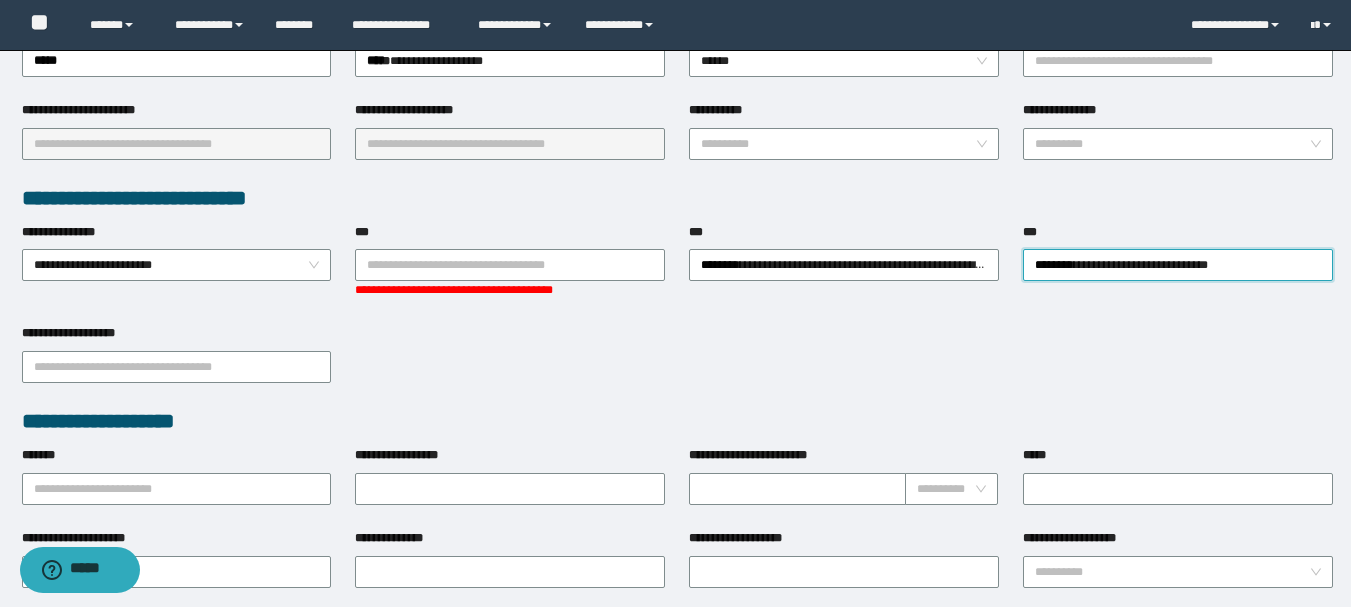 scroll, scrollTop: 544, scrollLeft: 0, axis: vertical 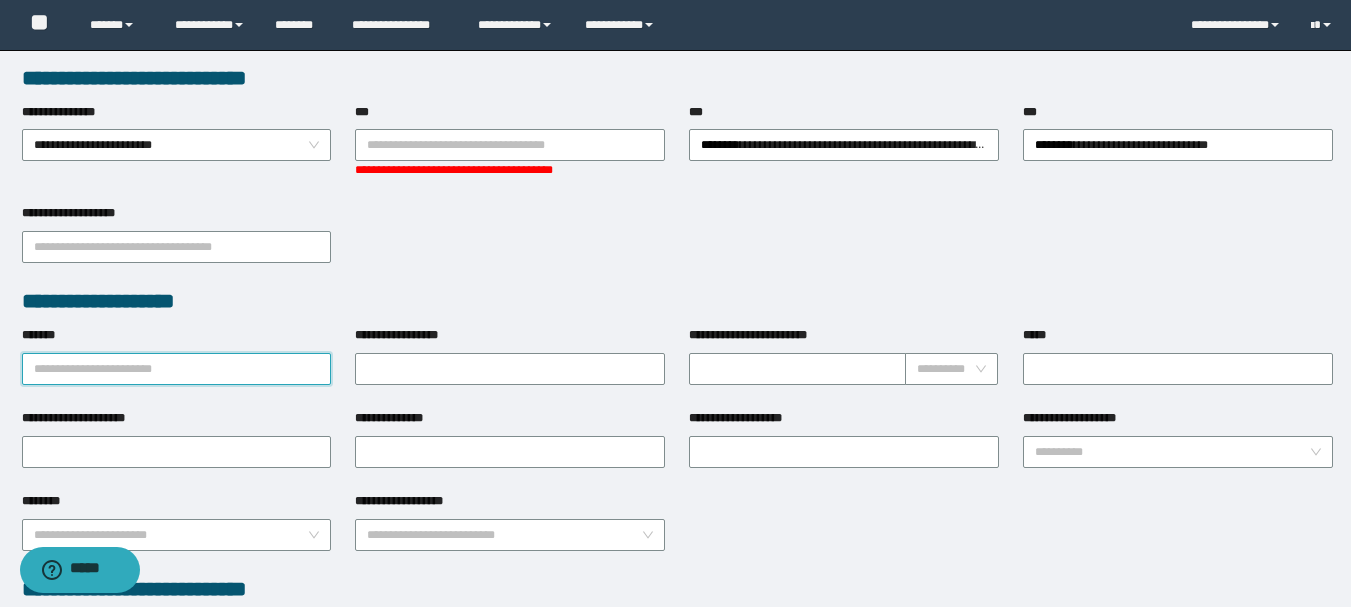 click on "*******" at bounding box center [177, 369] 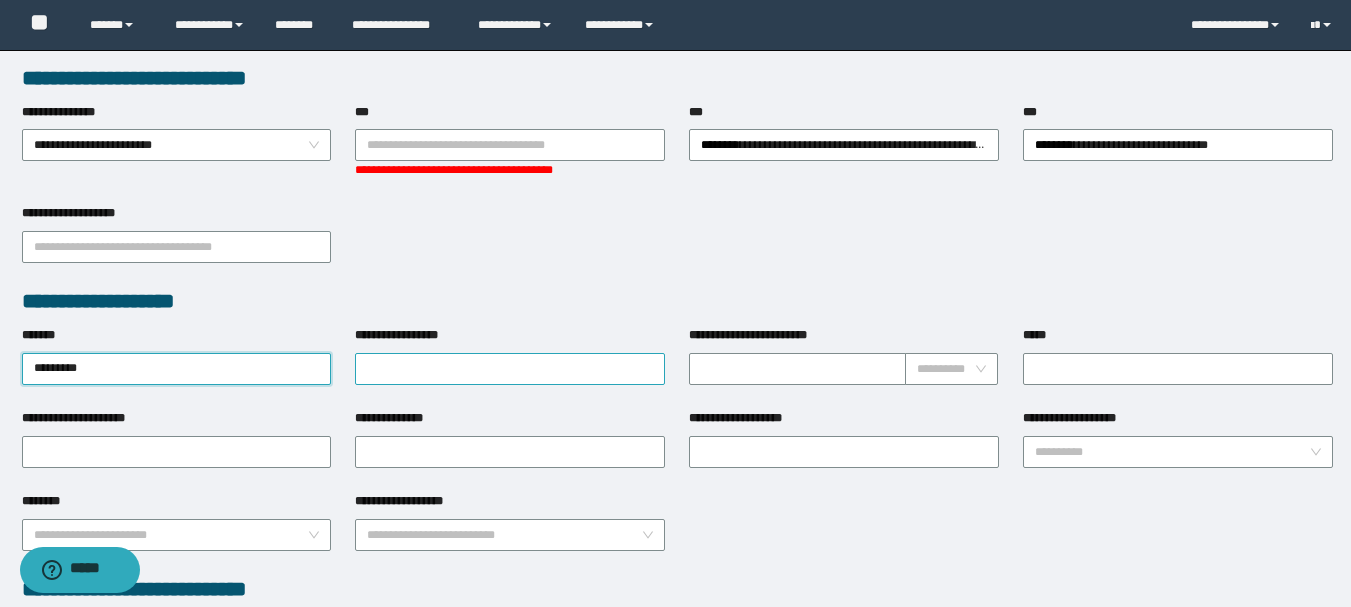 type on "*********" 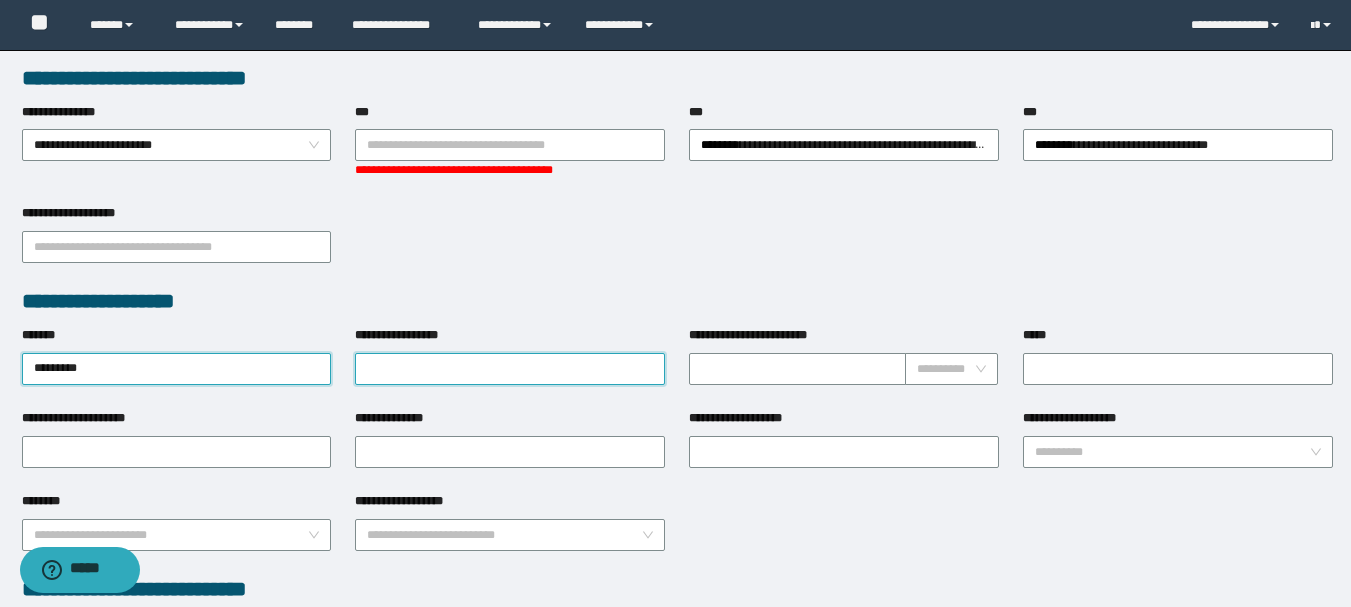 click on "**********" at bounding box center (510, 369) 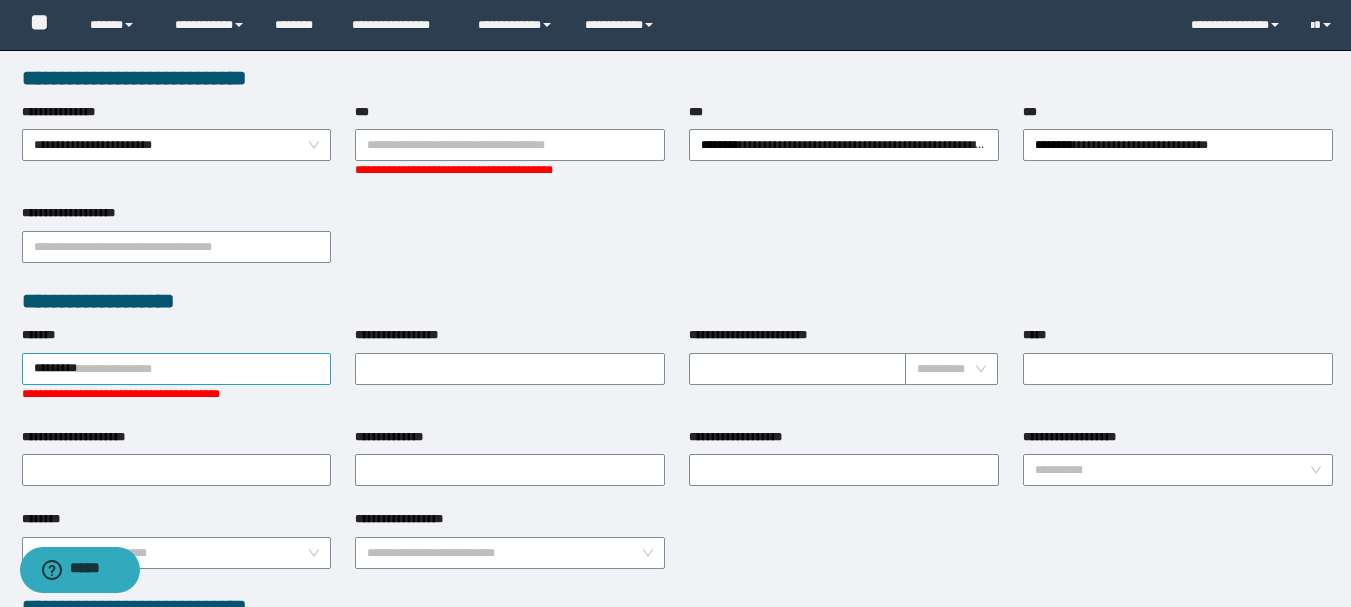 click on "*********" at bounding box center (177, 369) 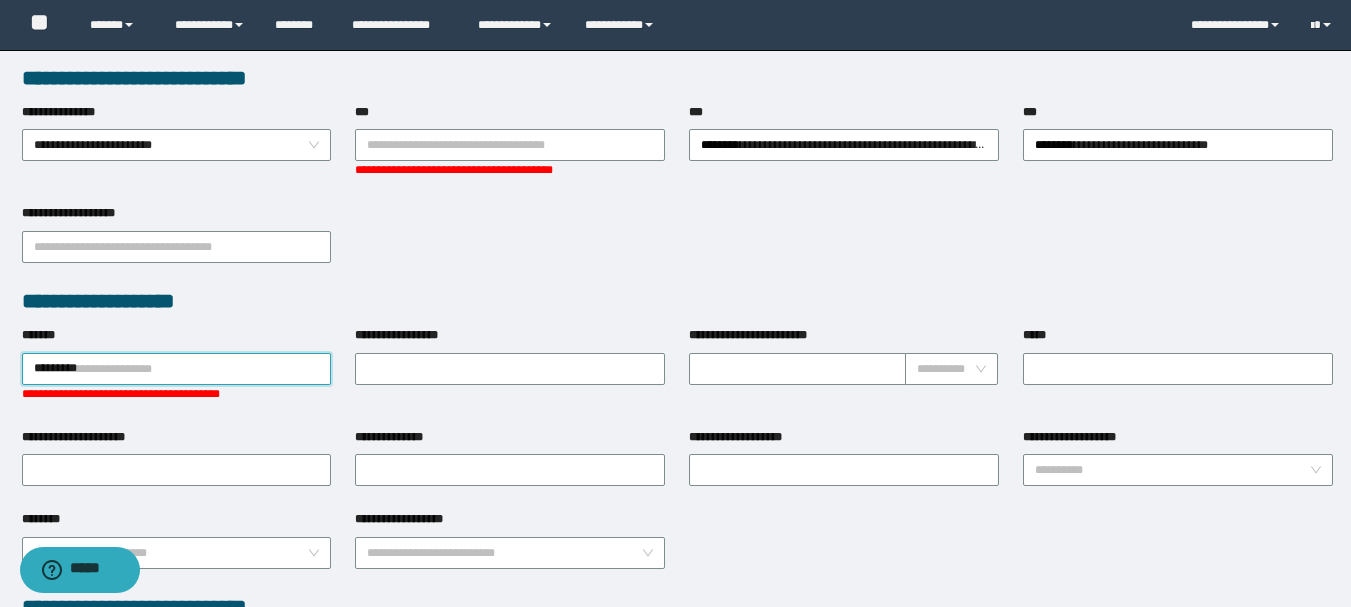 click on "*********" at bounding box center [177, 369] 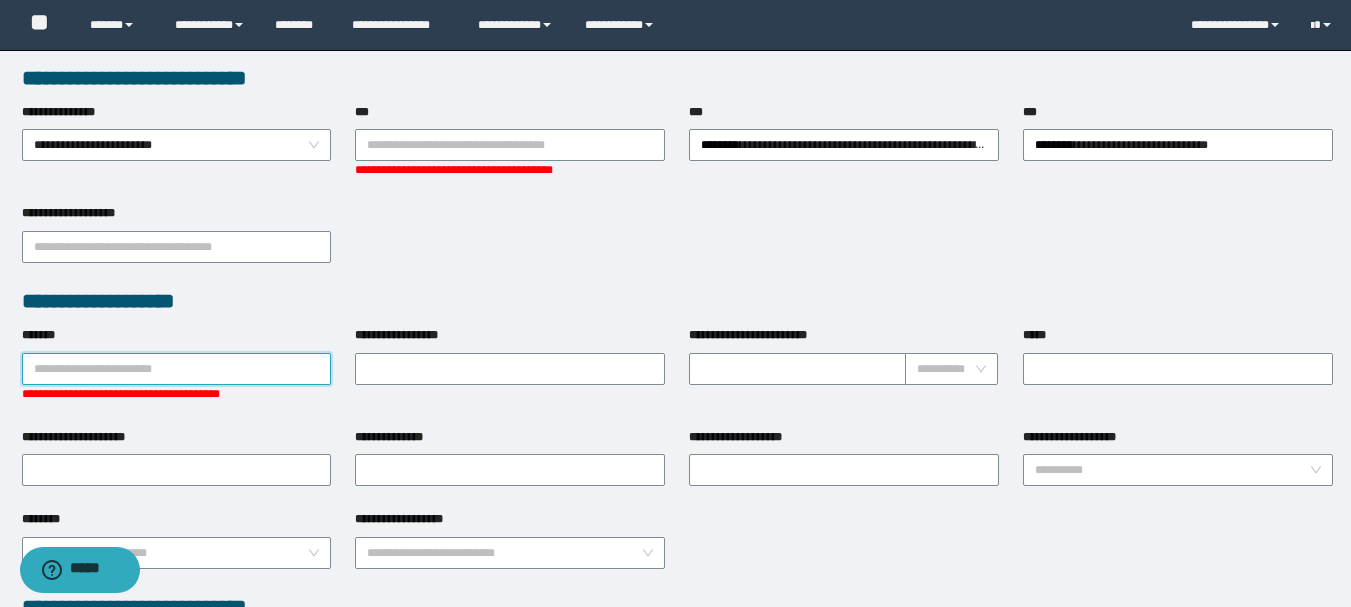 paste on "*********" 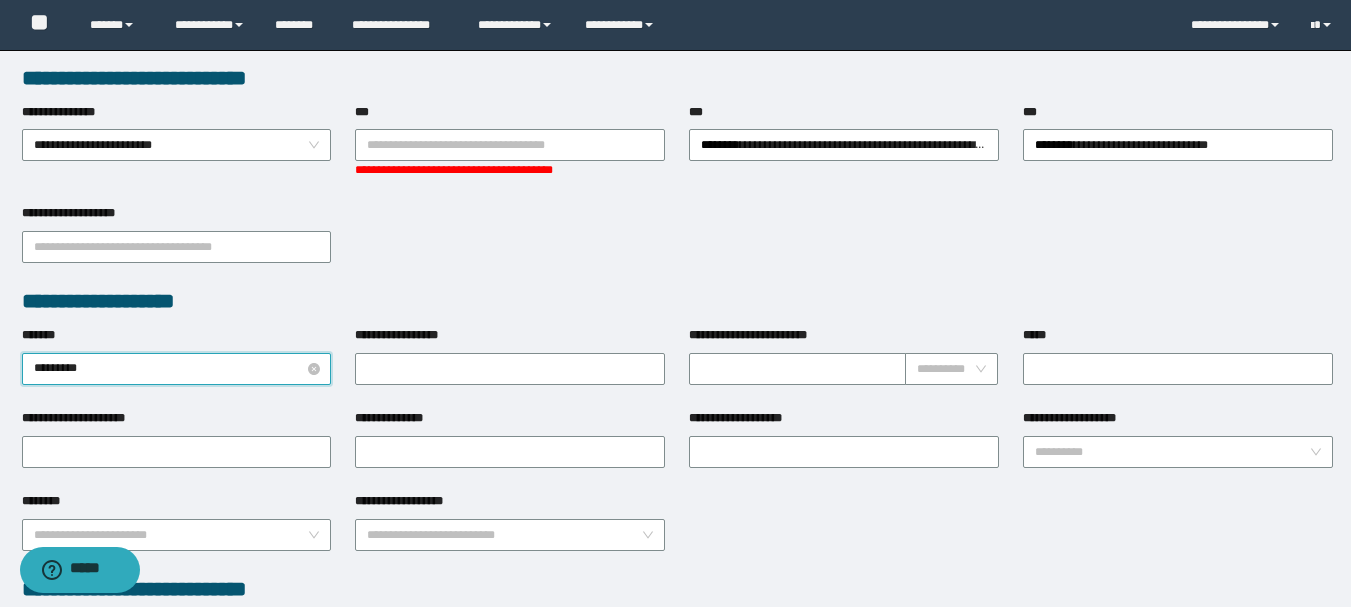 click on "*********" at bounding box center [177, 369] 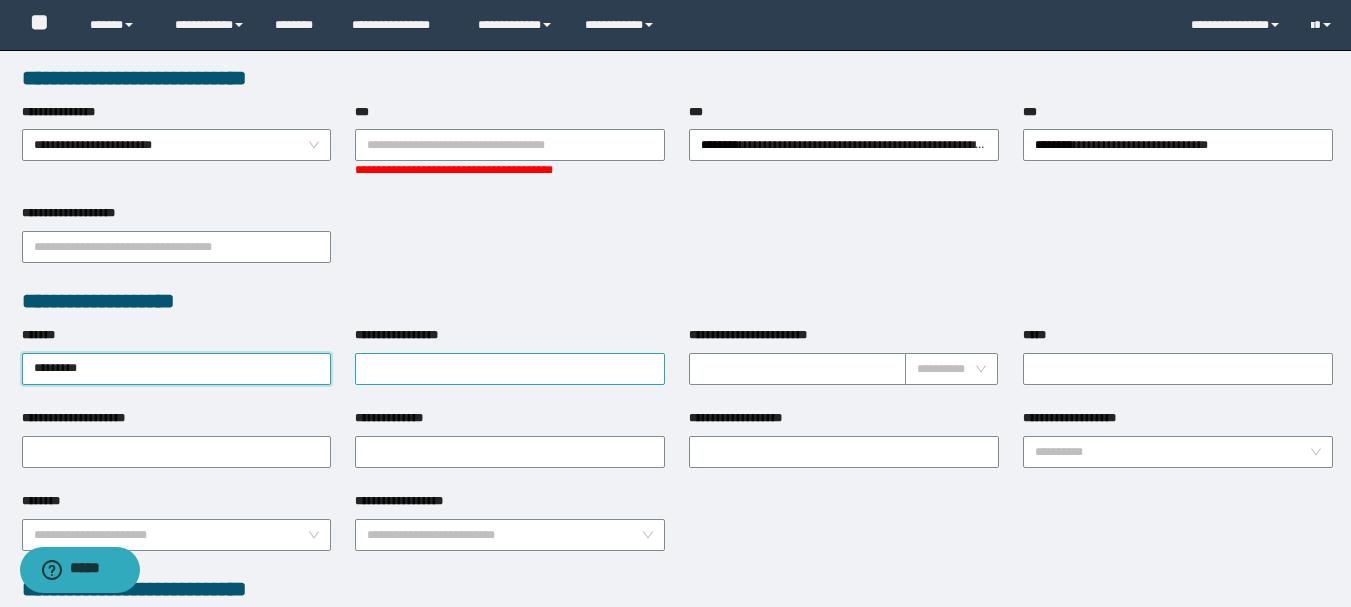 type on "*********" 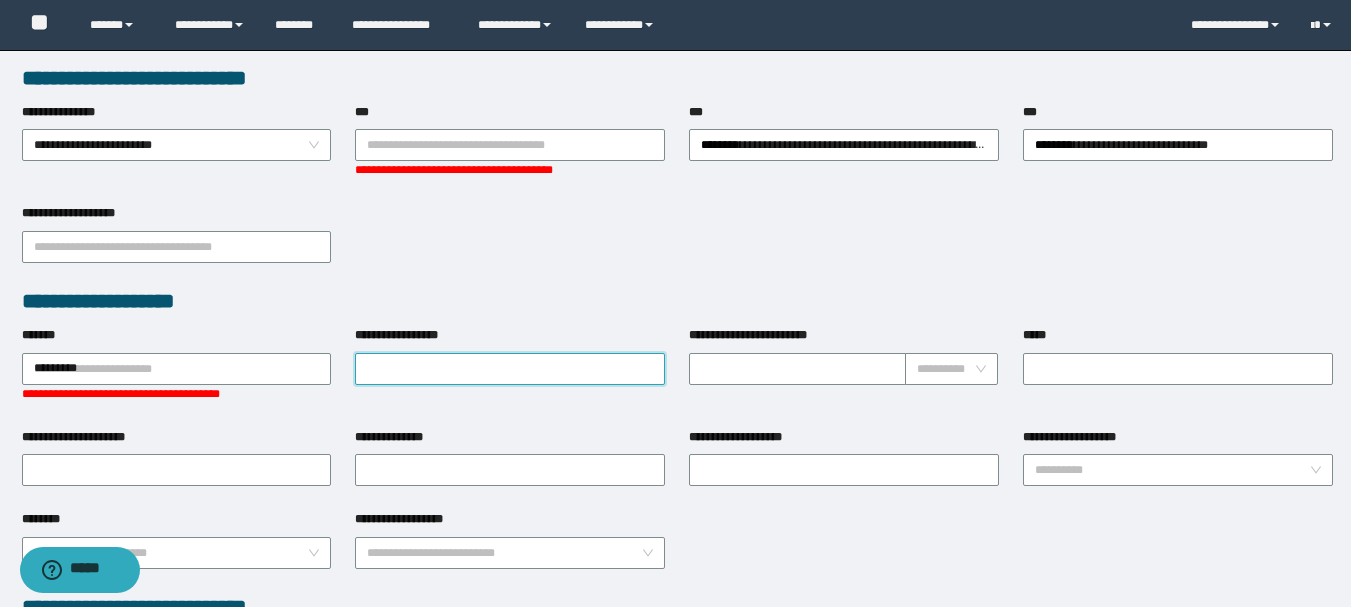 drag, startPoint x: 483, startPoint y: 356, endPoint x: 335, endPoint y: 358, distance: 148.01352 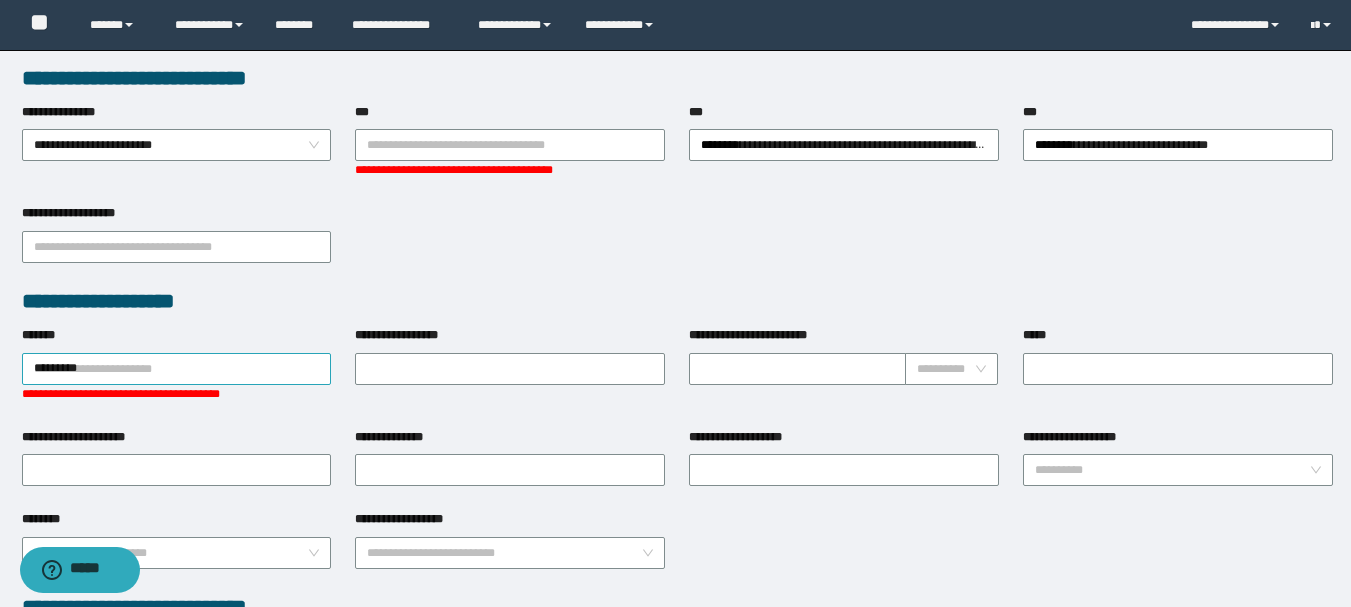 click on "*********" at bounding box center [177, 369] 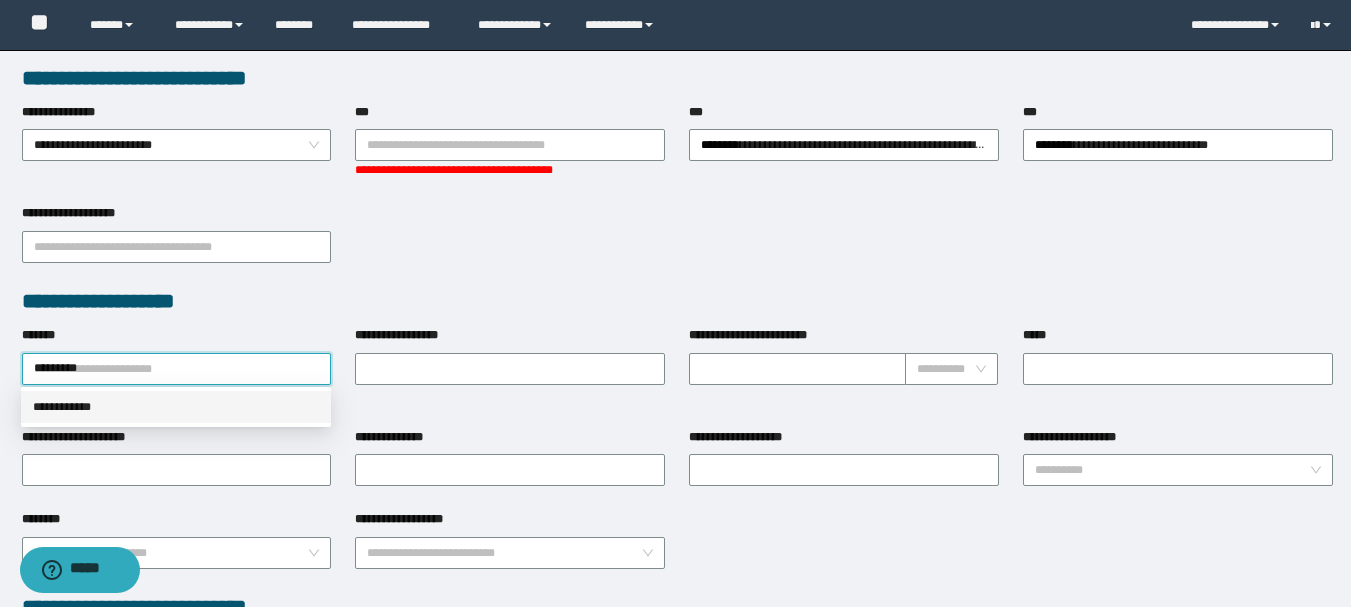 click on "**********" at bounding box center (176, 407) 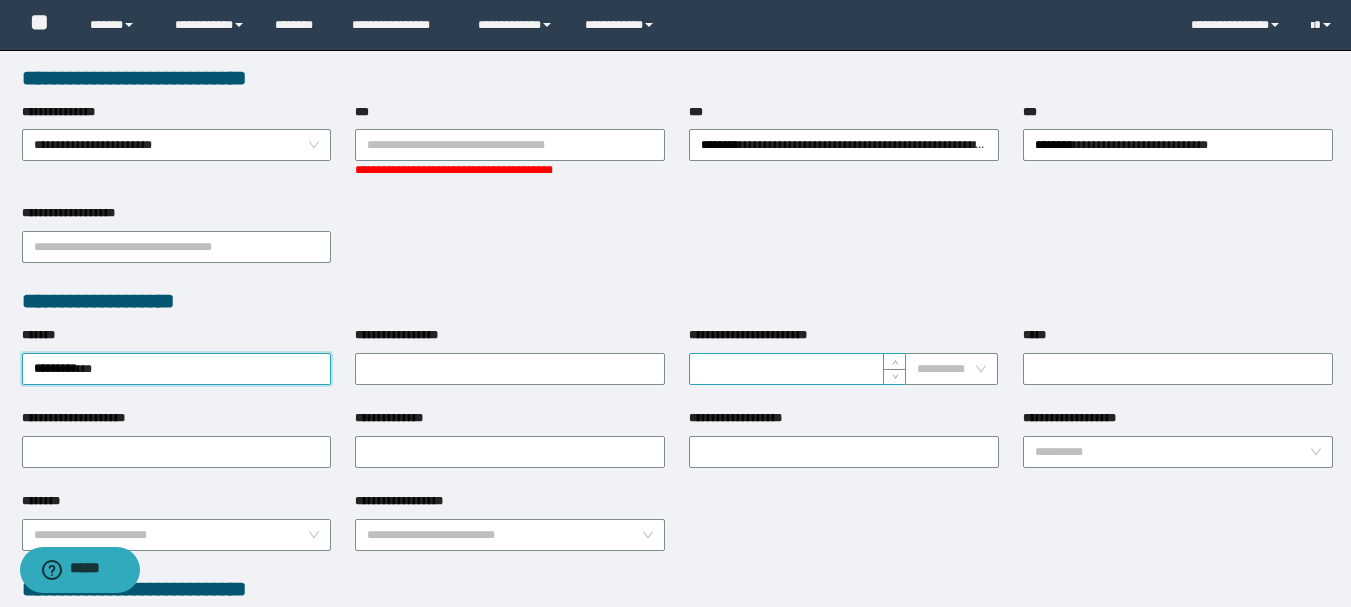 click on "**********" at bounding box center (797, 369) 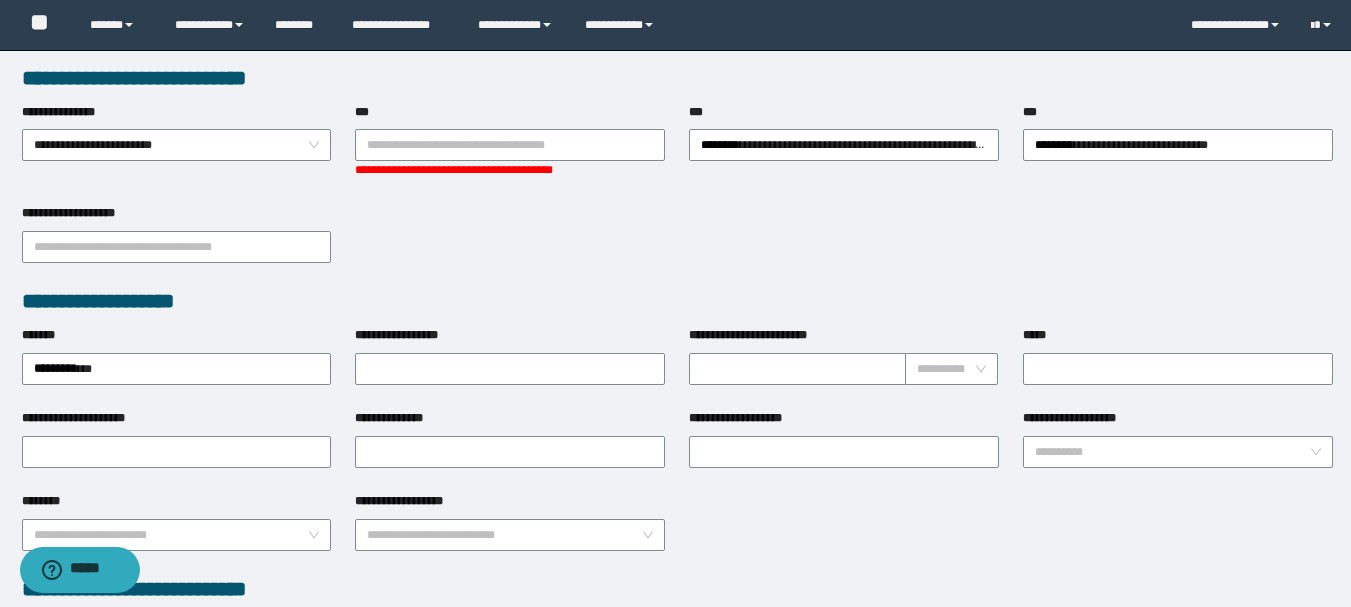 click on "**********" at bounding box center [675, 304] 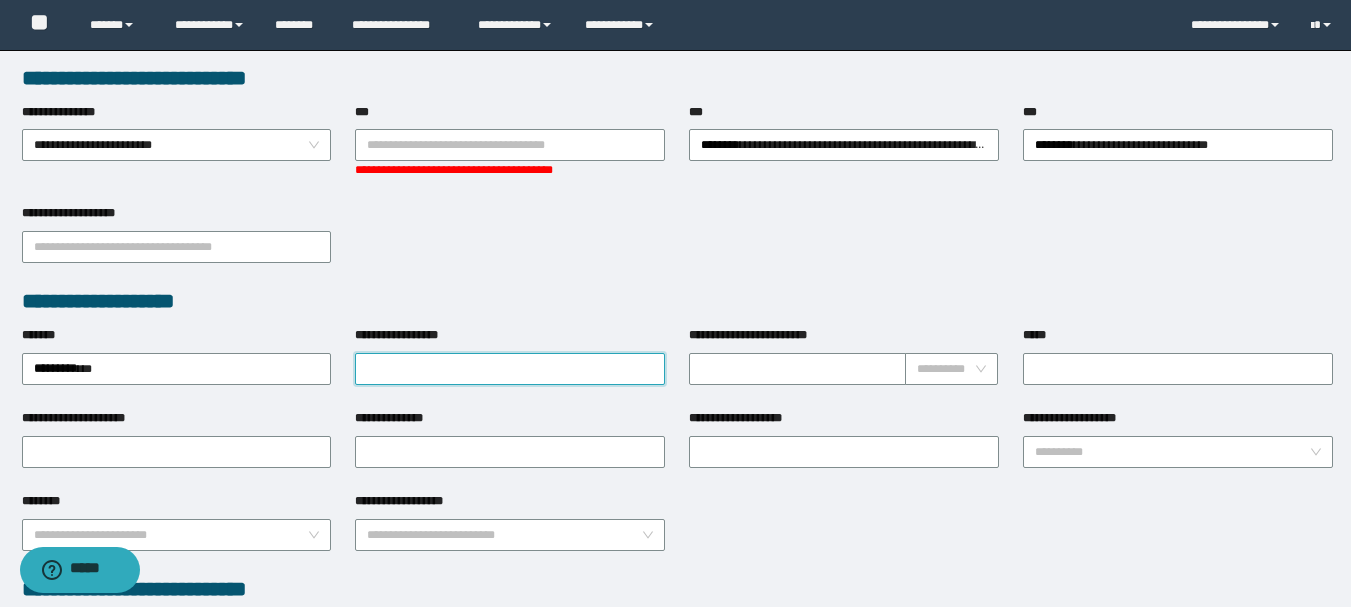 click on "**********" at bounding box center (510, 369) 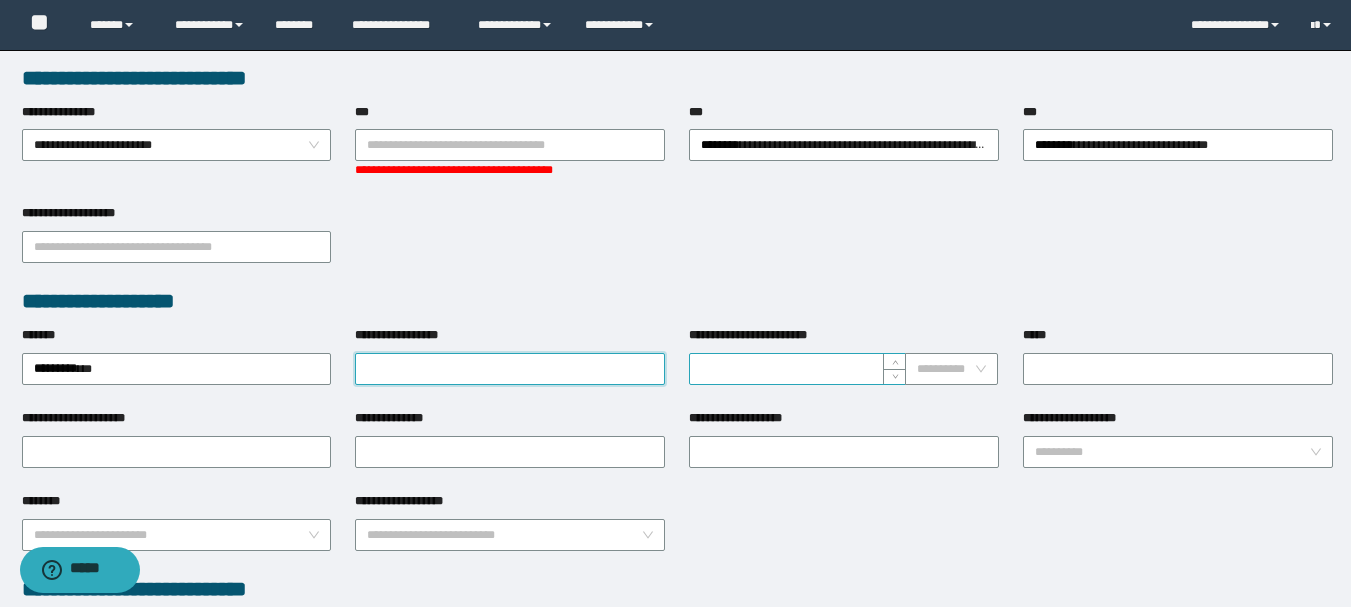 paste on "***" 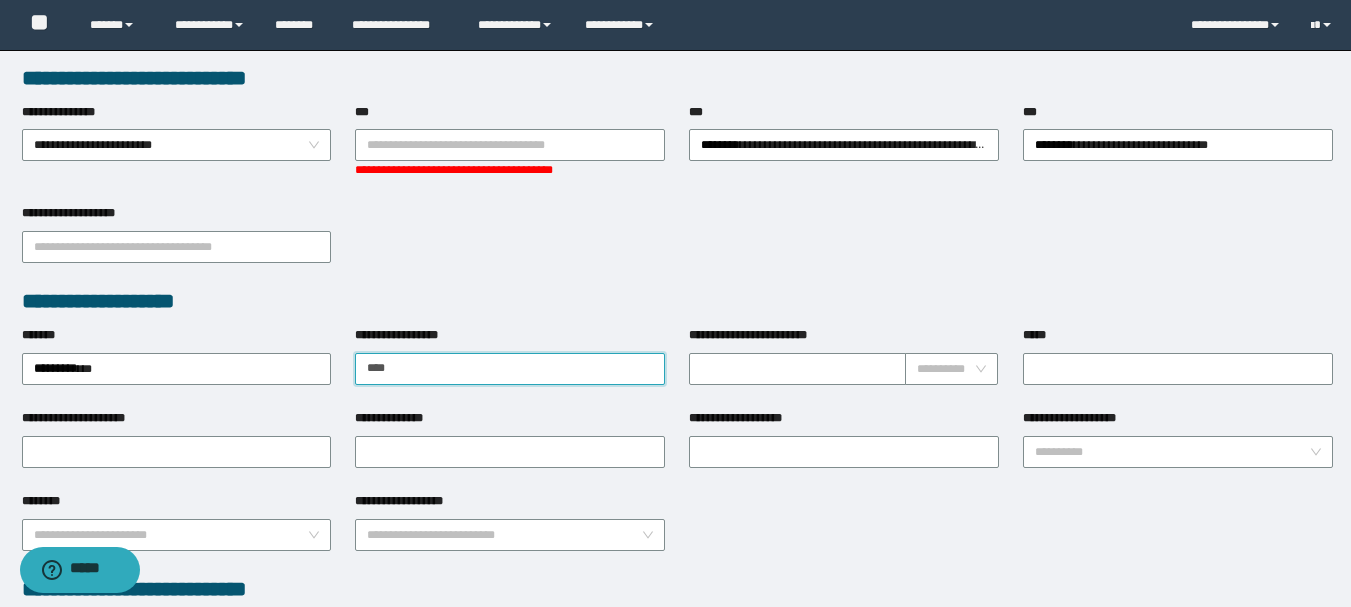 click on "***" at bounding box center (510, 369) 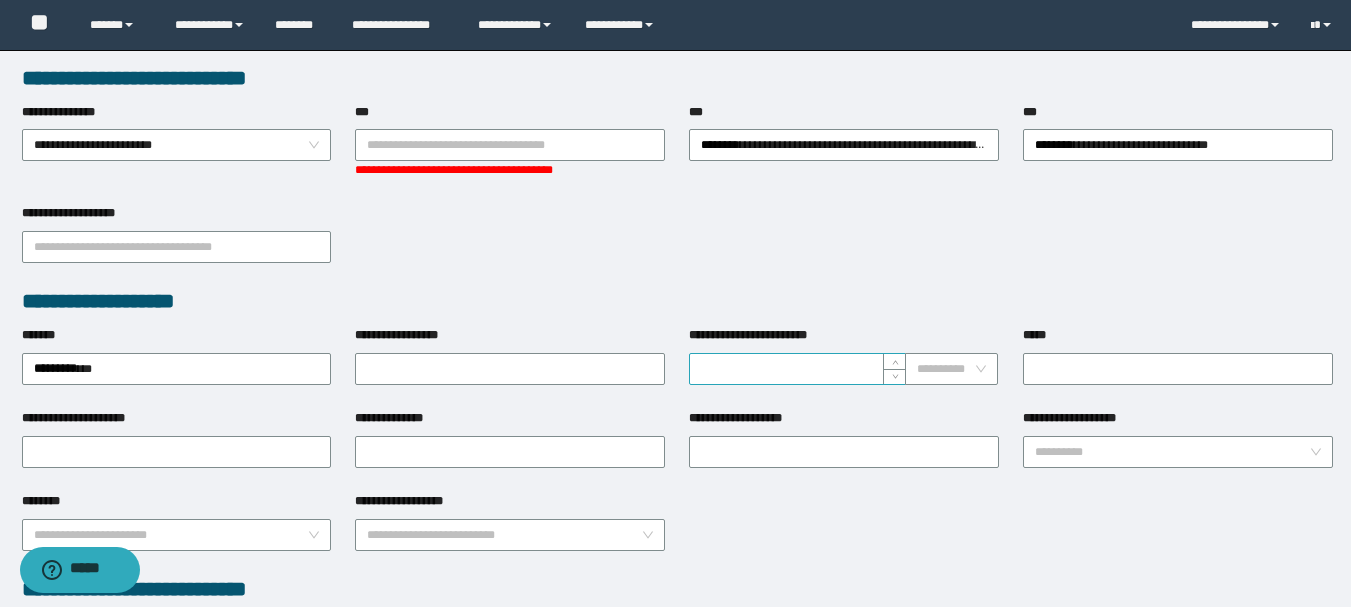 click on "**********" at bounding box center [797, 369] 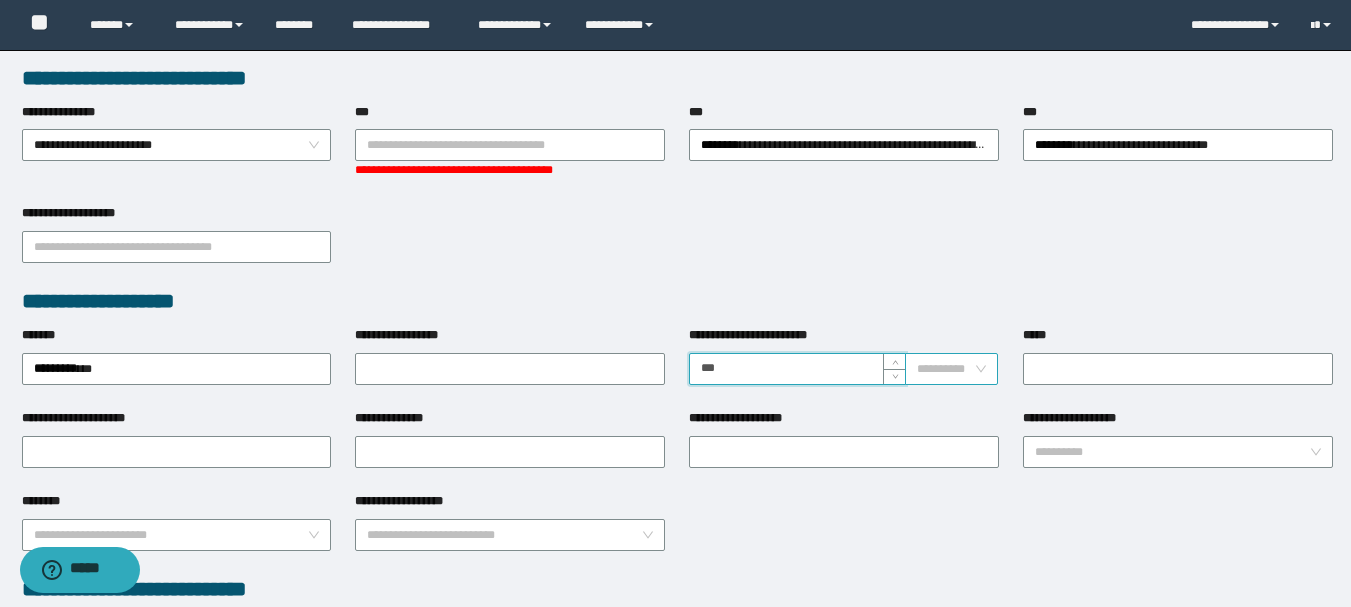 type on "***" 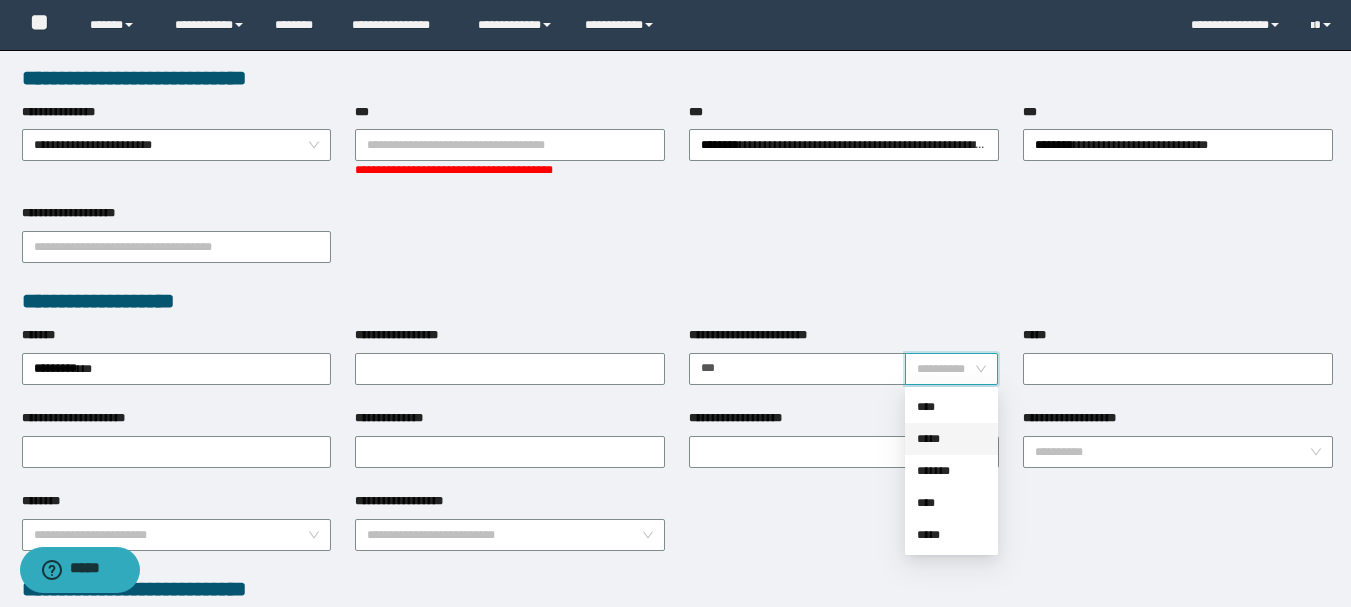 click on "*****" at bounding box center [951, 439] 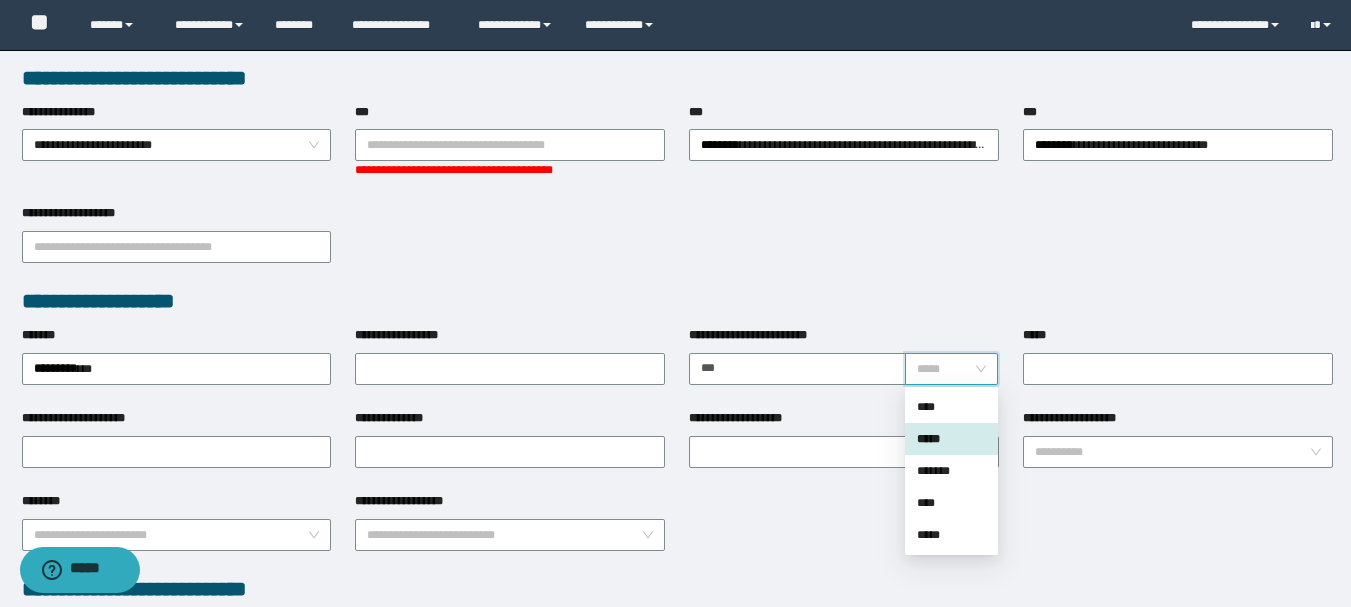 drag, startPoint x: 967, startPoint y: 439, endPoint x: 1030, endPoint y: 398, distance: 75.16648 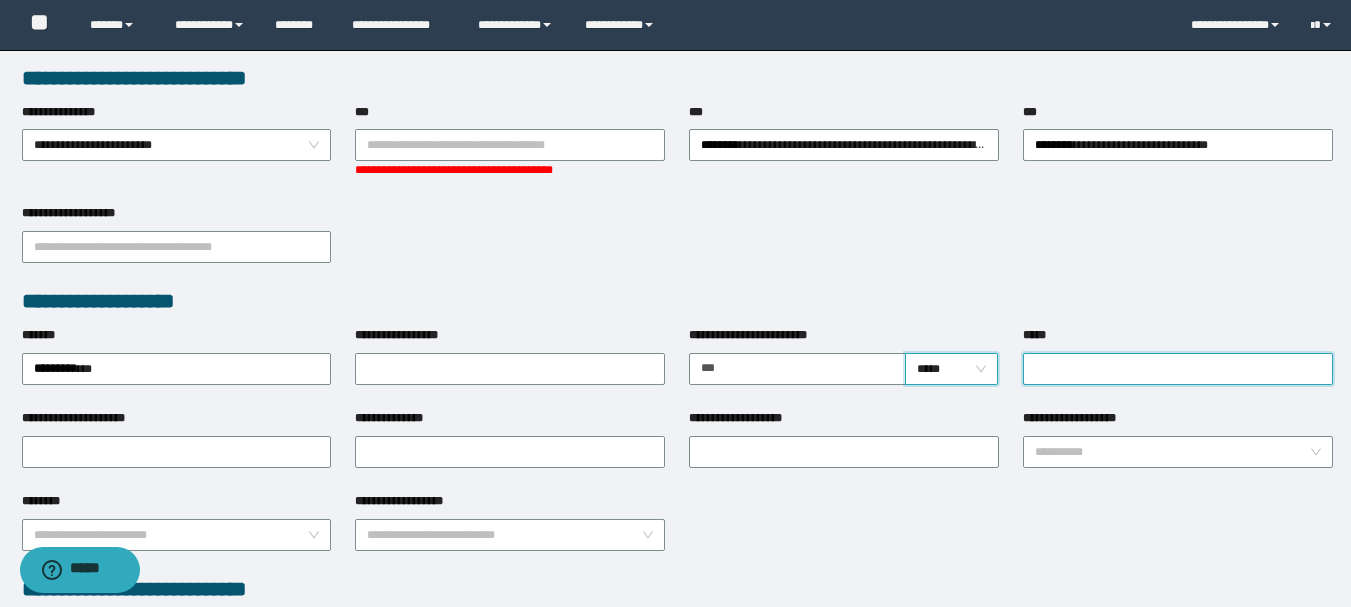 click on "*****" at bounding box center [1178, 369] 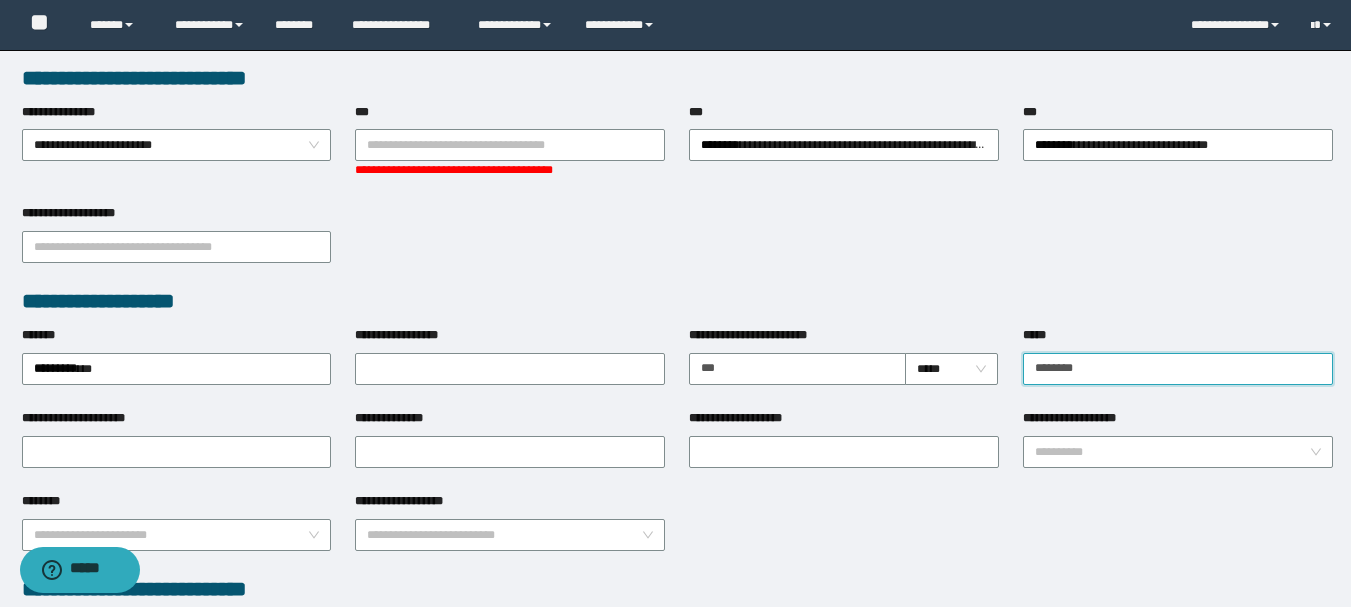 click on "********" at bounding box center (1178, 369) 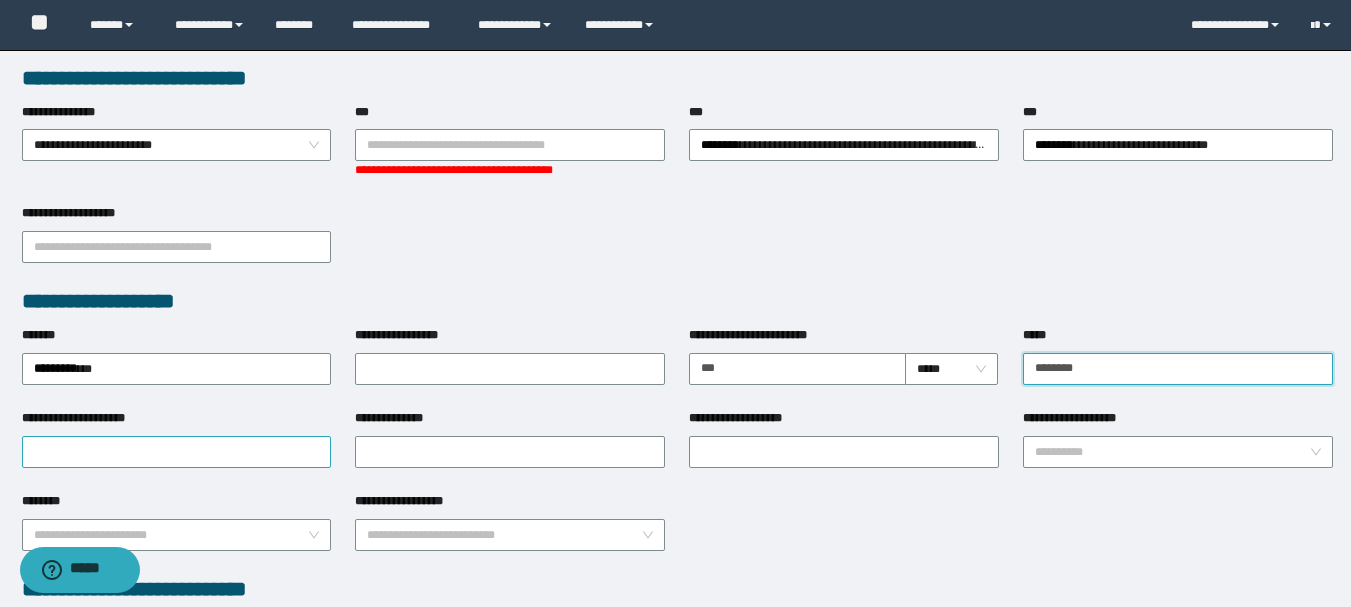type on "********" 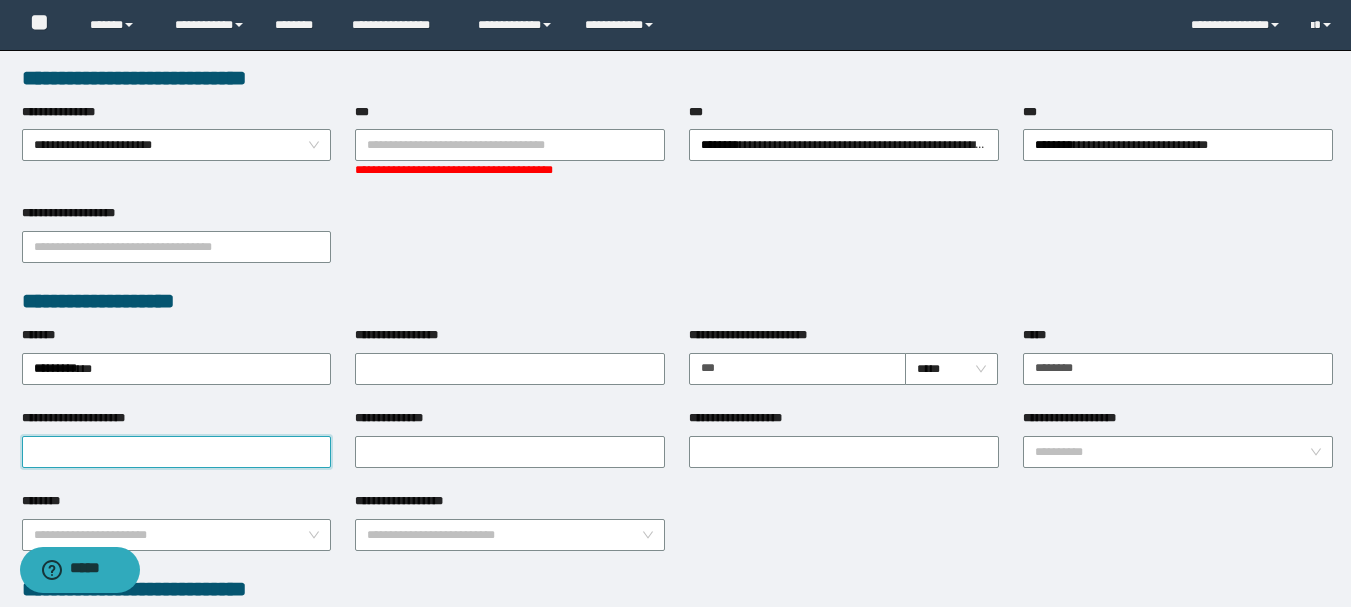 click on "**********" at bounding box center (177, 452) 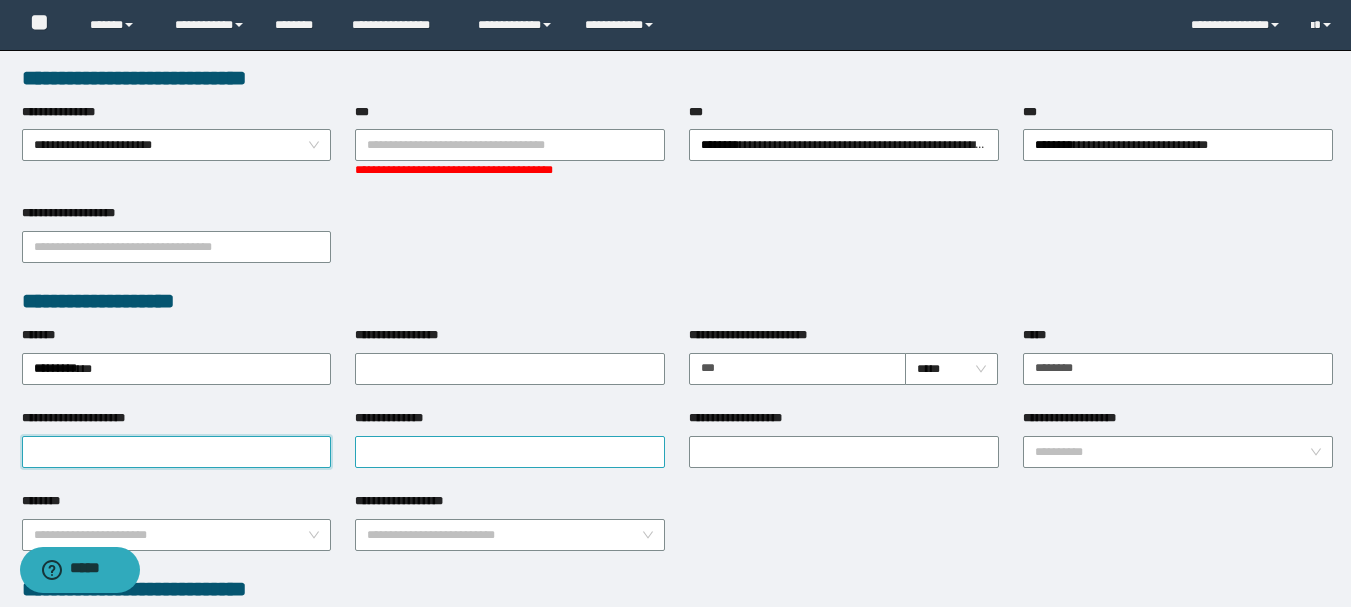 paste on "********" 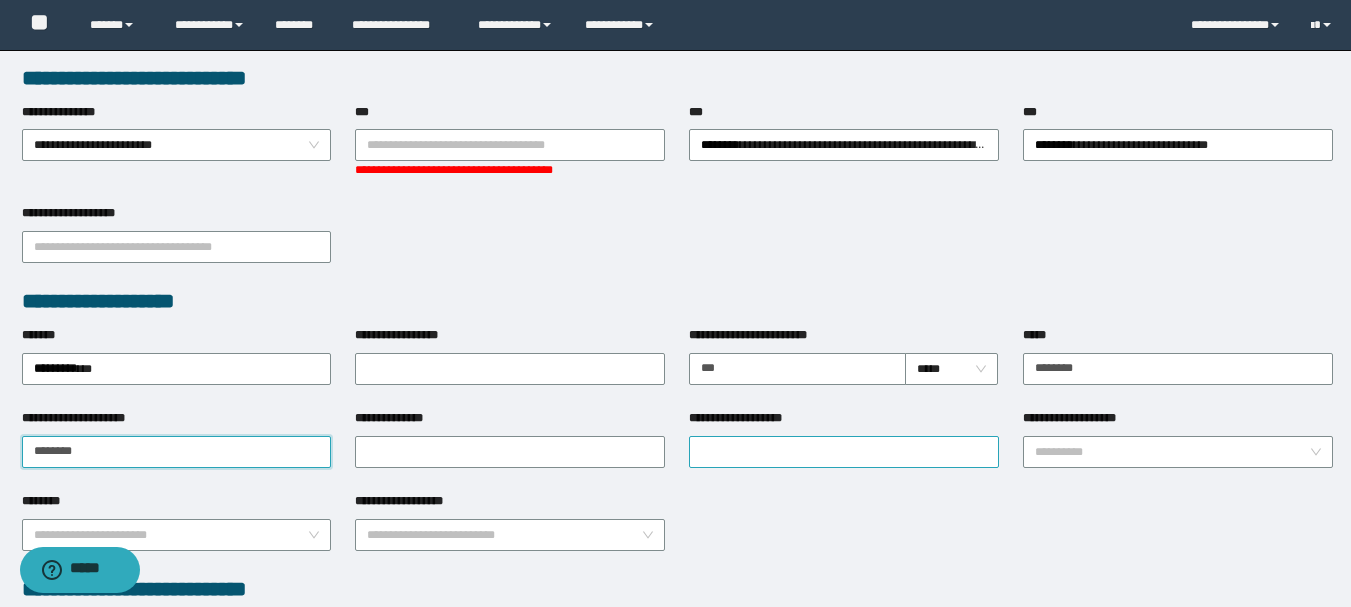 type on "********" 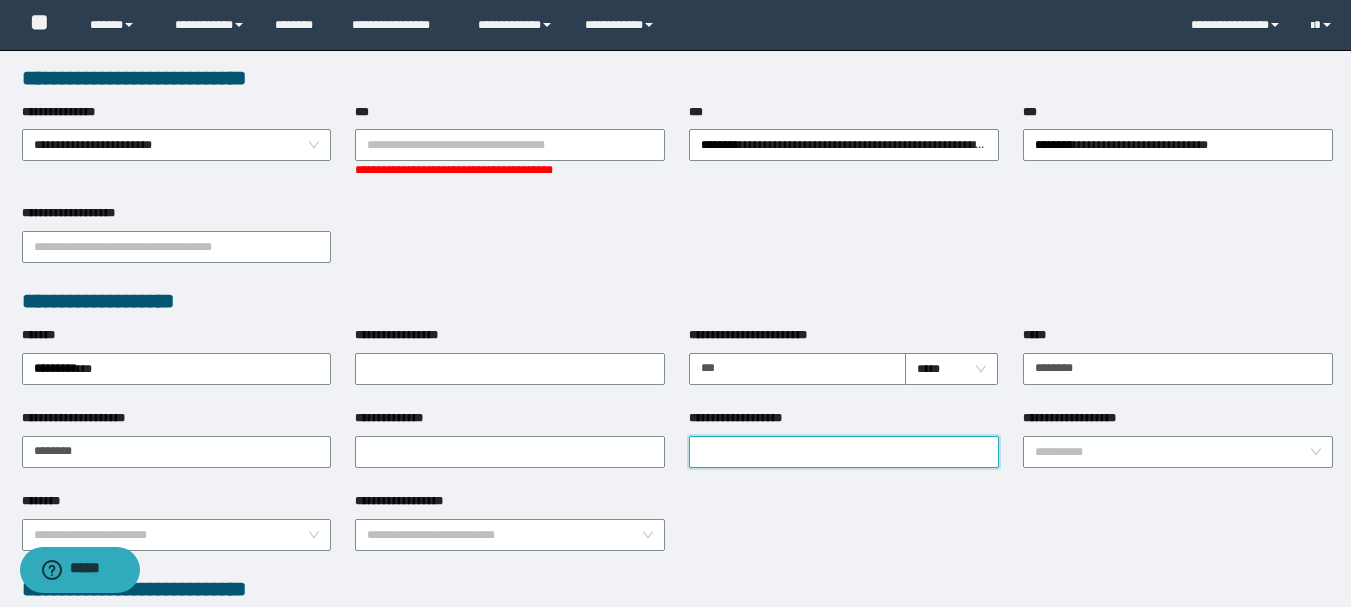 drag, startPoint x: 740, startPoint y: 439, endPoint x: 764, endPoint y: 439, distance: 24 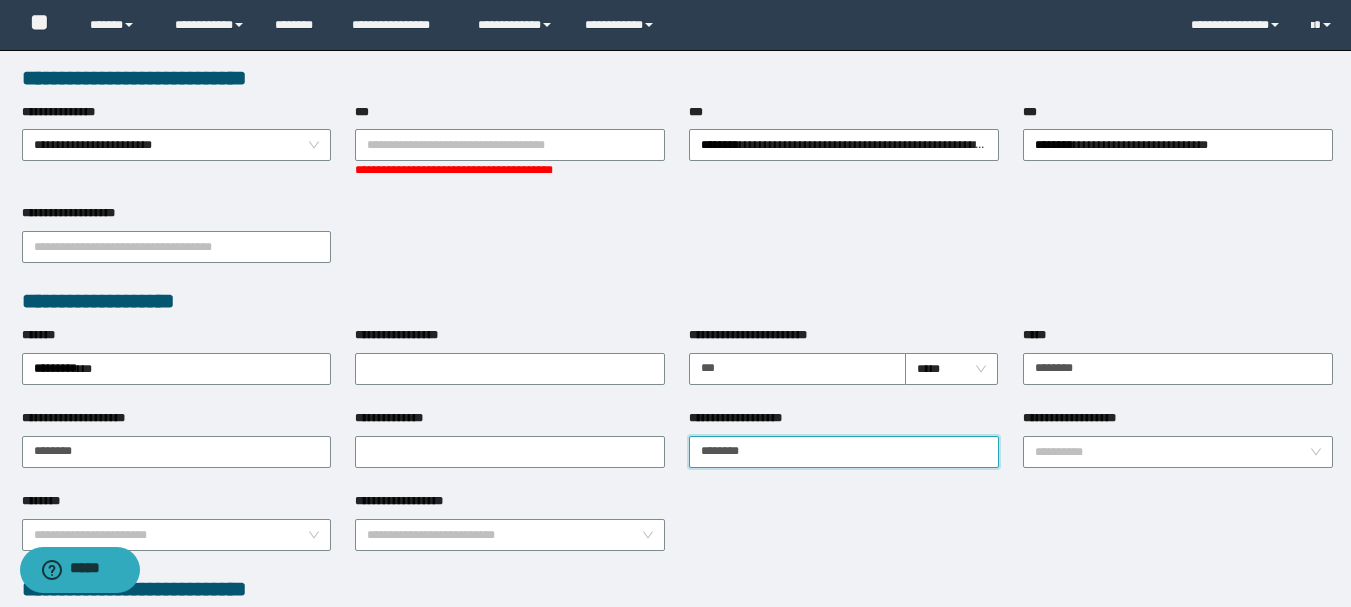 type on "********" 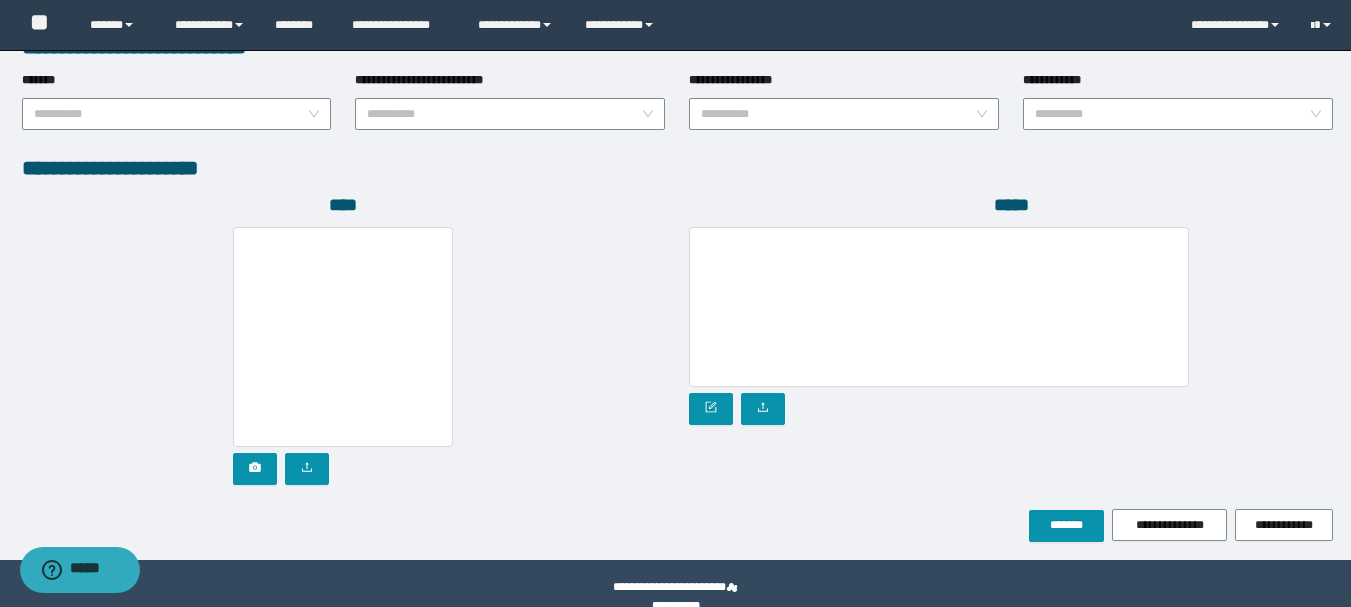 scroll, scrollTop: 1115, scrollLeft: 0, axis: vertical 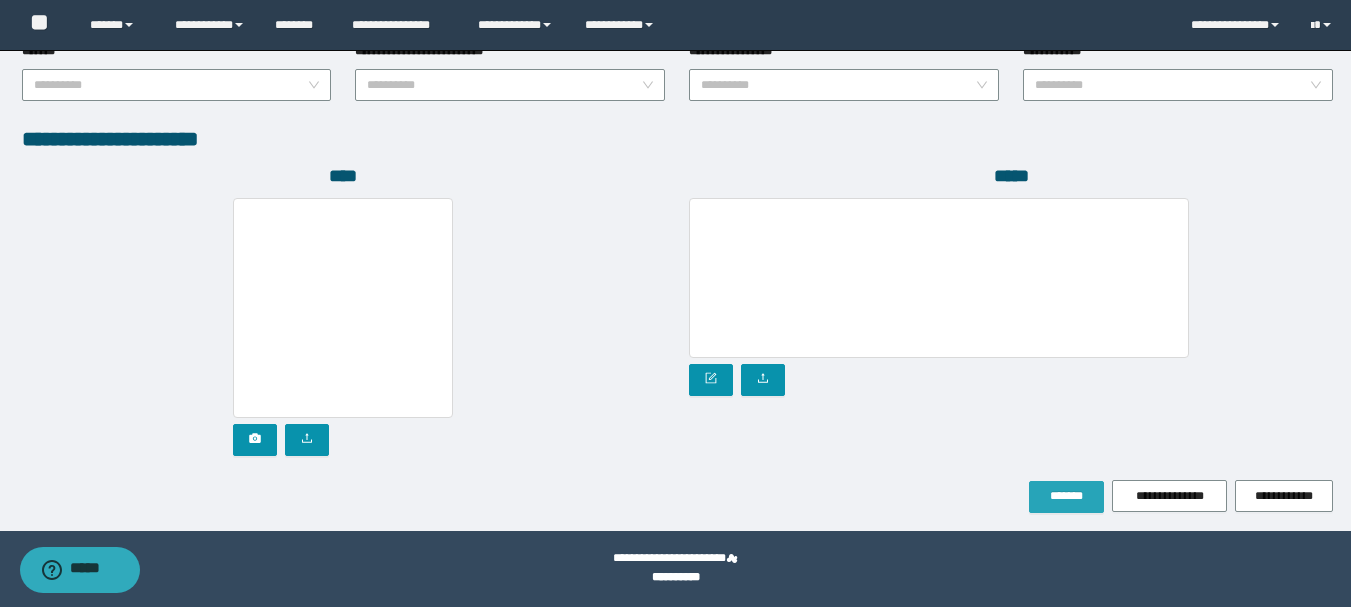 click on "*******" at bounding box center [1066, 496] 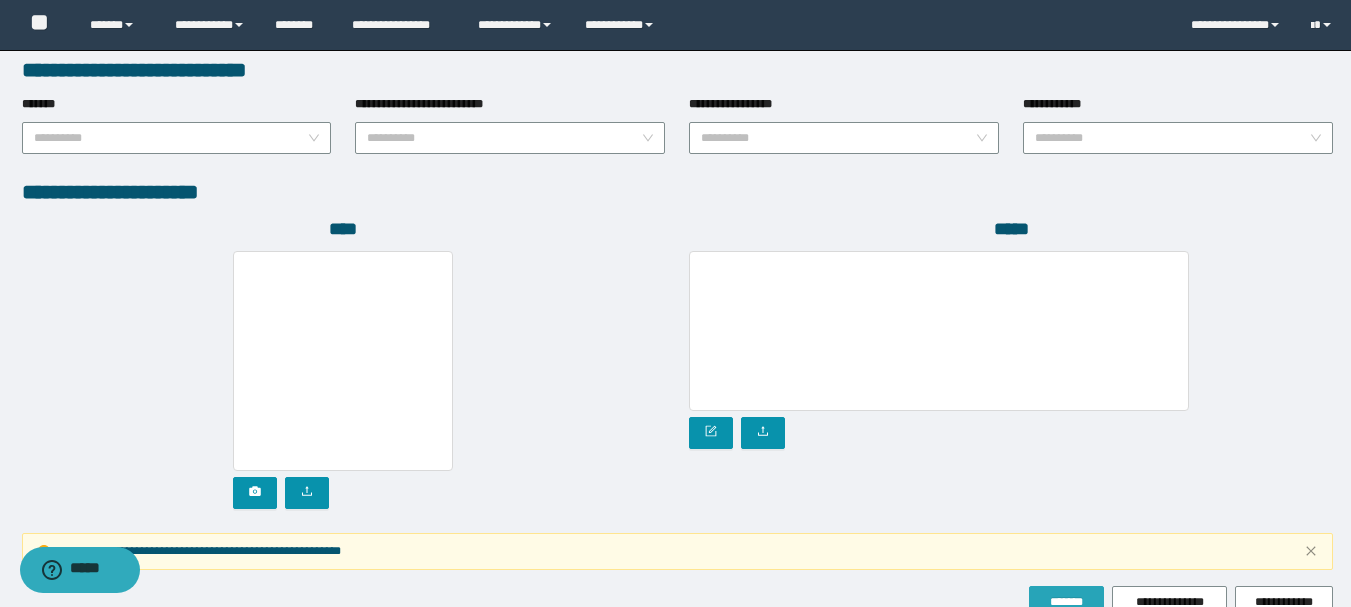 scroll, scrollTop: 1168, scrollLeft: 0, axis: vertical 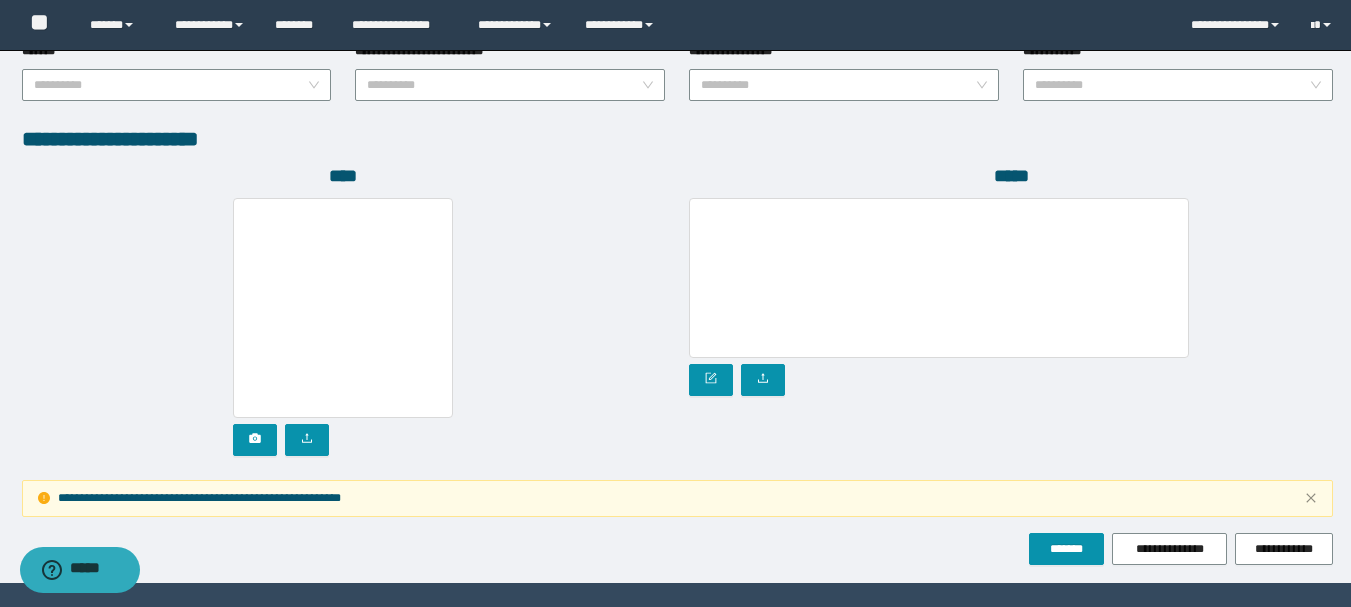click on "**********" at bounding box center [677, 498] 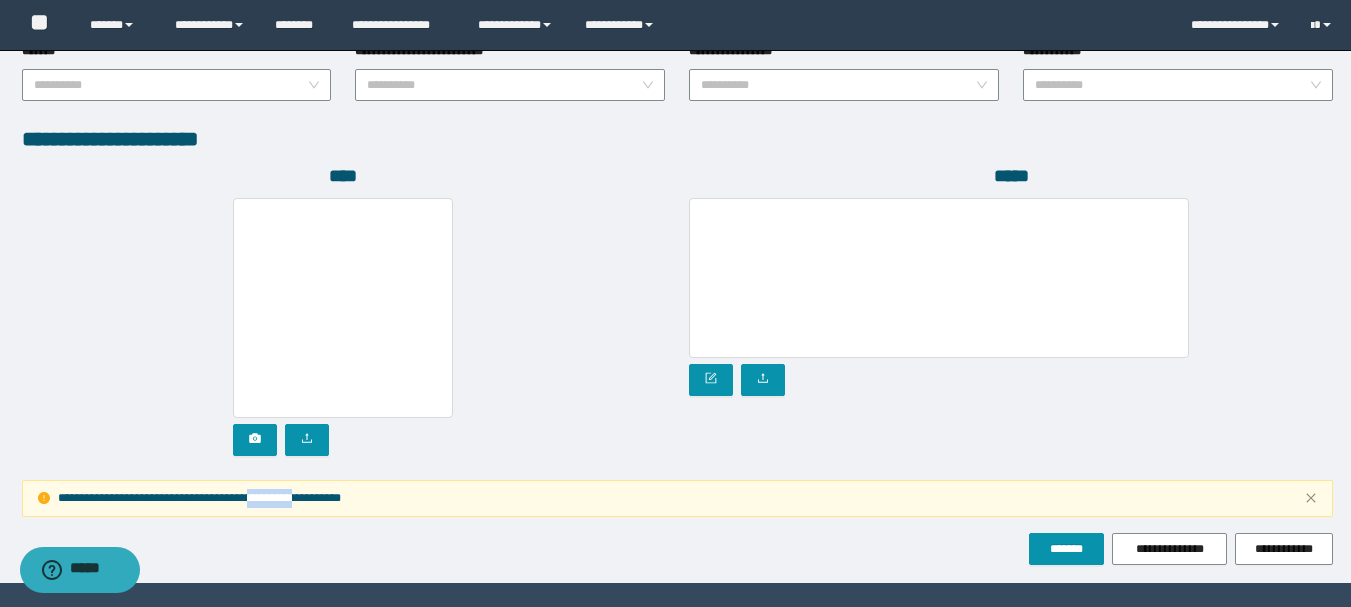 click on "**********" at bounding box center [677, 498] 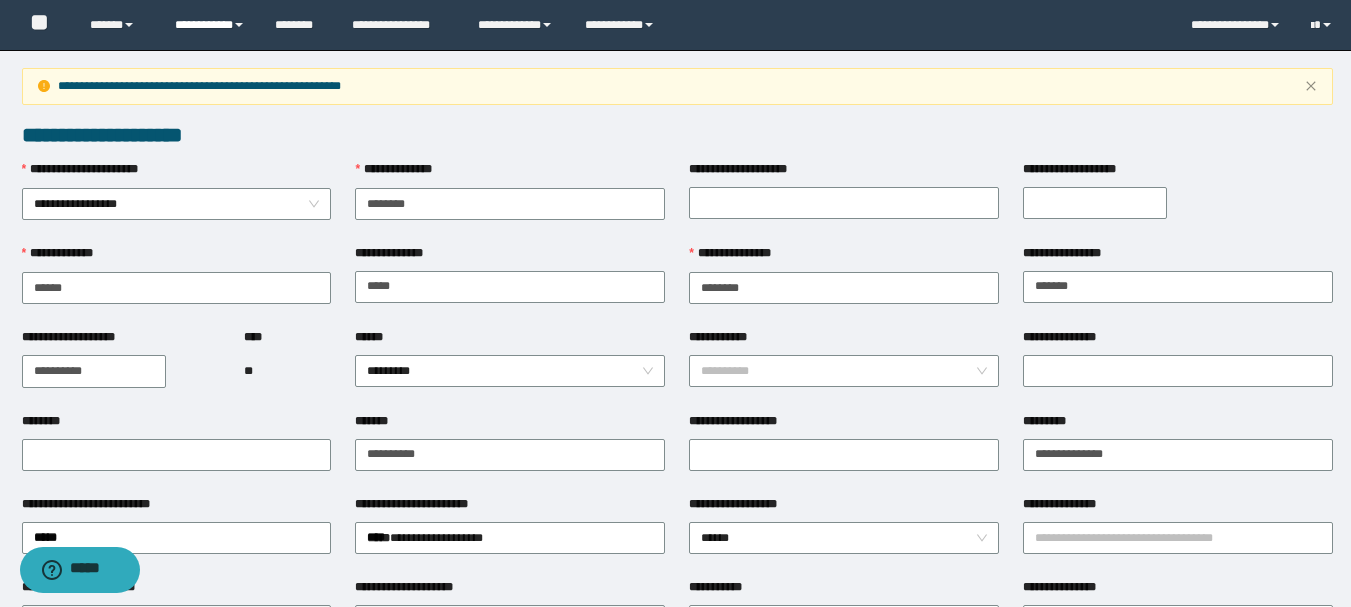 click on "**********" at bounding box center (210, 25) 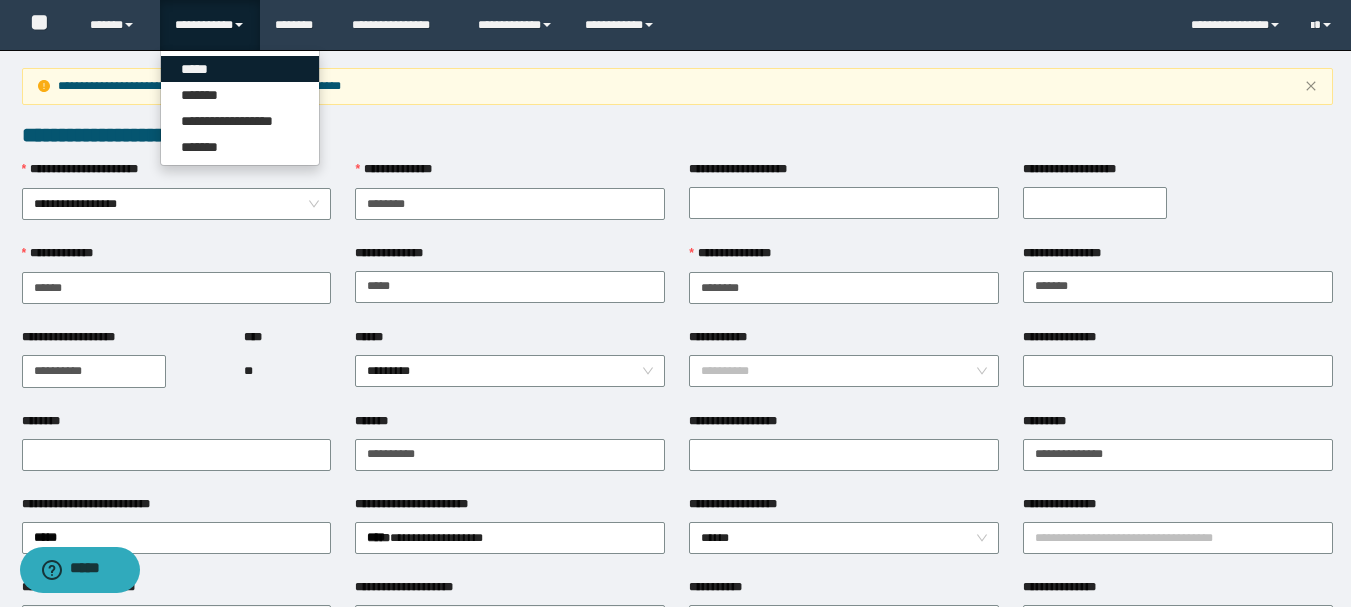 click on "*****" at bounding box center (240, 69) 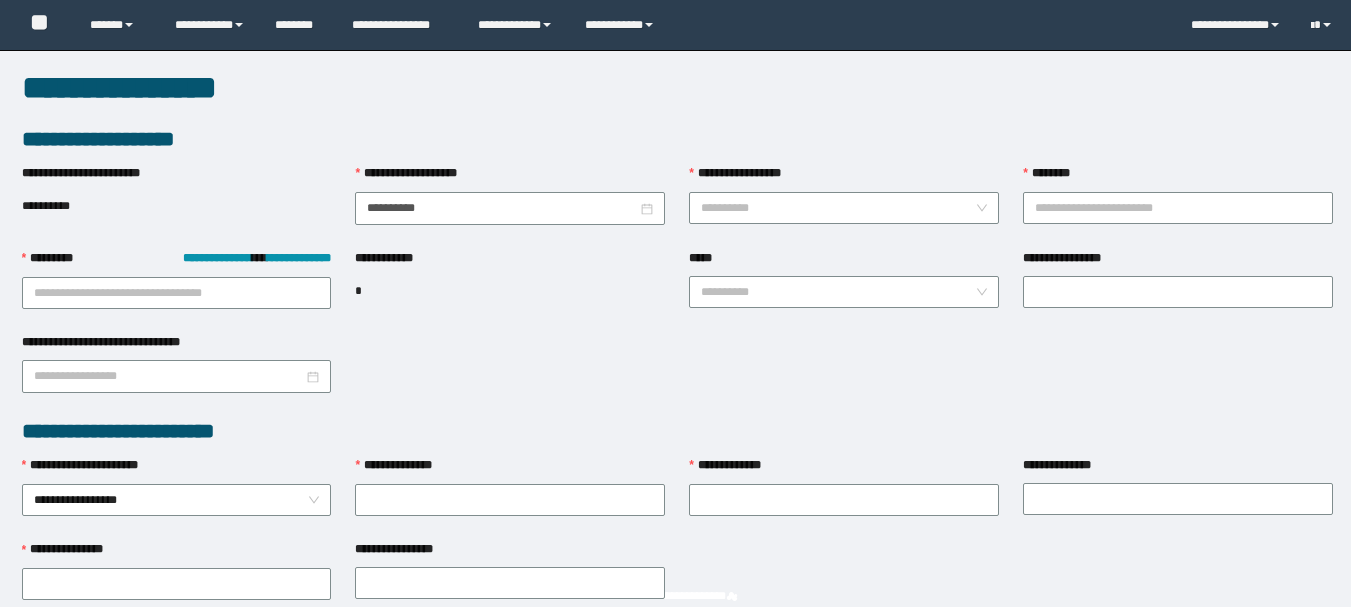 scroll, scrollTop: 0, scrollLeft: 0, axis: both 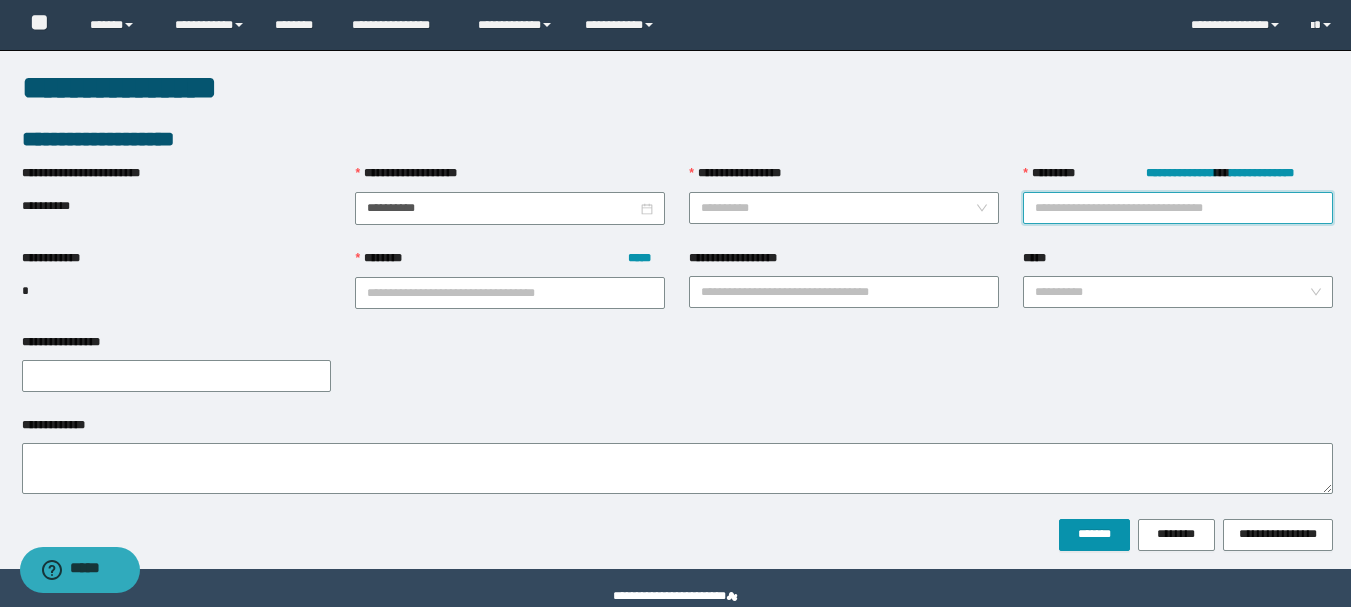 click on "**********" at bounding box center [1178, 208] 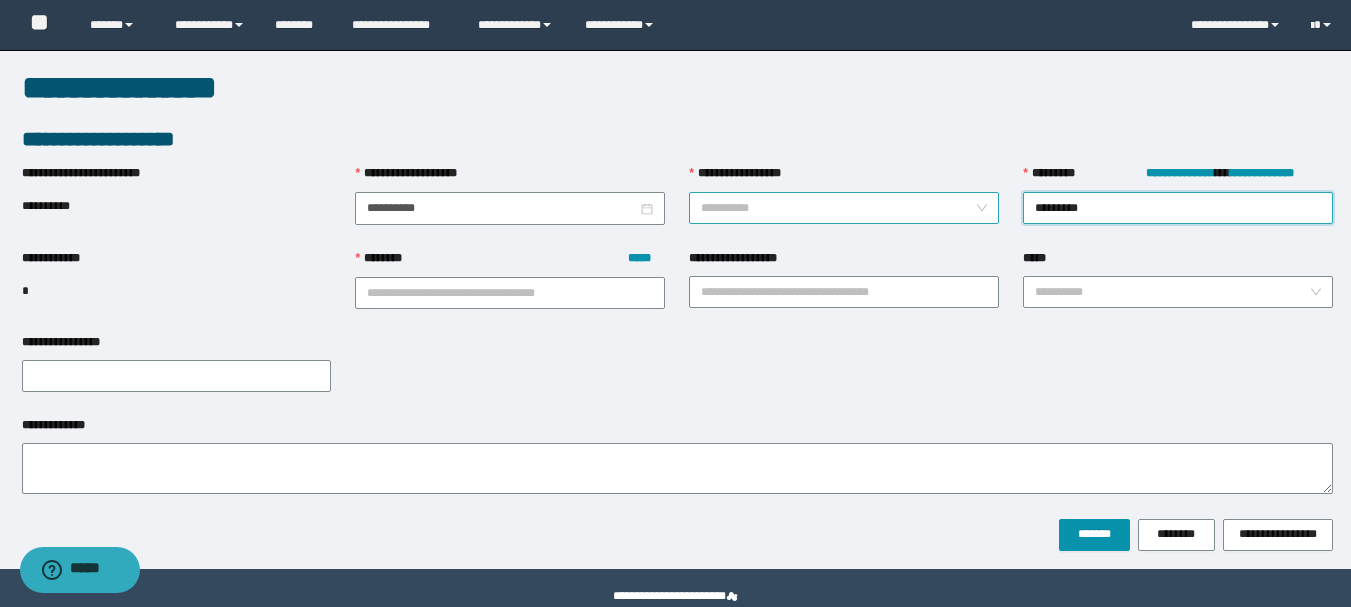 type on "********" 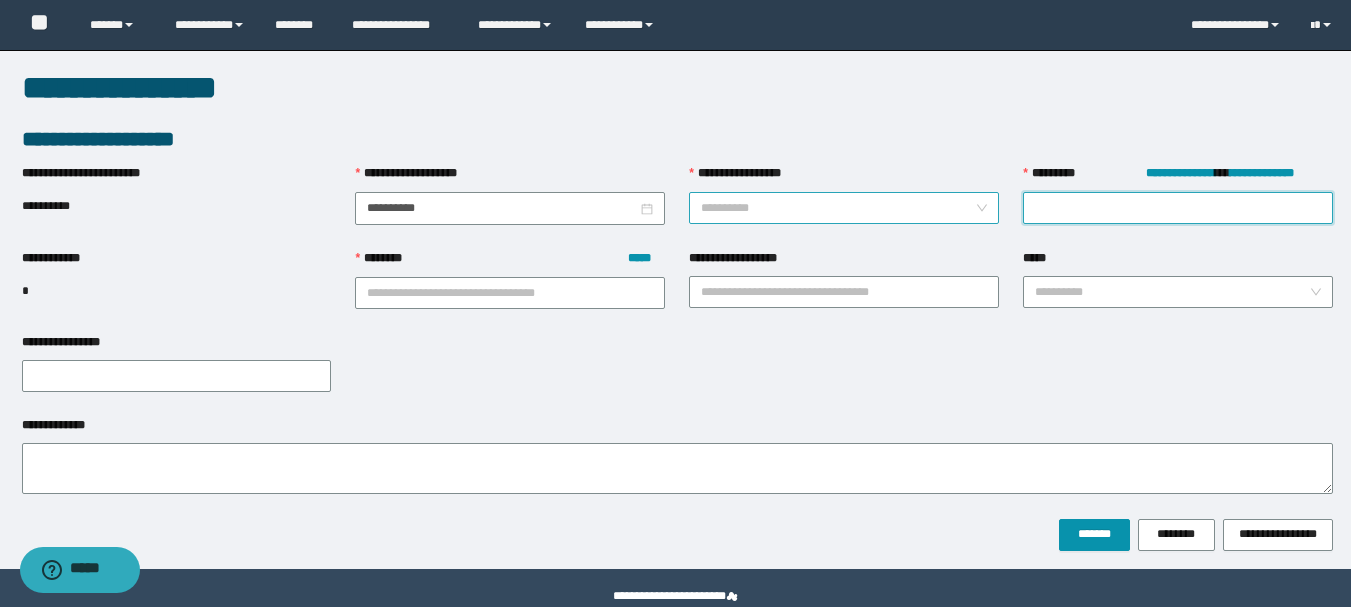 click on "**********" at bounding box center [838, 208] 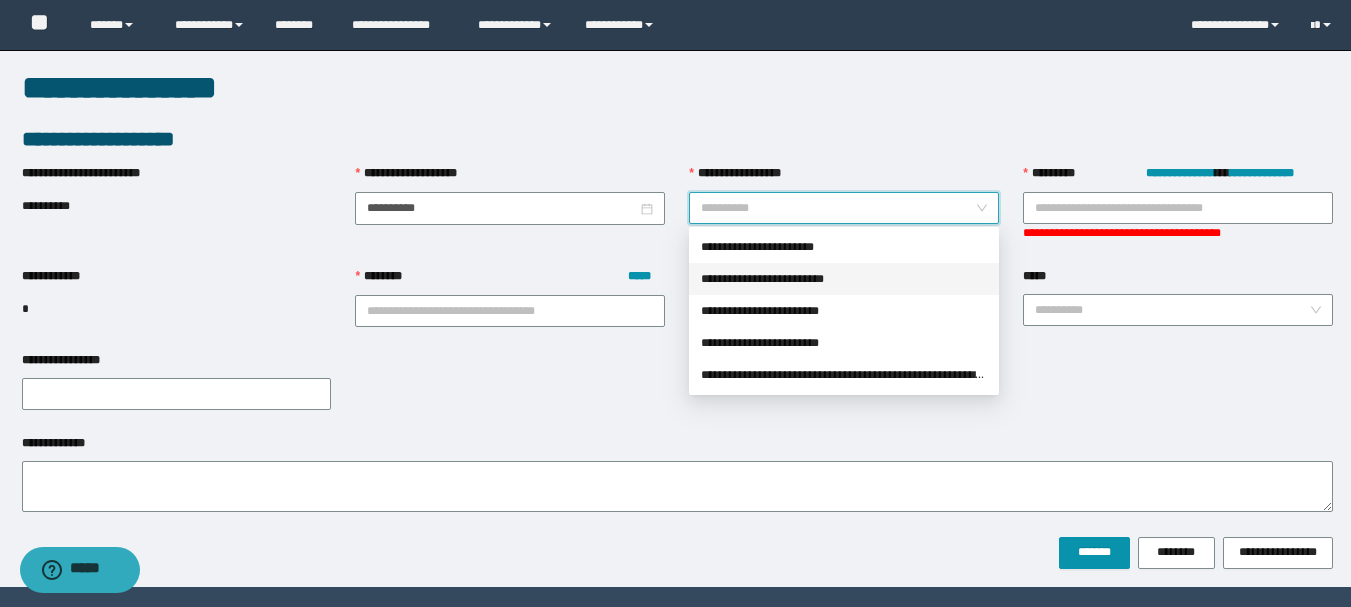 drag, startPoint x: 828, startPoint y: 274, endPoint x: 1063, endPoint y: 235, distance: 238.21419 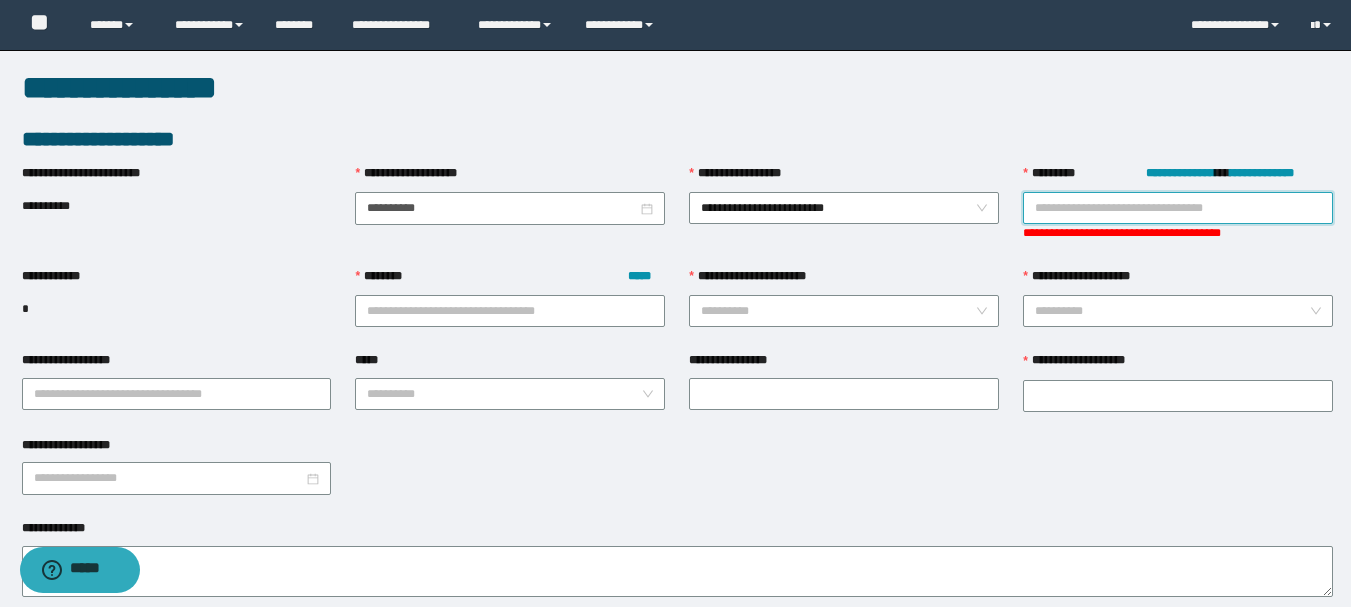 click on "**********" at bounding box center (1178, 208) 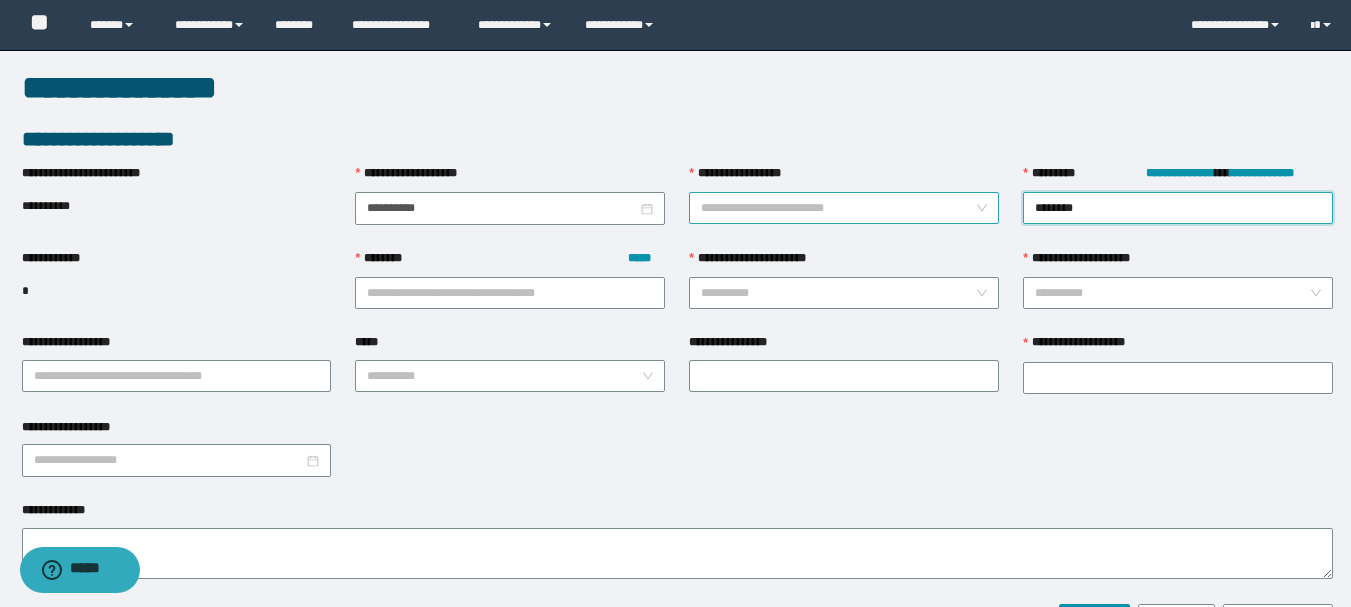 click on "**********" at bounding box center [844, 208] 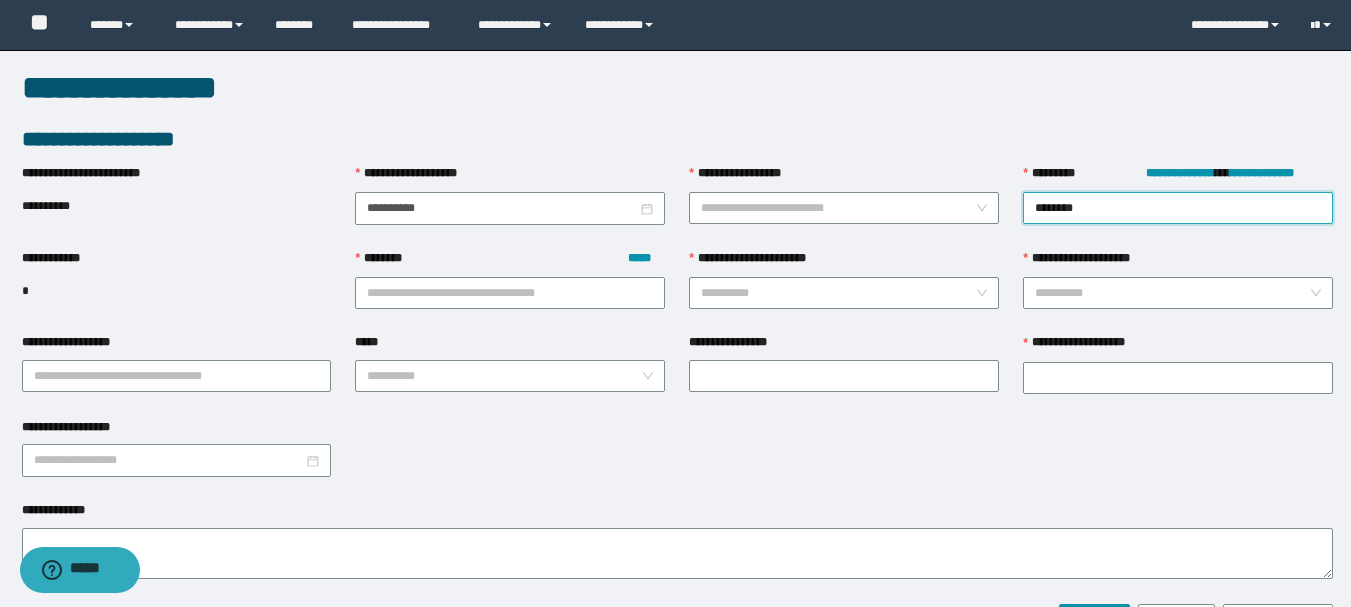 type 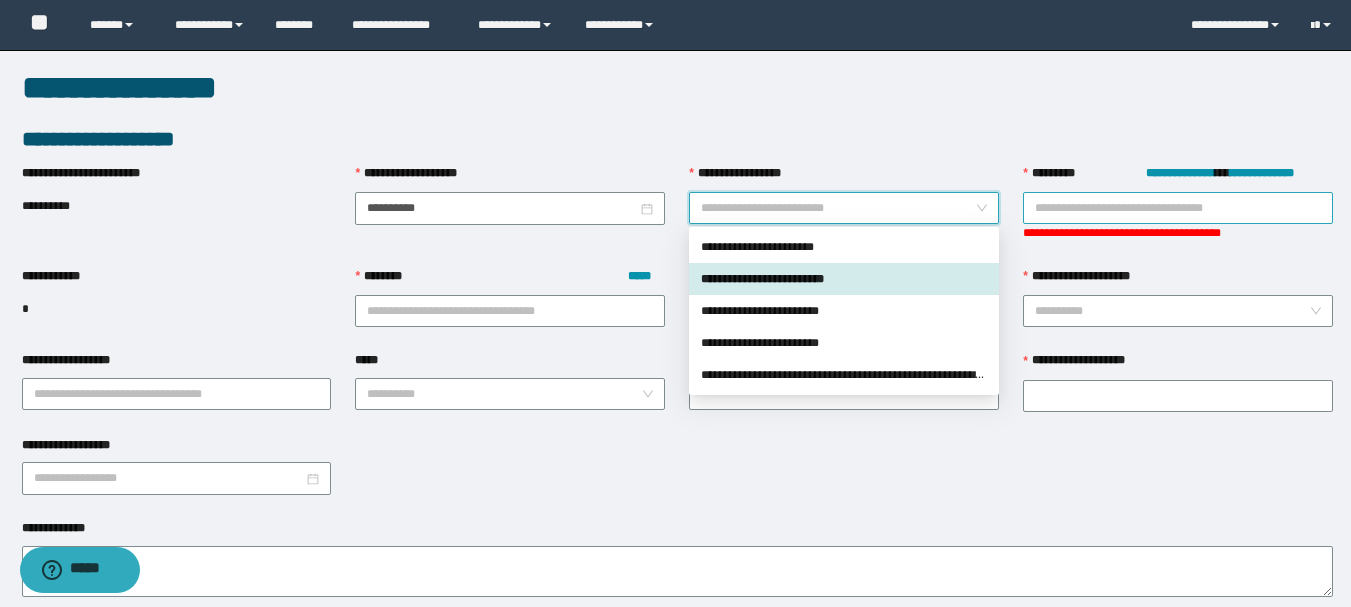 click on "**********" at bounding box center [1178, 208] 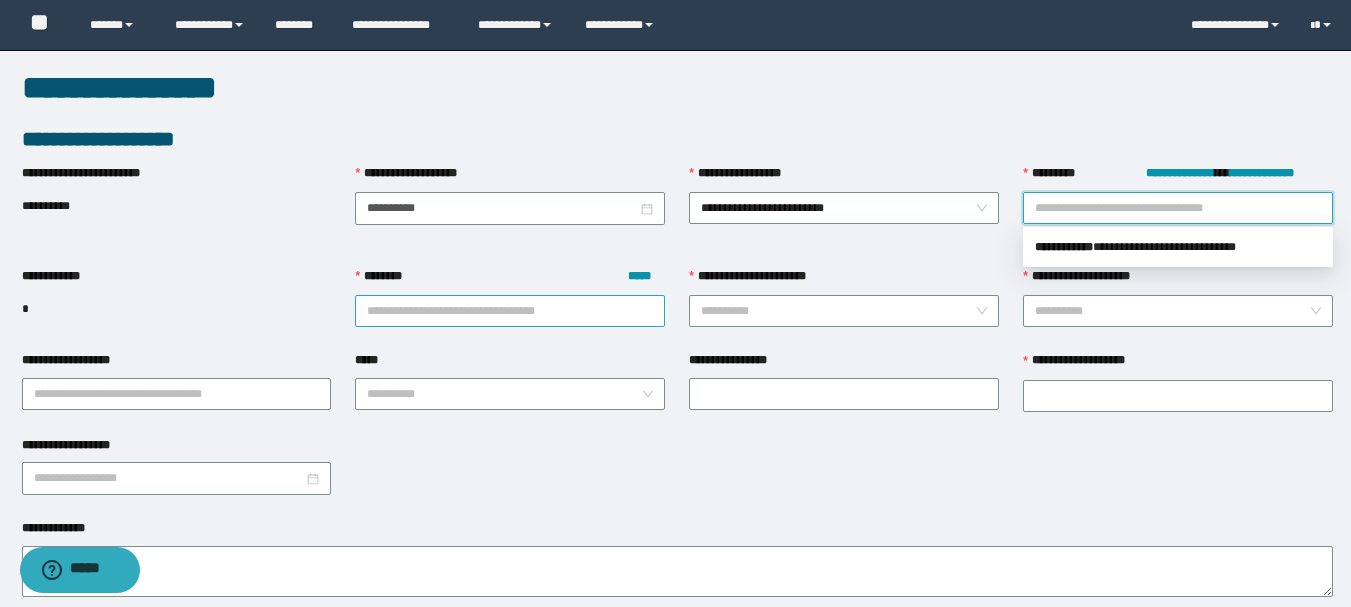 click on "******** *****" at bounding box center [510, 311] 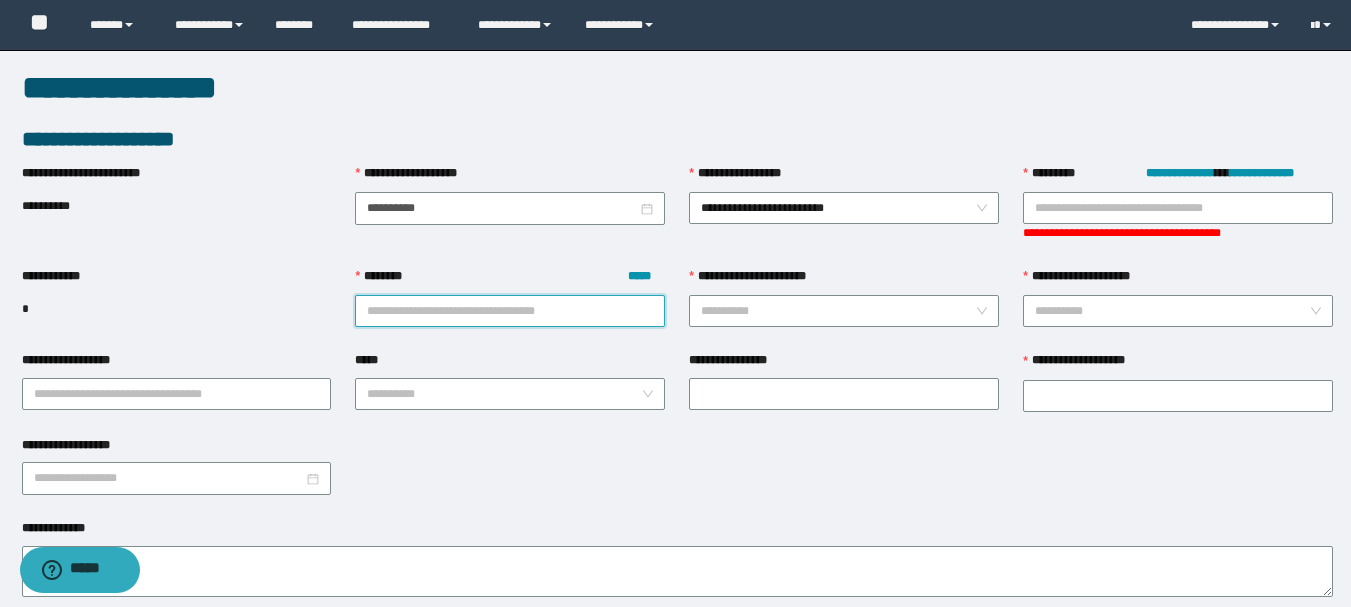 click on "**********" at bounding box center [1178, 178] 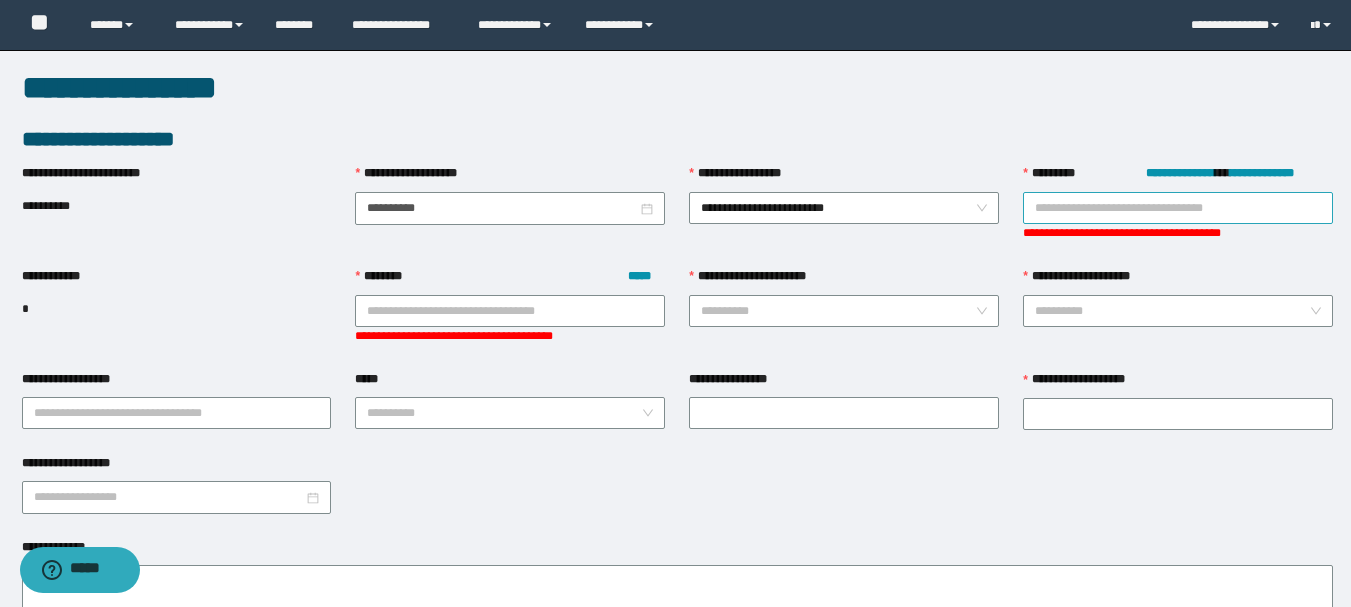 click on "**********" at bounding box center [1178, 208] 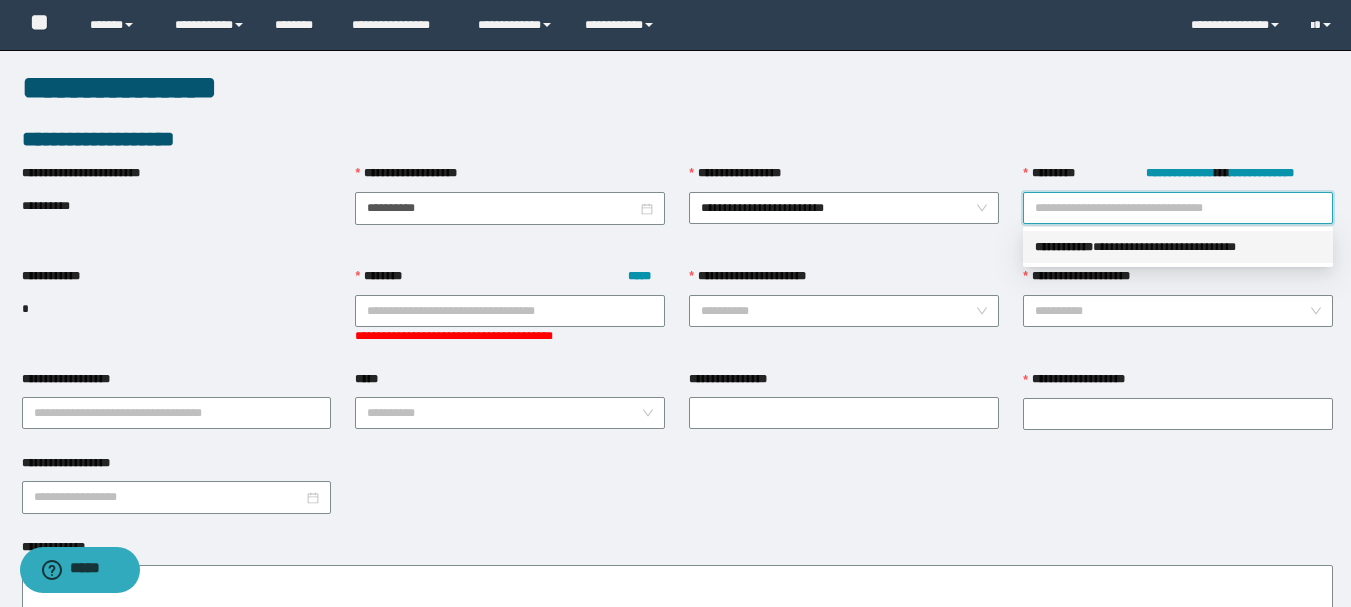 click on "**********" at bounding box center (1178, 247) 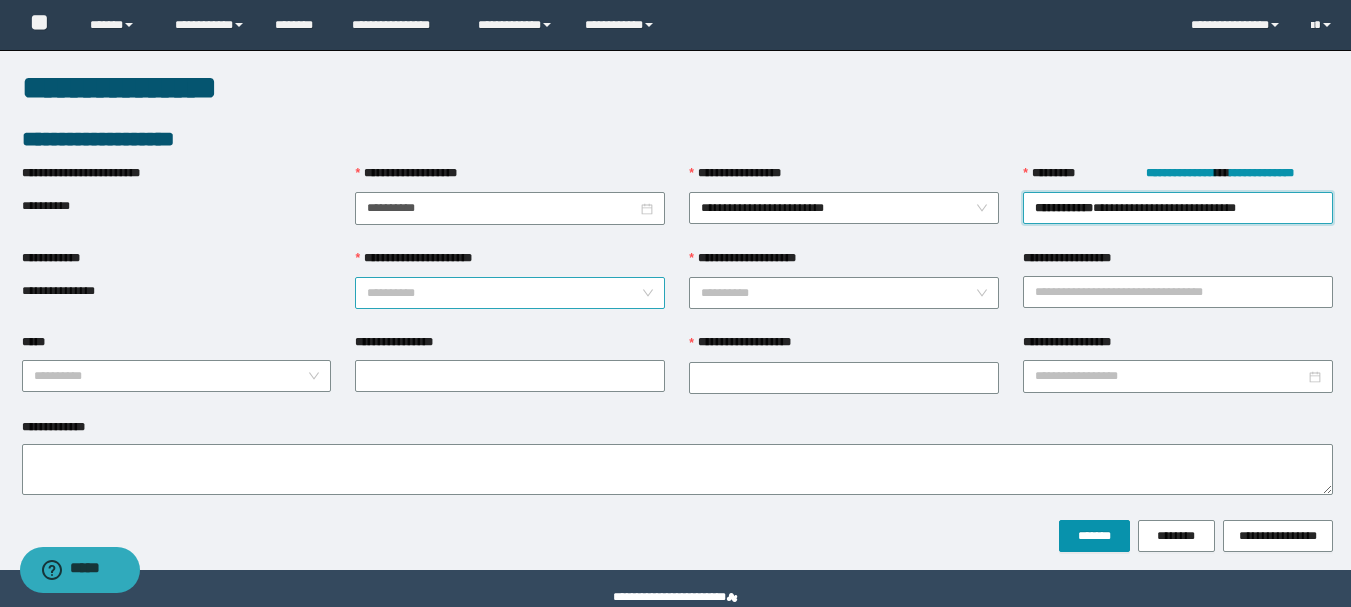 click on "**********" at bounding box center [504, 293] 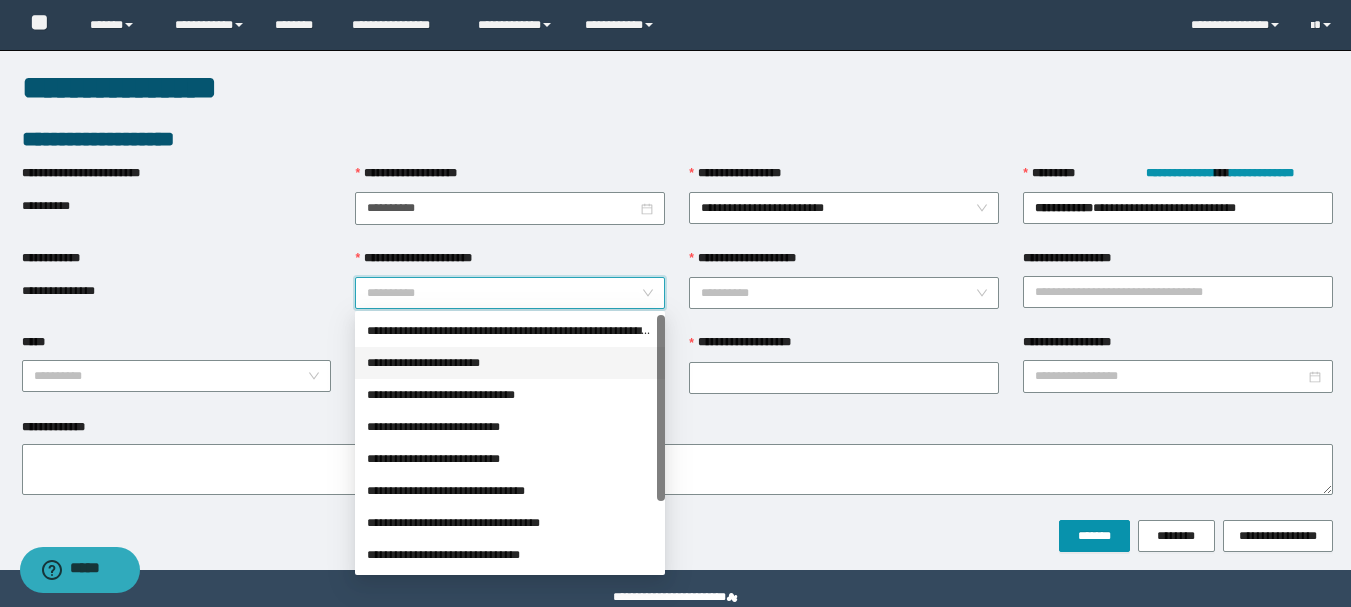 click on "**********" at bounding box center (510, 363) 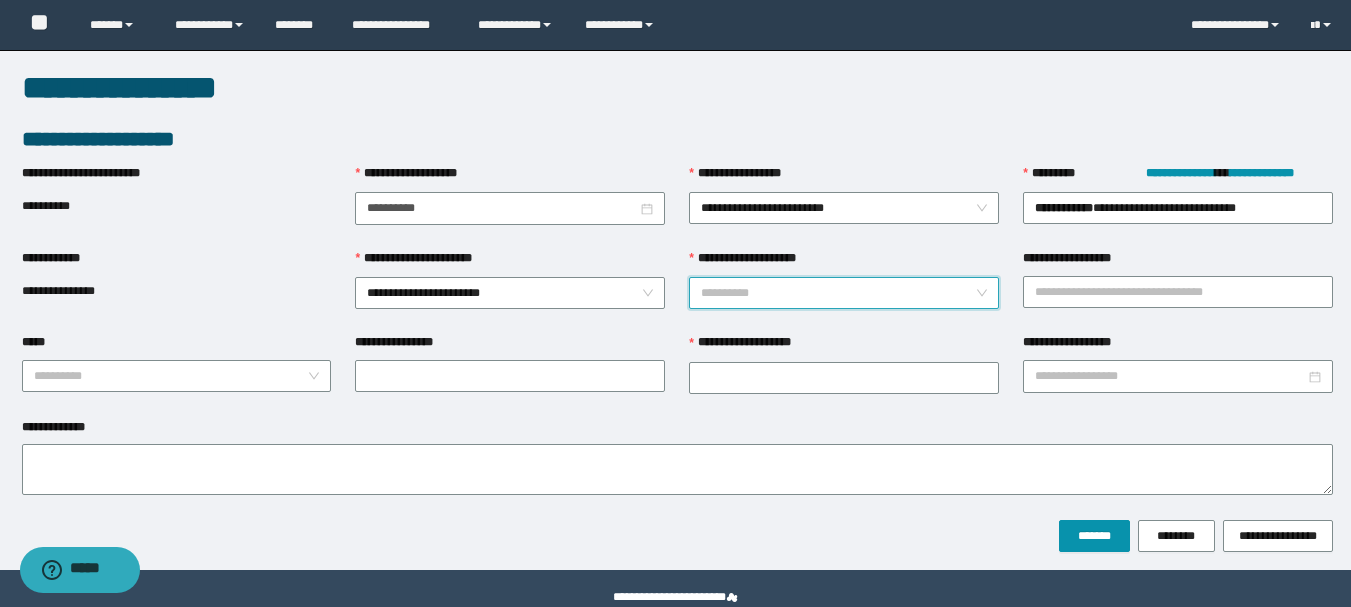 click on "**********" at bounding box center [838, 293] 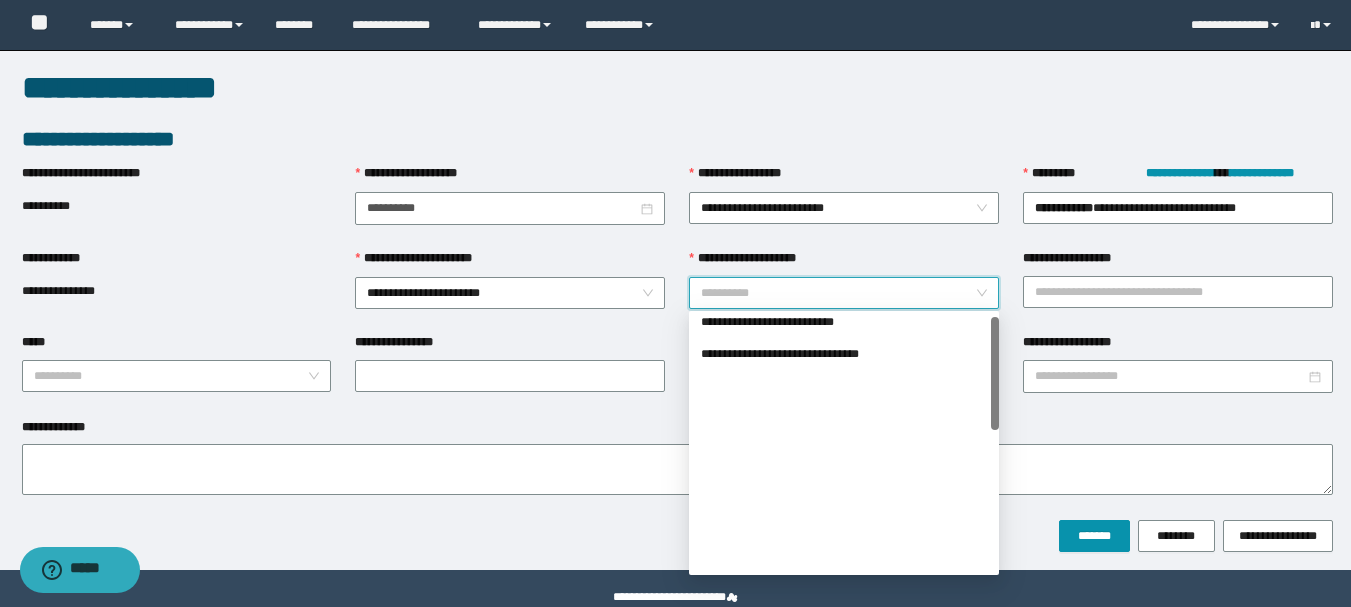 scroll, scrollTop: 320, scrollLeft: 0, axis: vertical 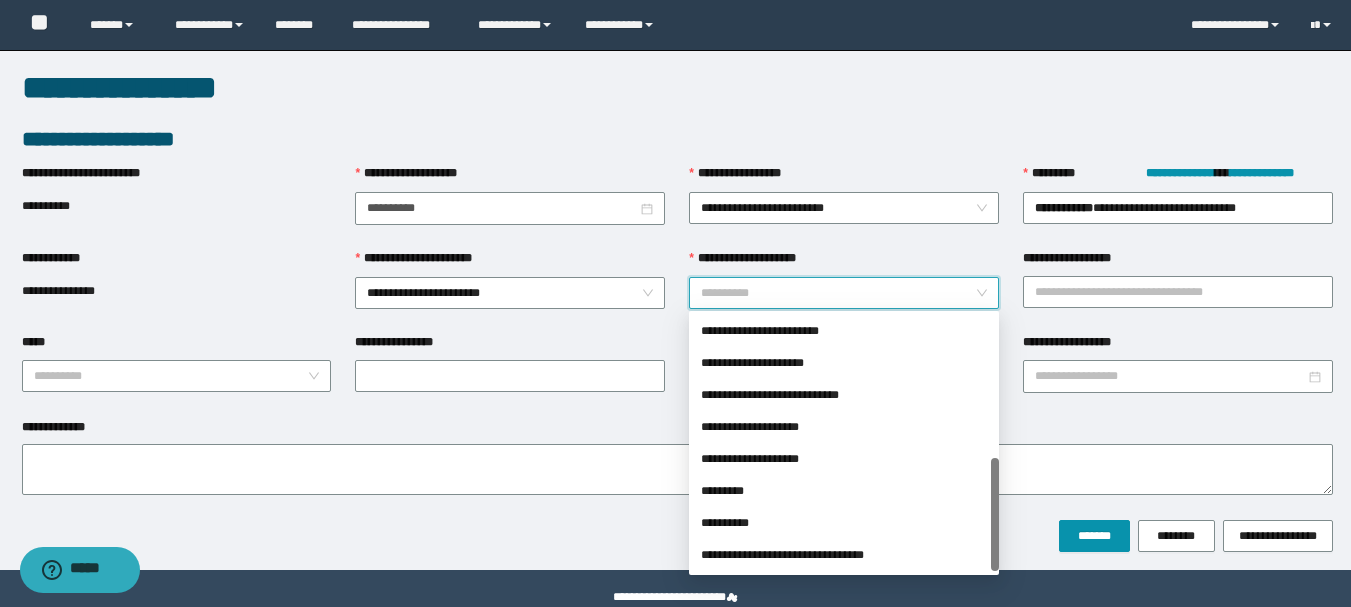drag, startPoint x: 997, startPoint y: 352, endPoint x: 960, endPoint y: 641, distance: 291.3589 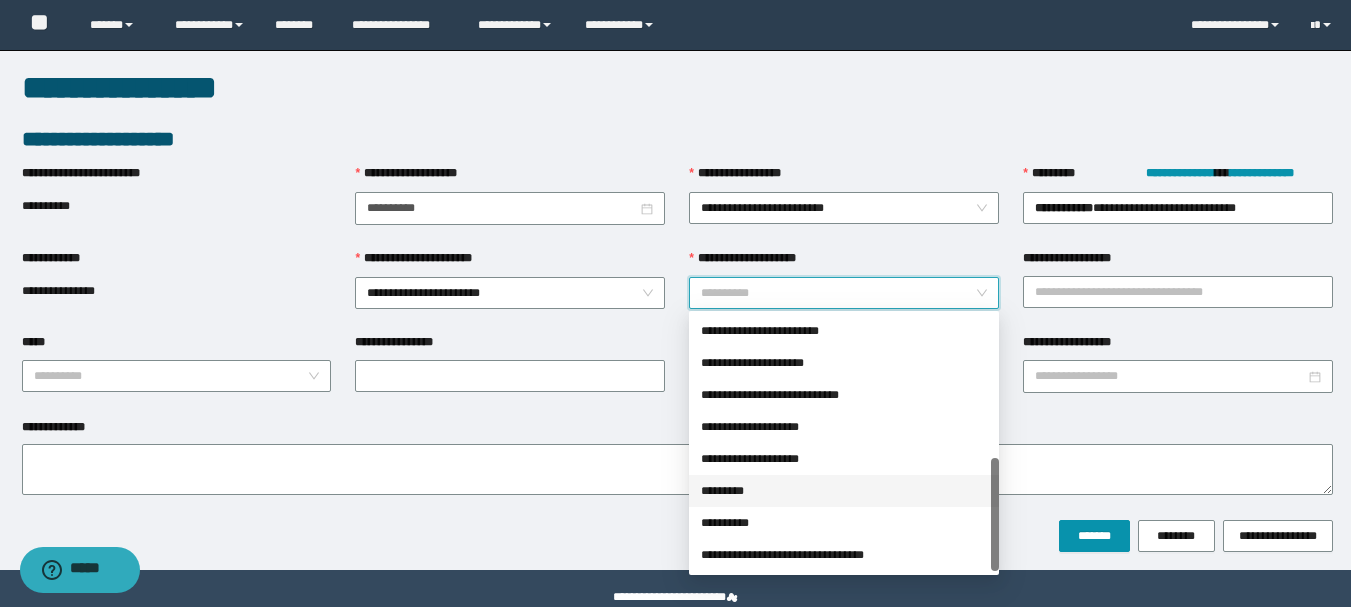 click on "*********" at bounding box center [844, 491] 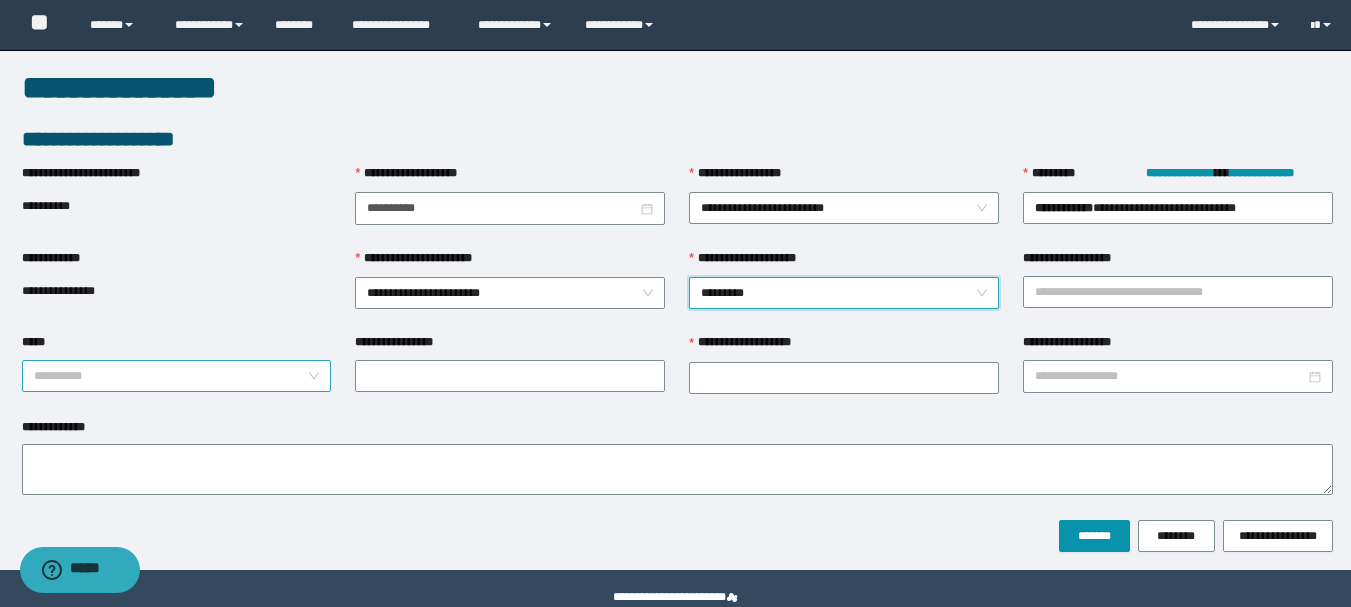 drag, startPoint x: 395, startPoint y: 365, endPoint x: 221, endPoint y: 365, distance: 174 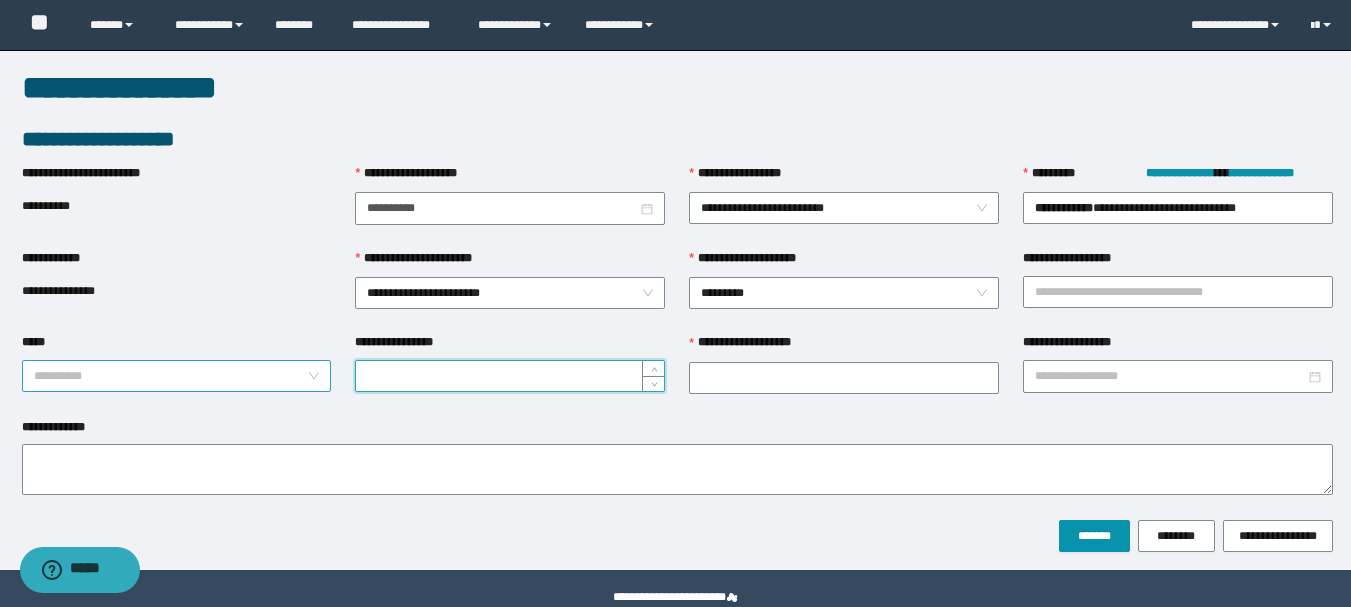 click on "*****" at bounding box center (171, 376) 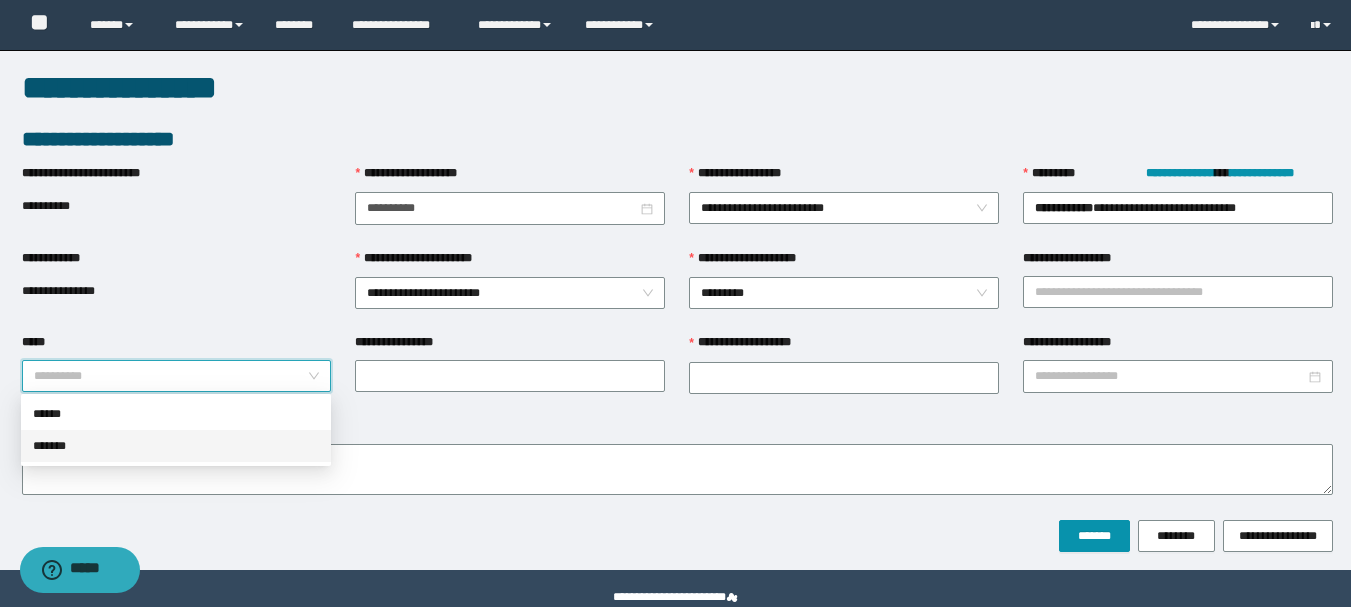 click on "*******" at bounding box center (176, 446) 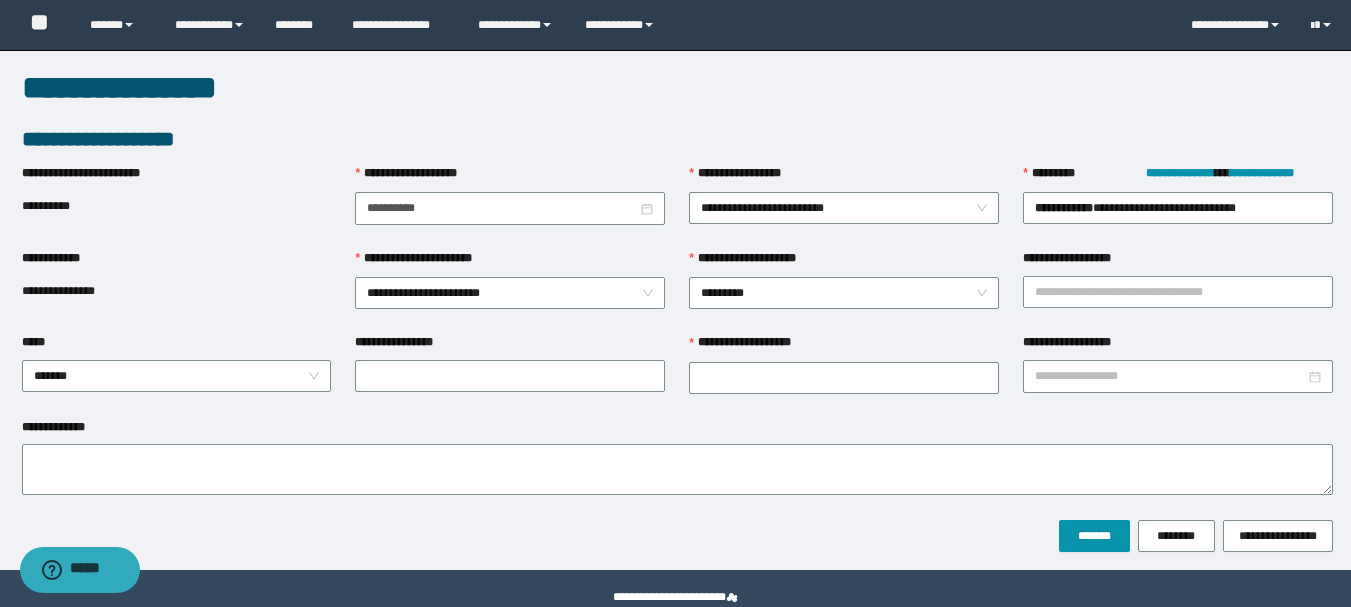 click on "**********" at bounding box center [510, 346] 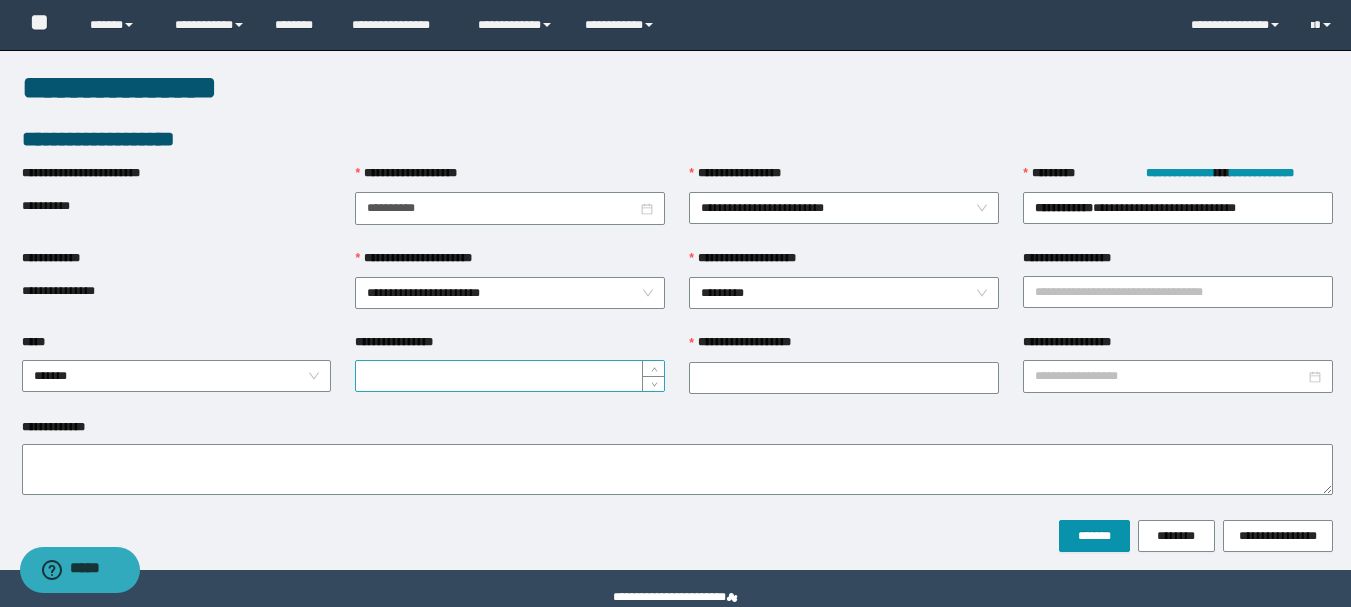 click on "**********" at bounding box center [510, 376] 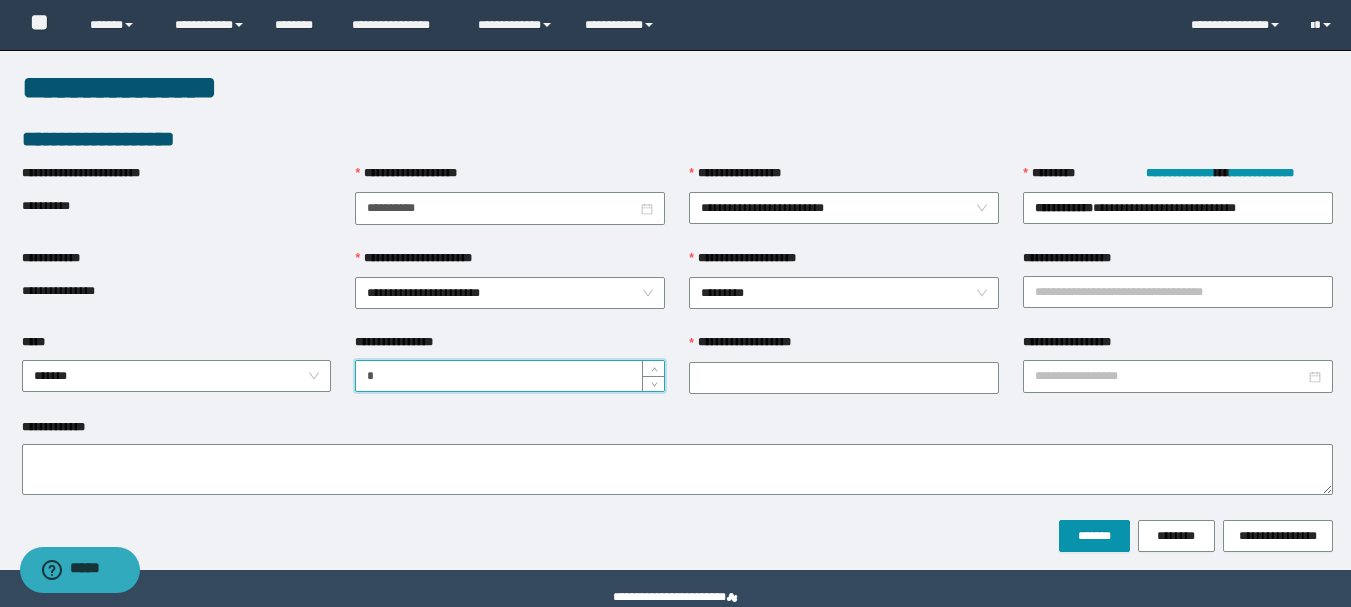 type on "*" 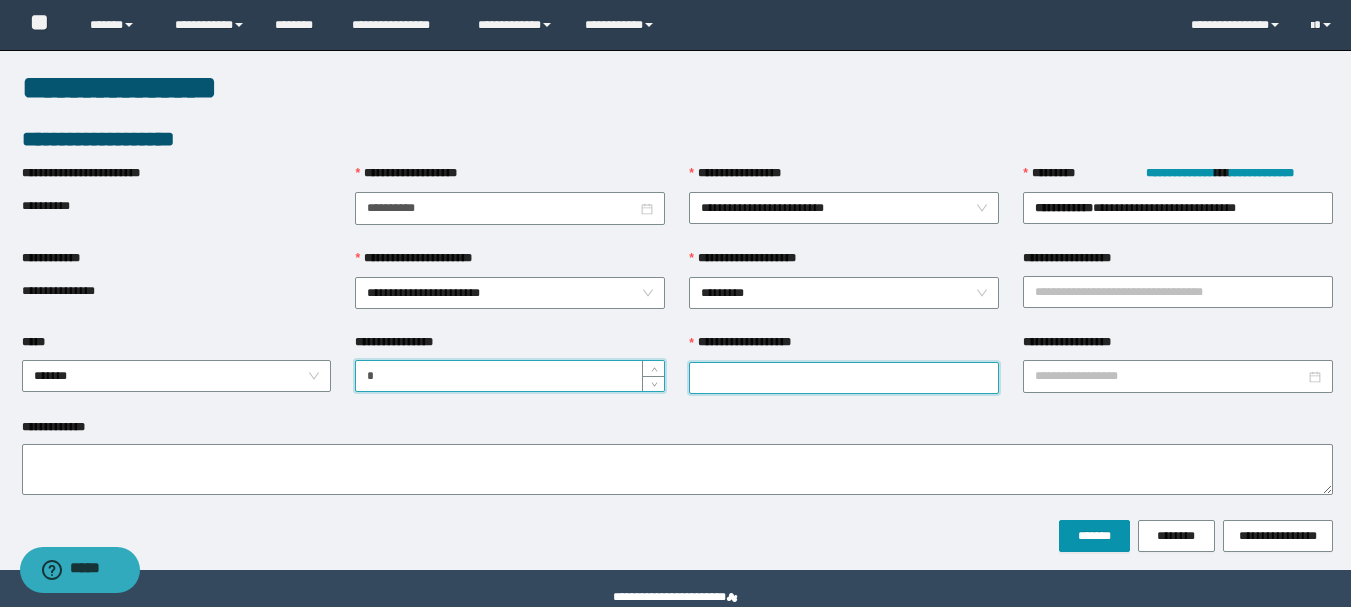 drag, startPoint x: 845, startPoint y: 372, endPoint x: 855, endPoint y: 376, distance: 10.770329 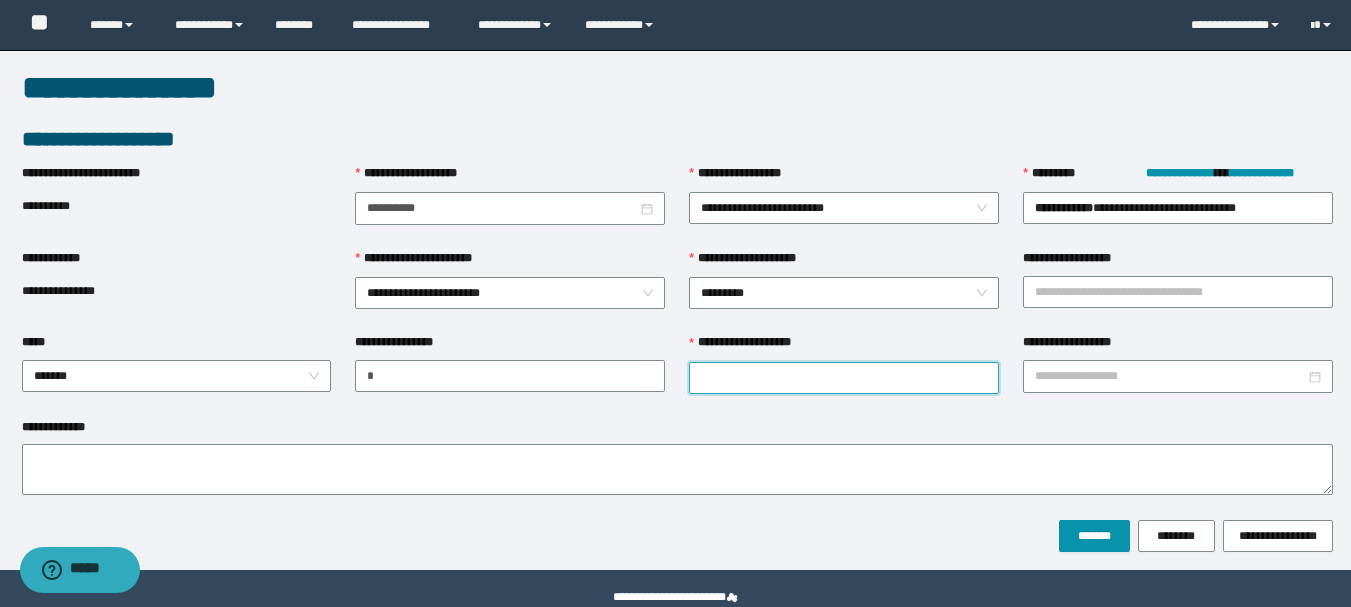 paste on "*********" 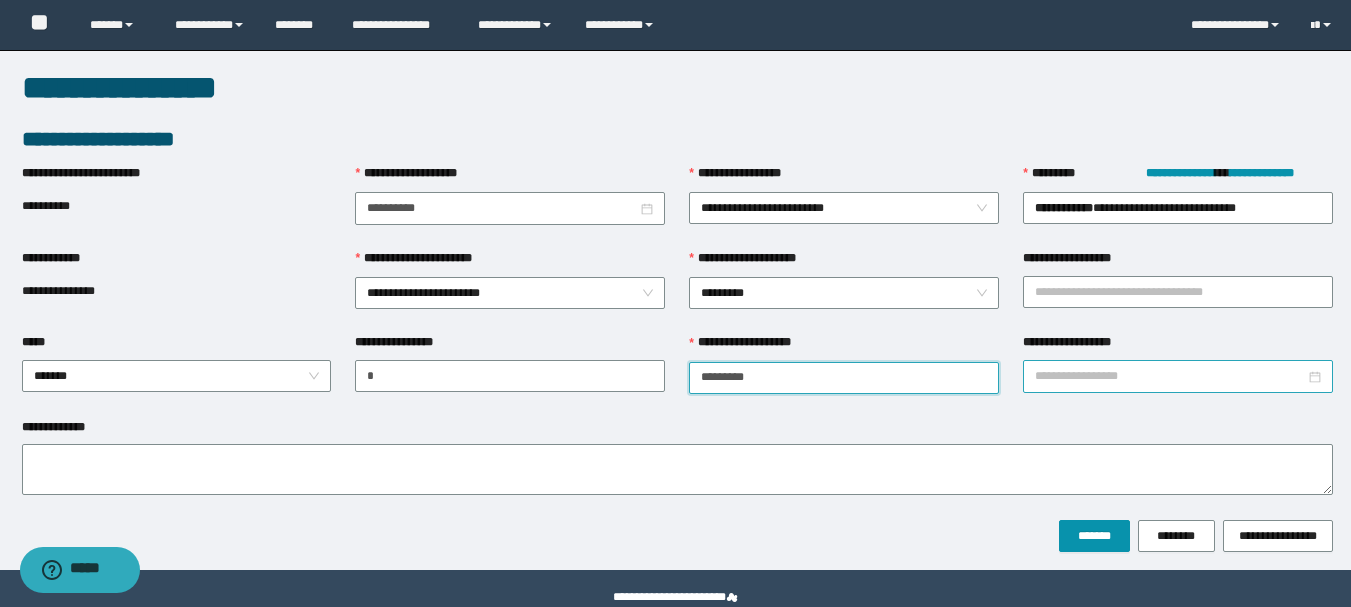 type on "*********" 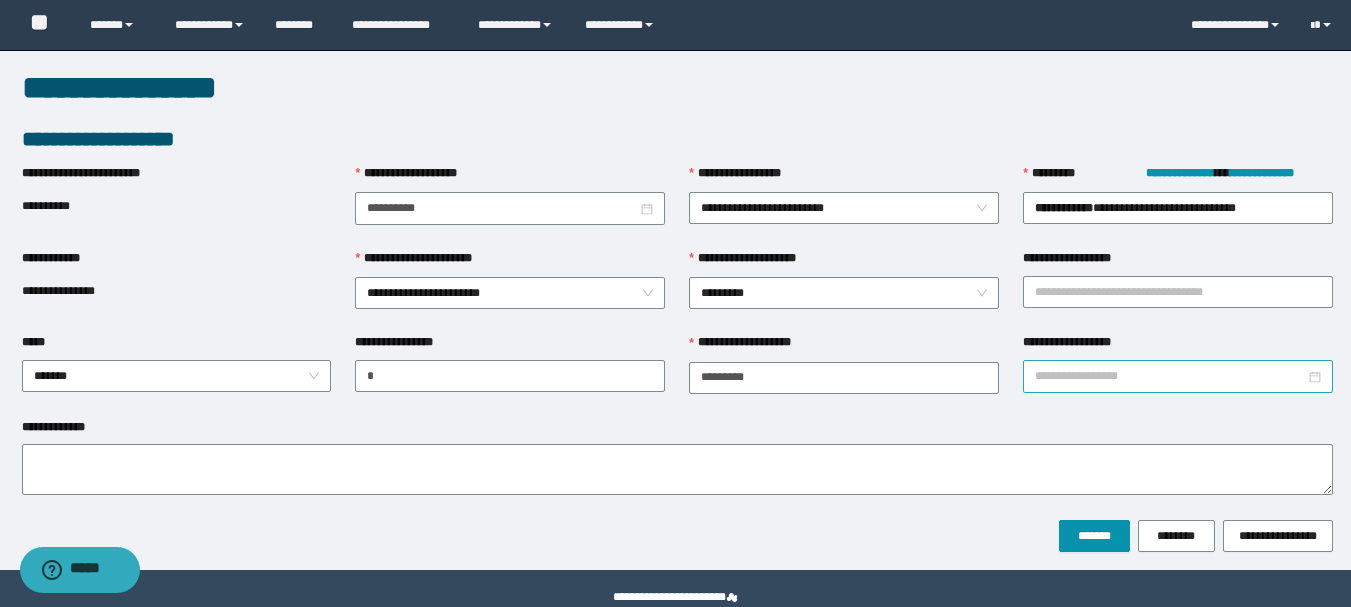 click on "**********" at bounding box center (1170, 376) 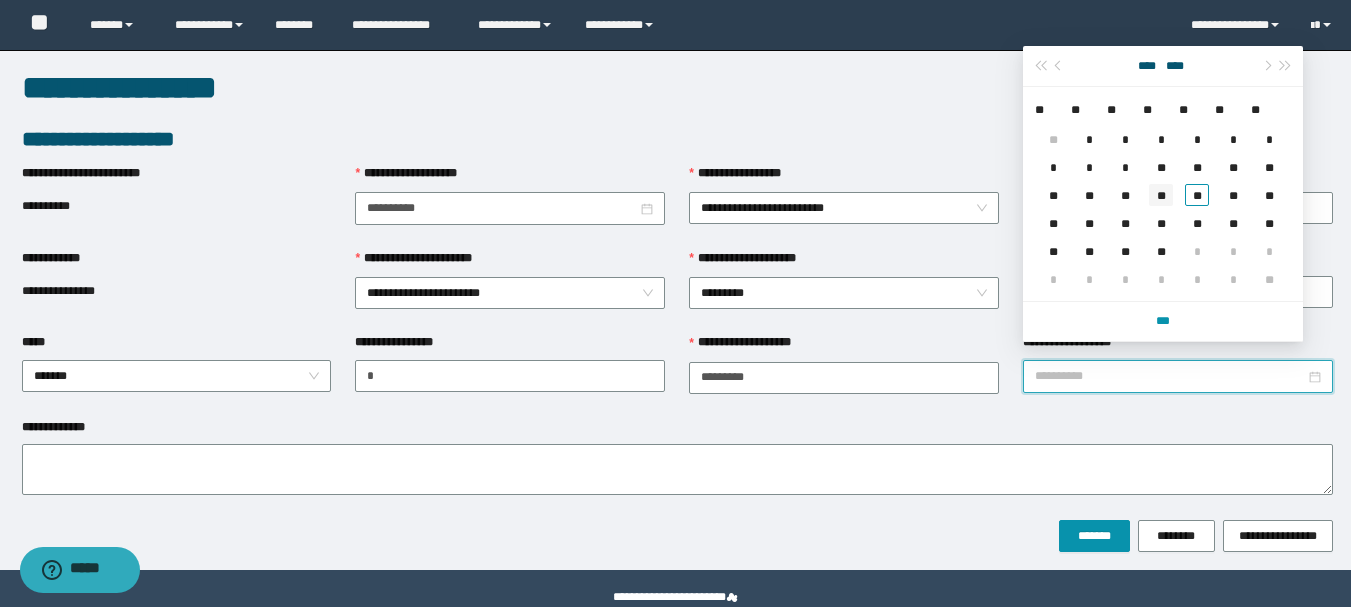 type on "**********" 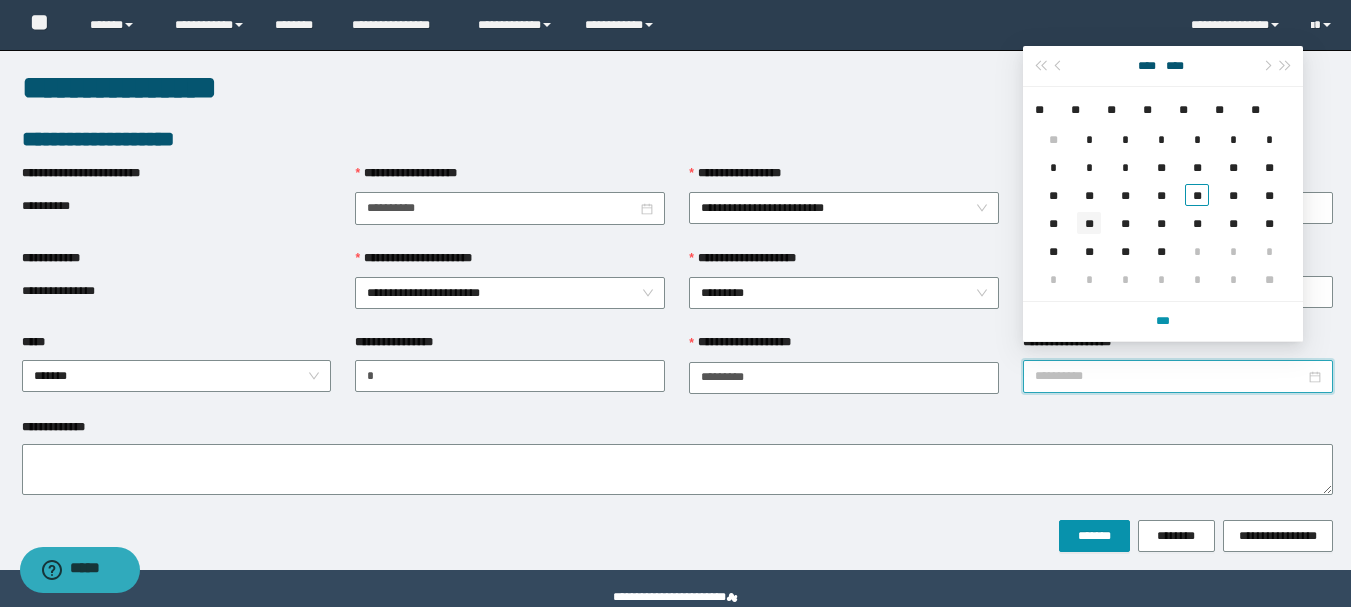 type on "**********" 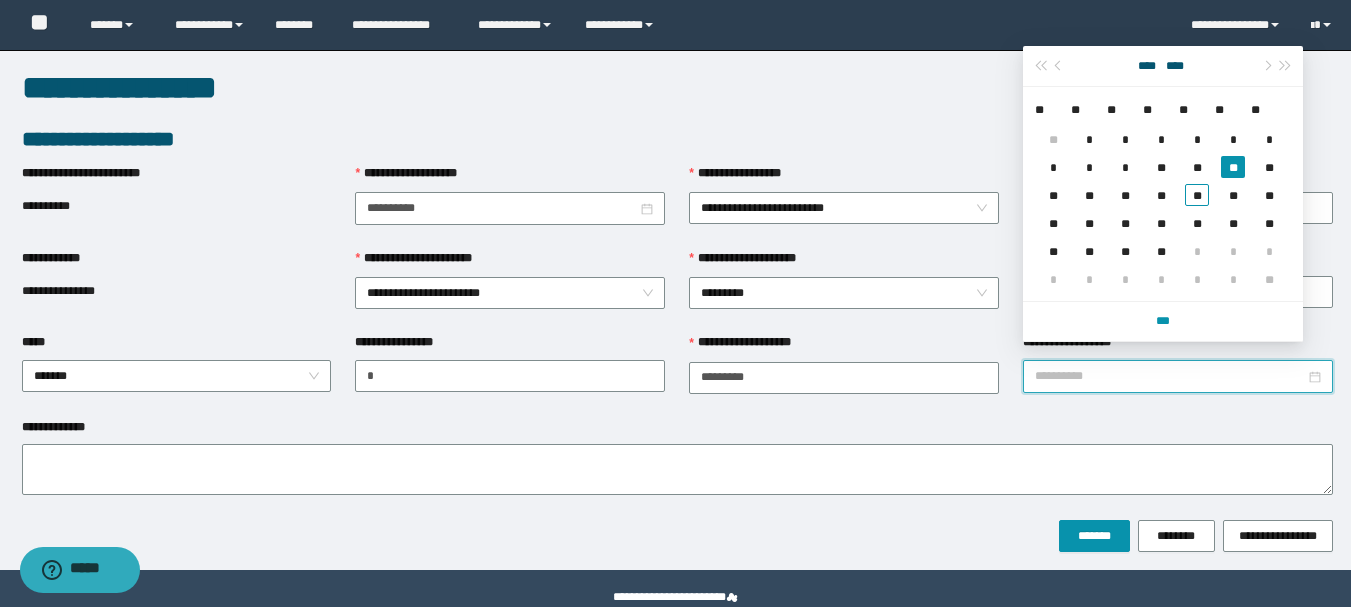 click on "**" at bounding box center (1233, 167) 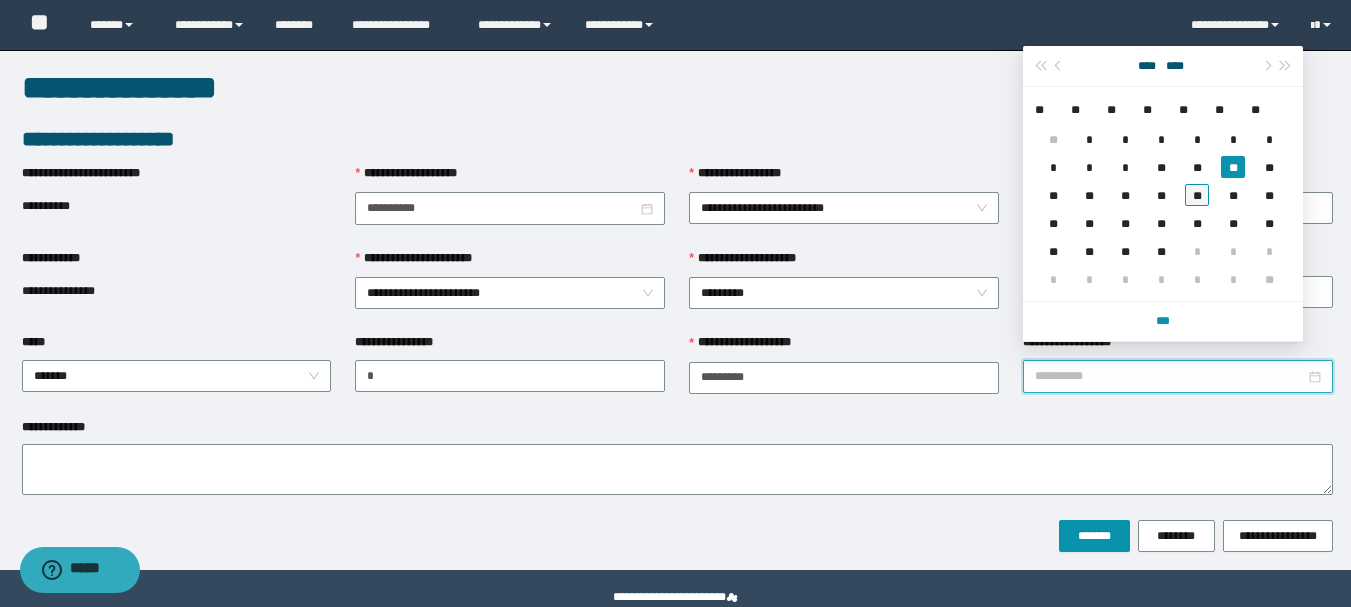 type on "**********" 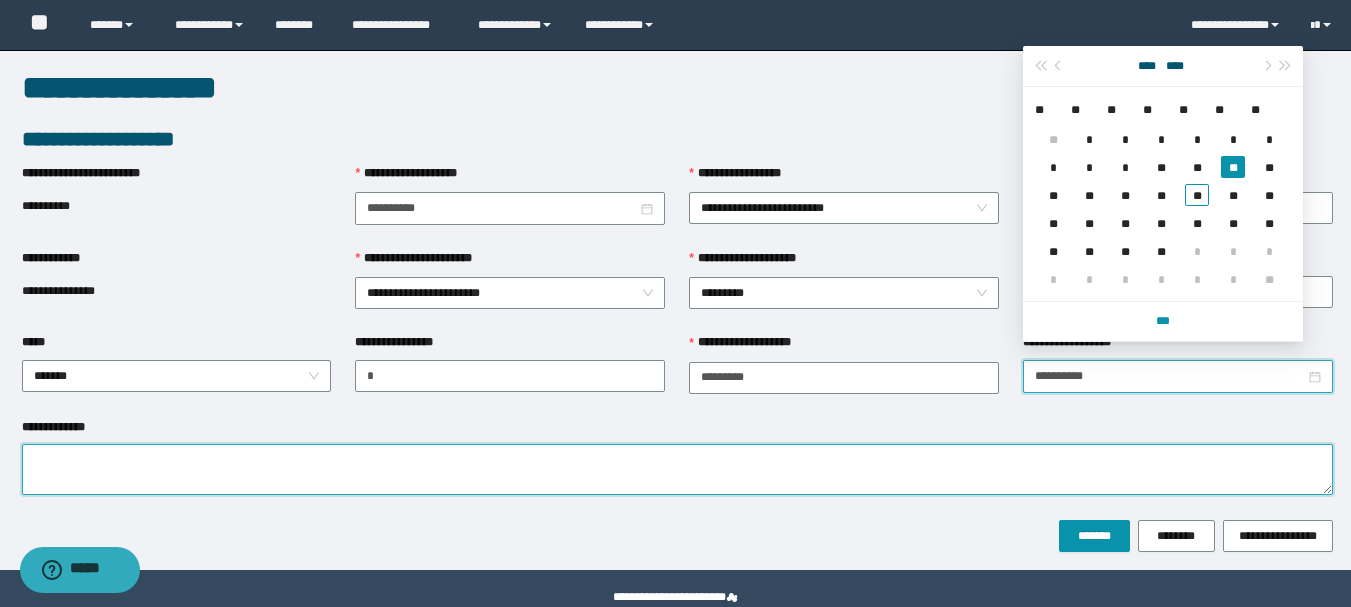click on "**********" at bounding box center (677, 469) 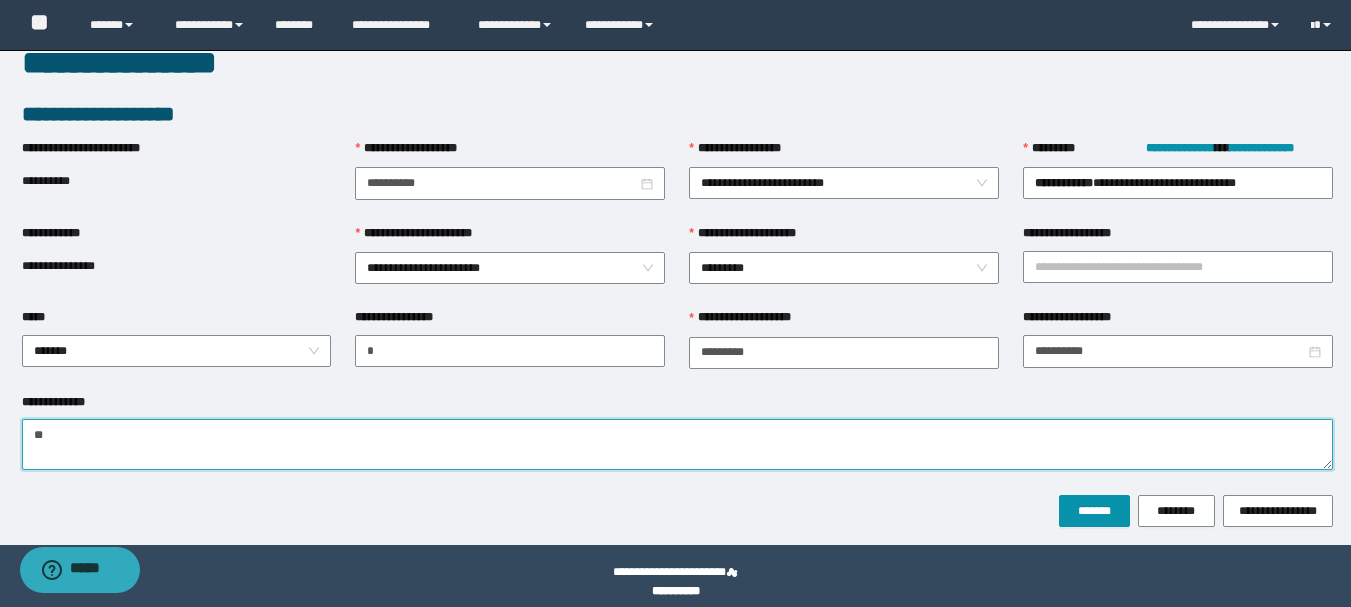 scroll, scrollTop: 39, scrollLeft: 0, axis: vertical 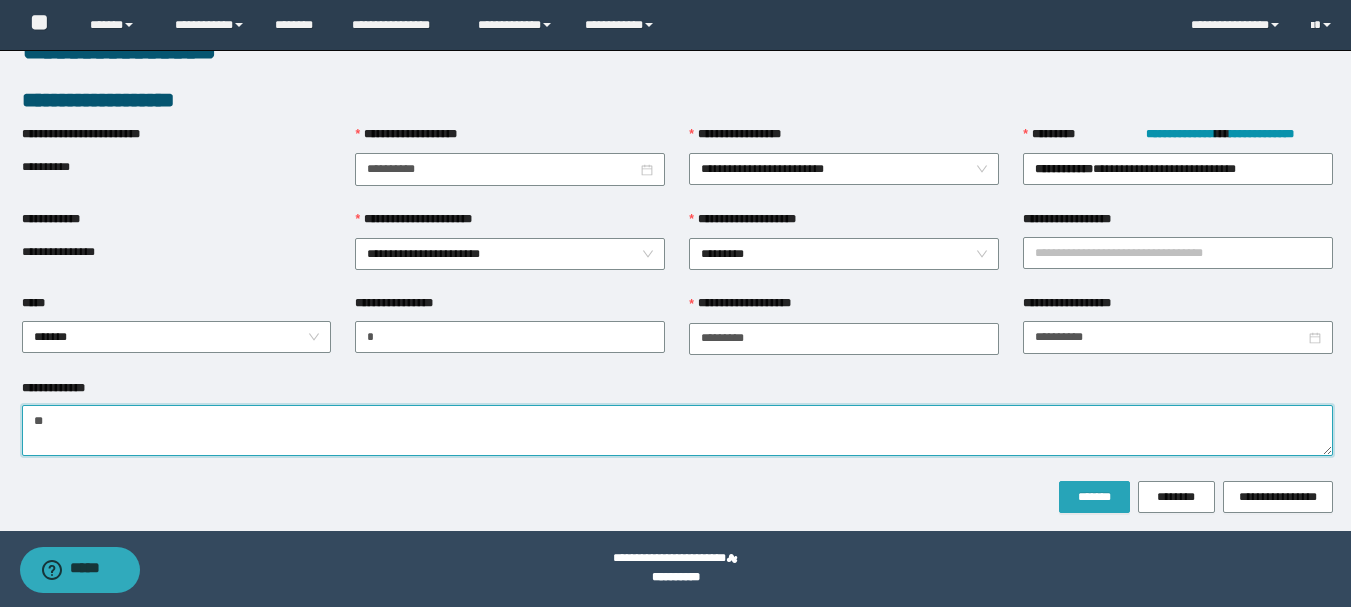 type on "**" 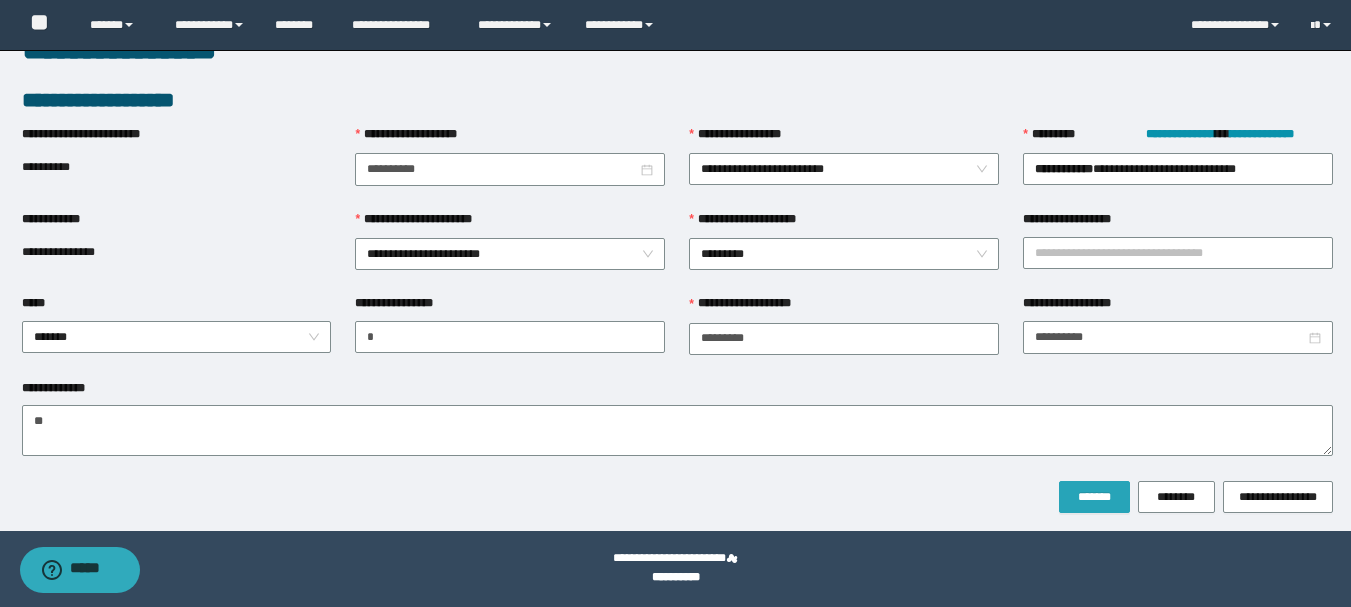 click on "*******" at bounding box center [1094, 497] 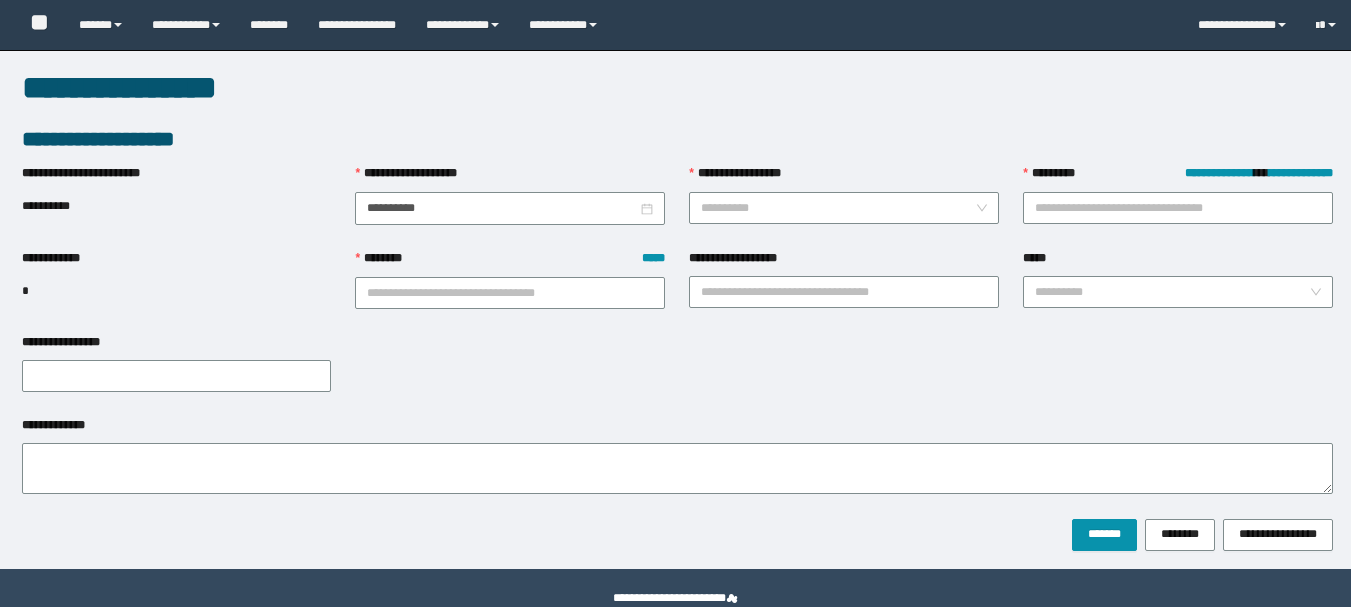 scroll, scrollTop: 0, scrollLeft: 0, axis: both 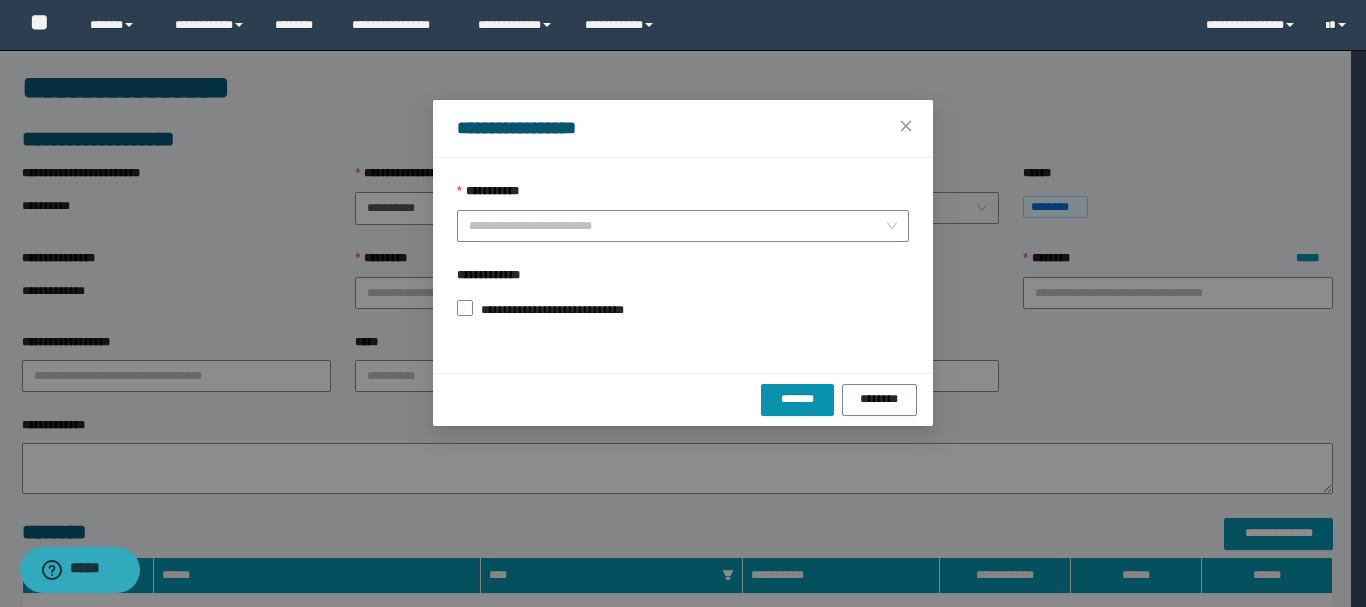type on "*" 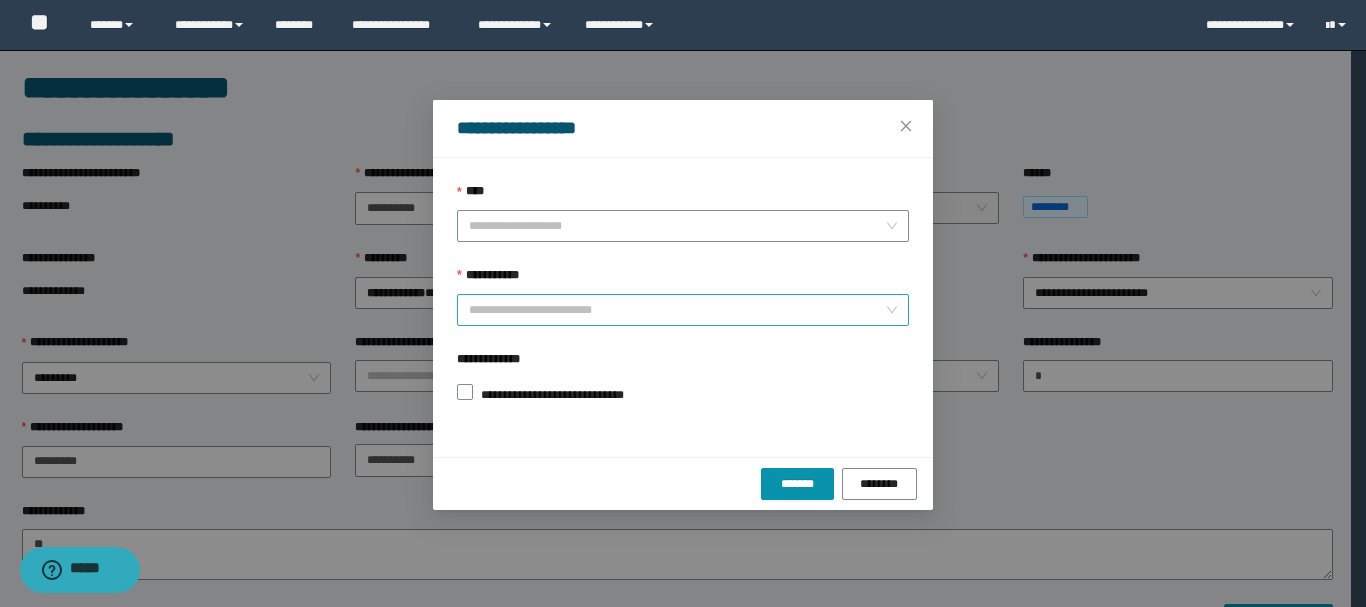 click on "****" at bounding box center (677, 226) 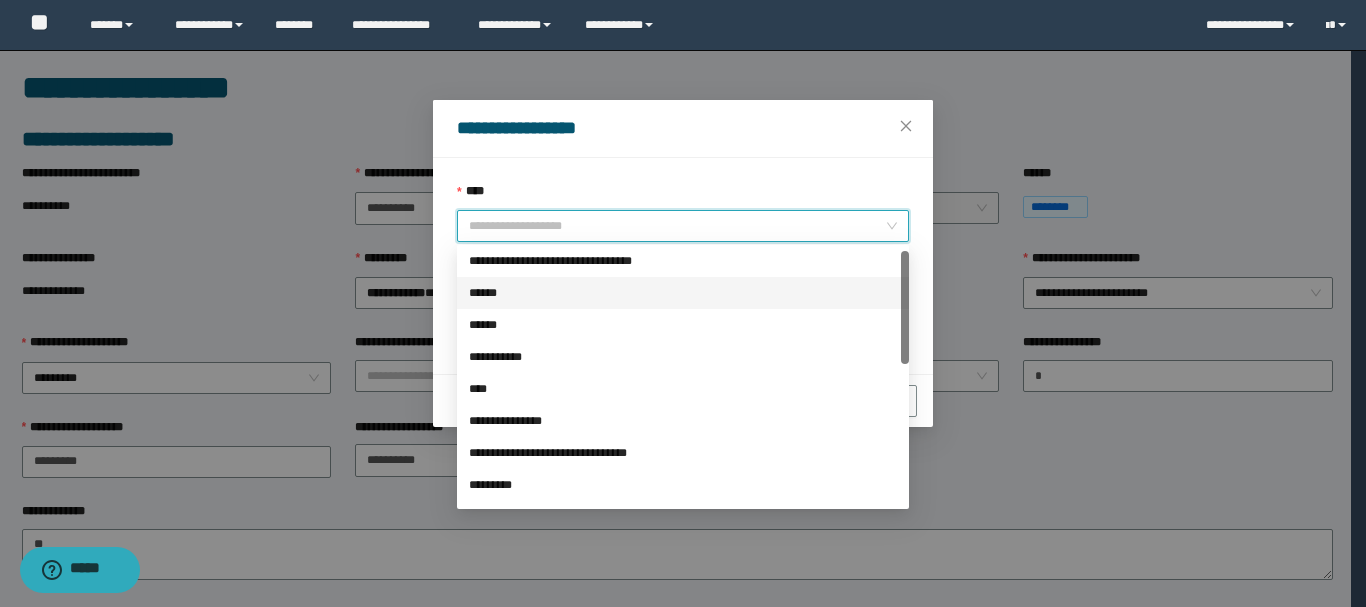 scroll, scrollTop: 5, scrollLeft: 0, axis: vertical 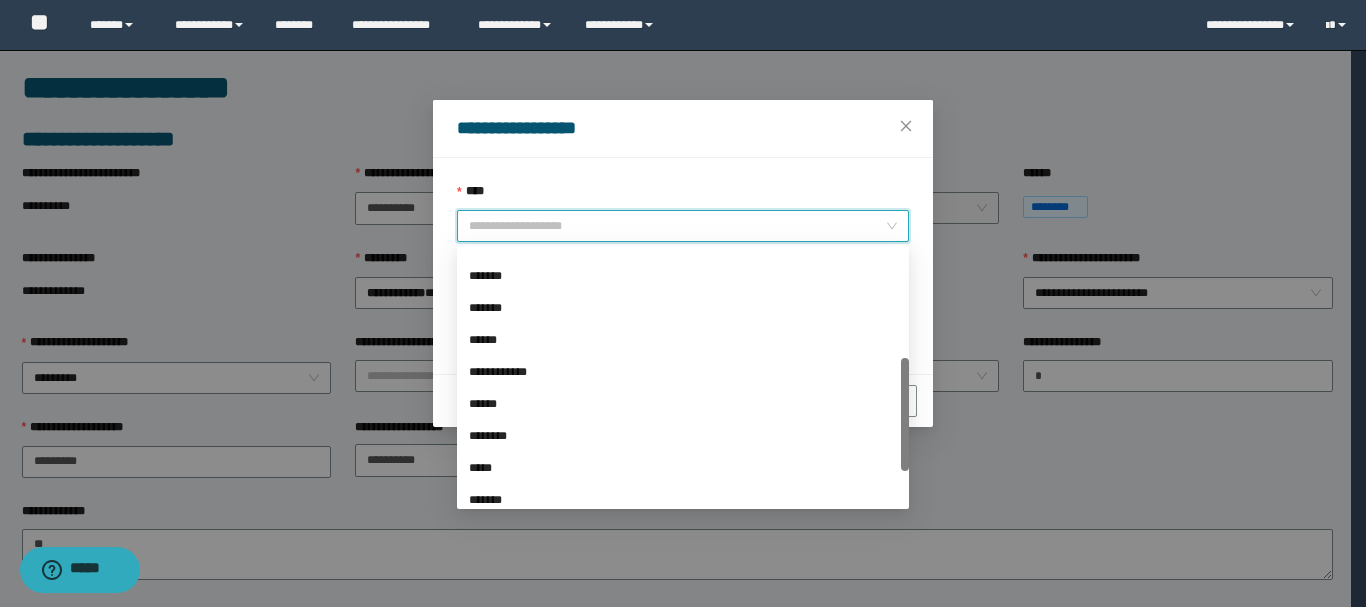 drag, startPoint x: 903, startPoint y: 298, endPoint x: 877, endPoint y: 387, distance: 92.72001 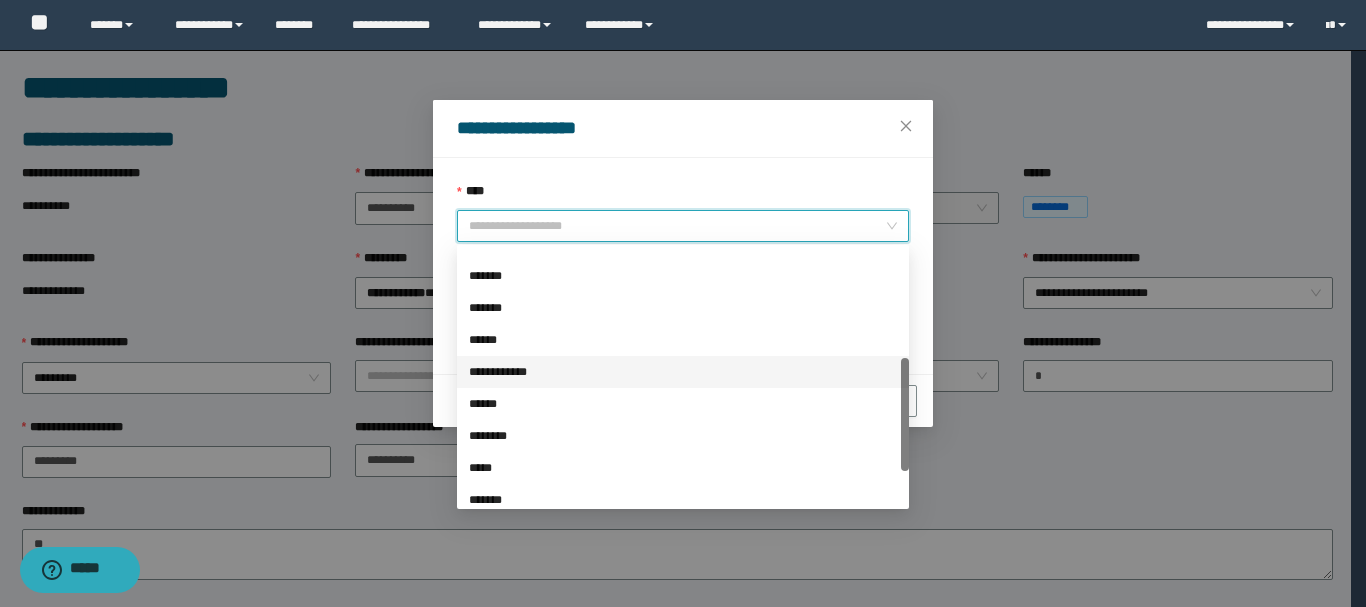 click on "**********" at bounding box center (683, 372) 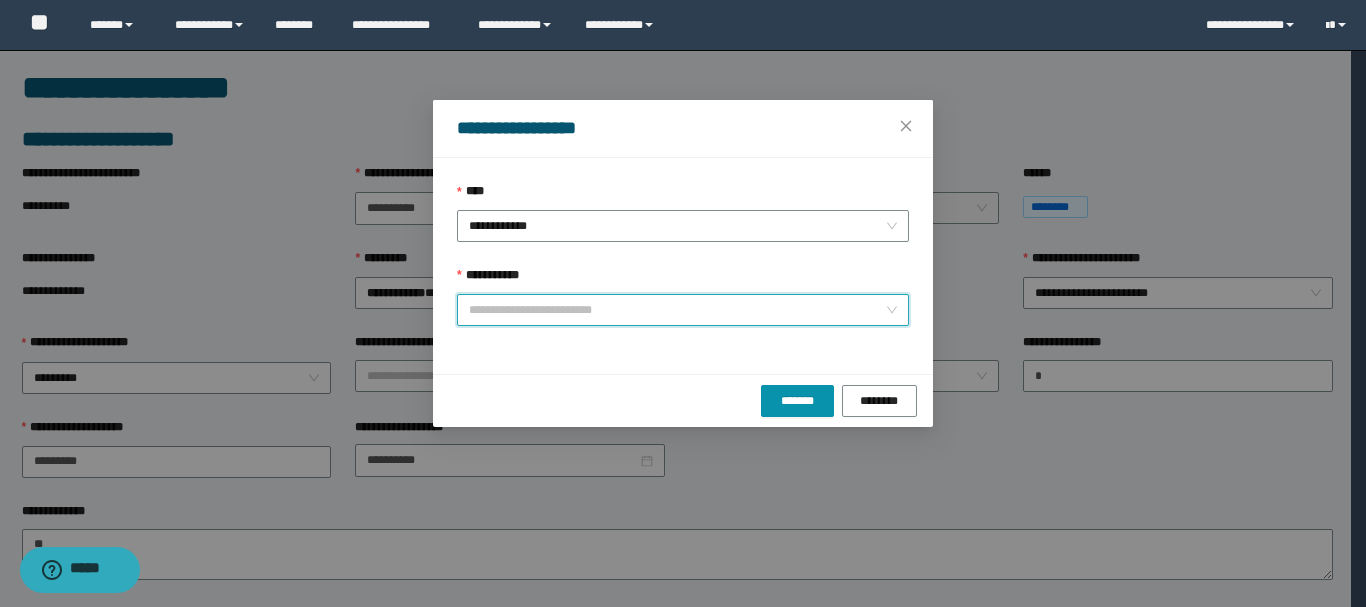 click on "**********" at bounding box center (677, 310) 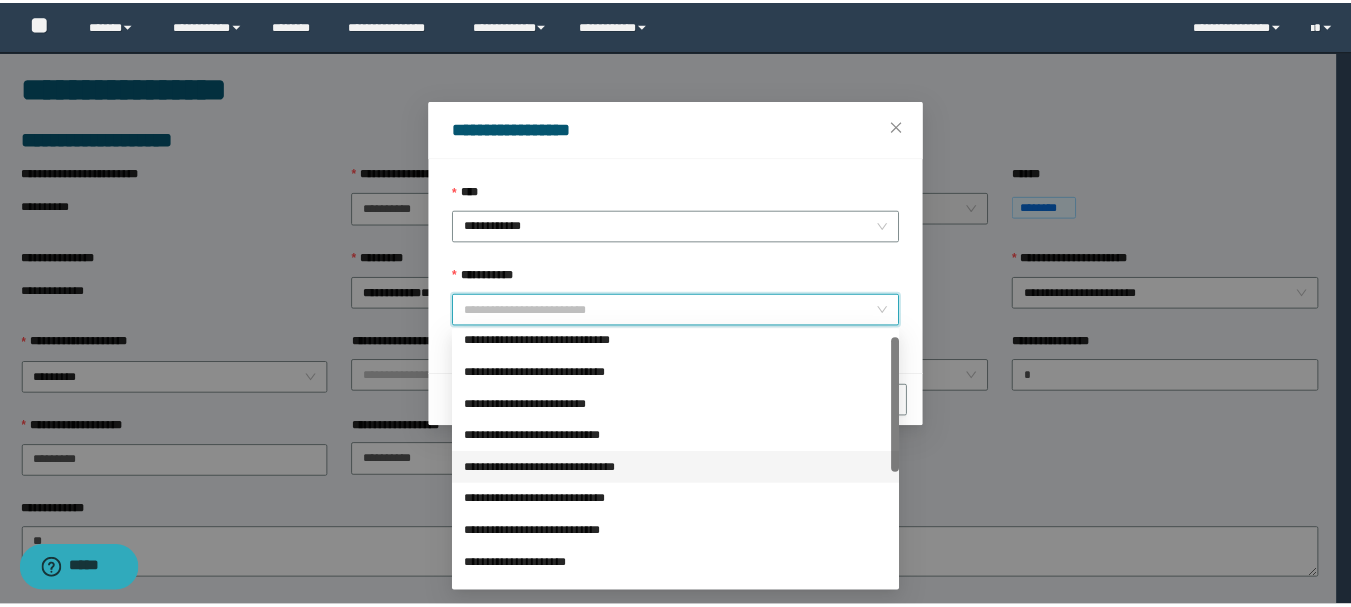 scroll, scrollTop: 9, scrollLeft: 0, axis: vertical 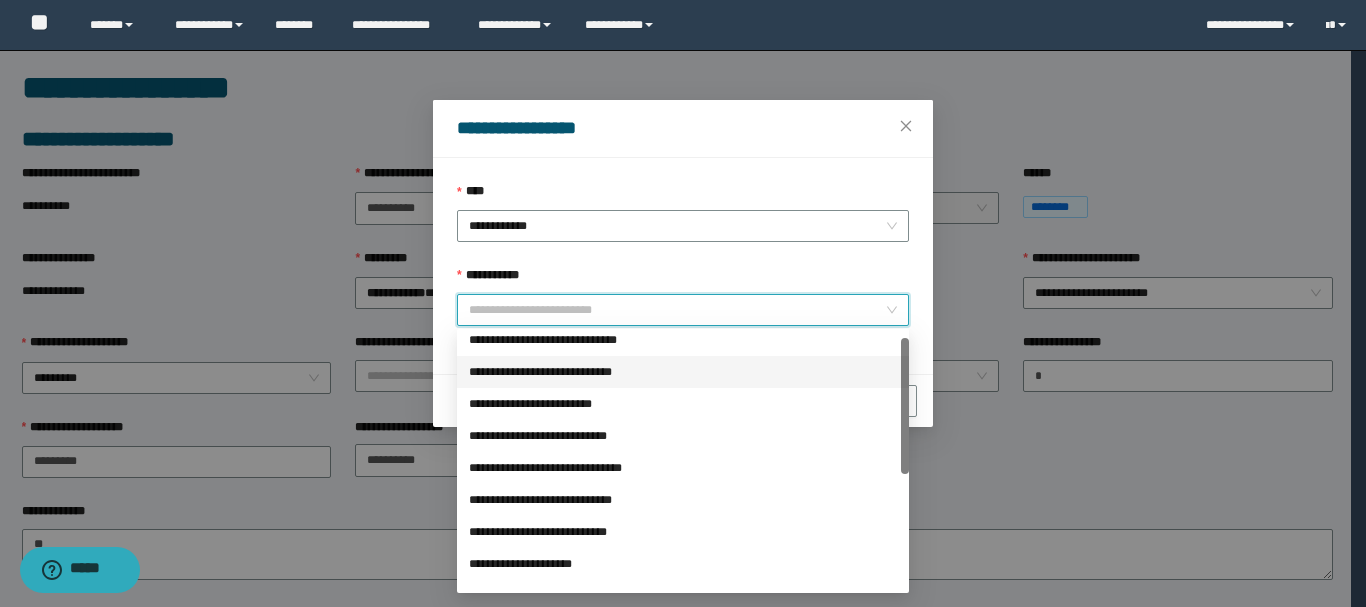 click on "**********" at bounding box center (683, 372) 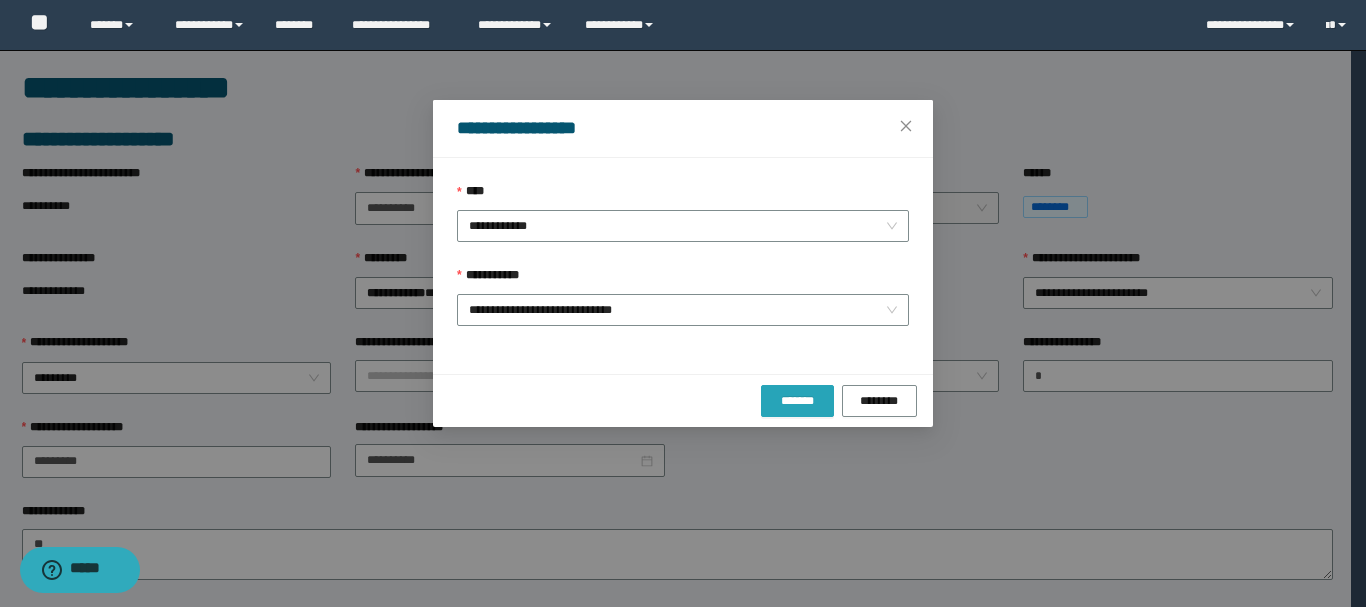 click on "*******" at bounding box center [797, 401] 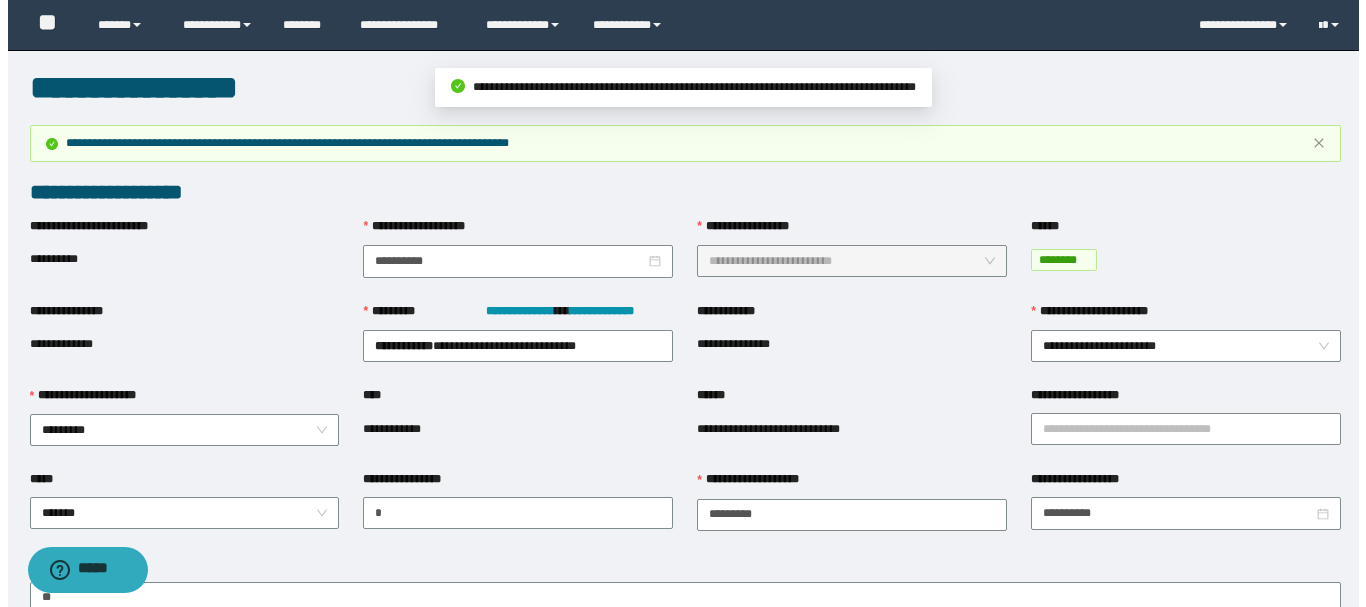 scroll, scrollTop: 480, scrollLeft: 0, axis: vertical 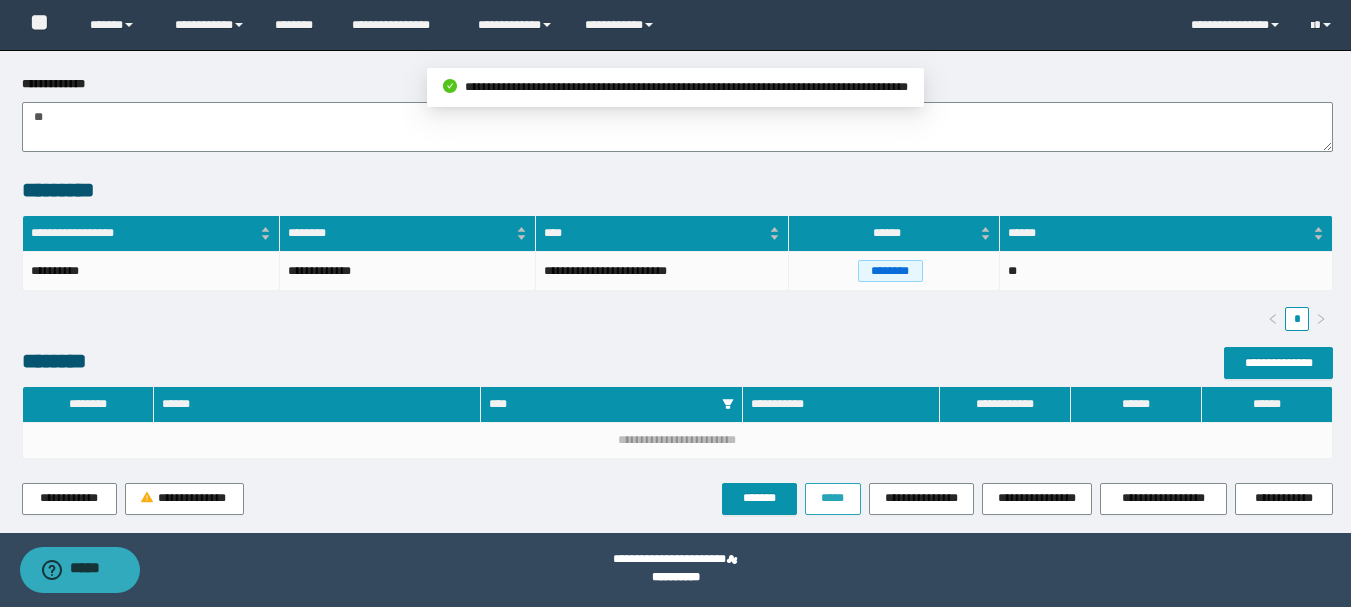 click on "*****" at bounding box center (833, 498) 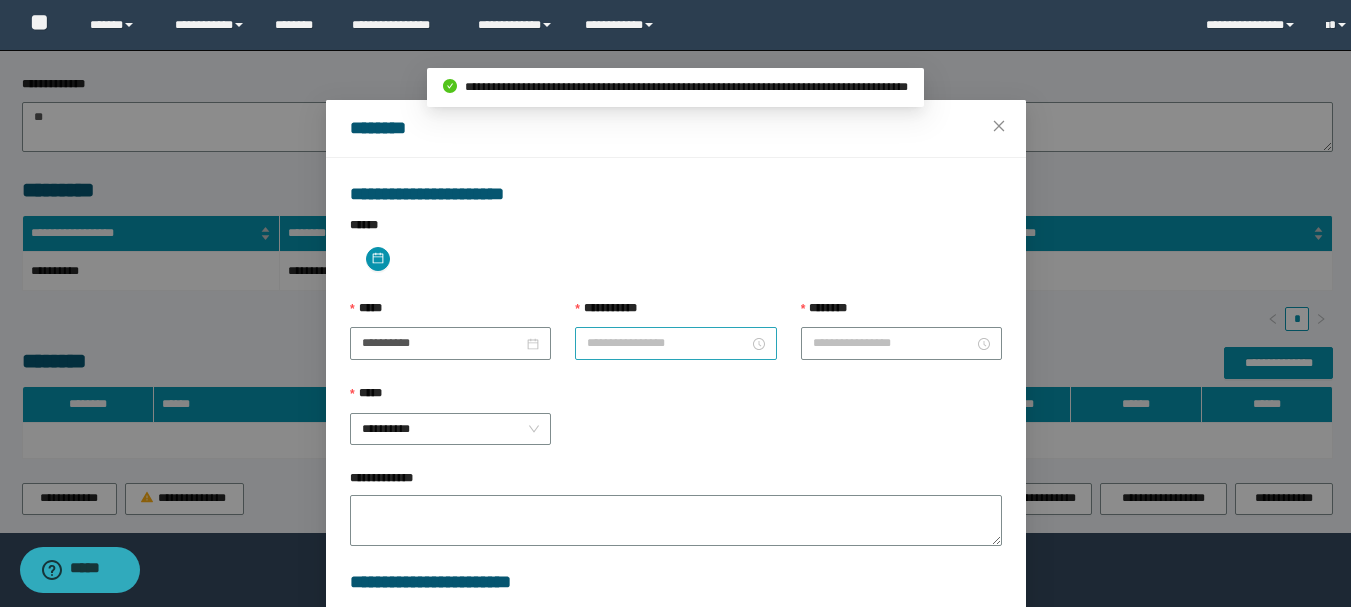 type on "**********" 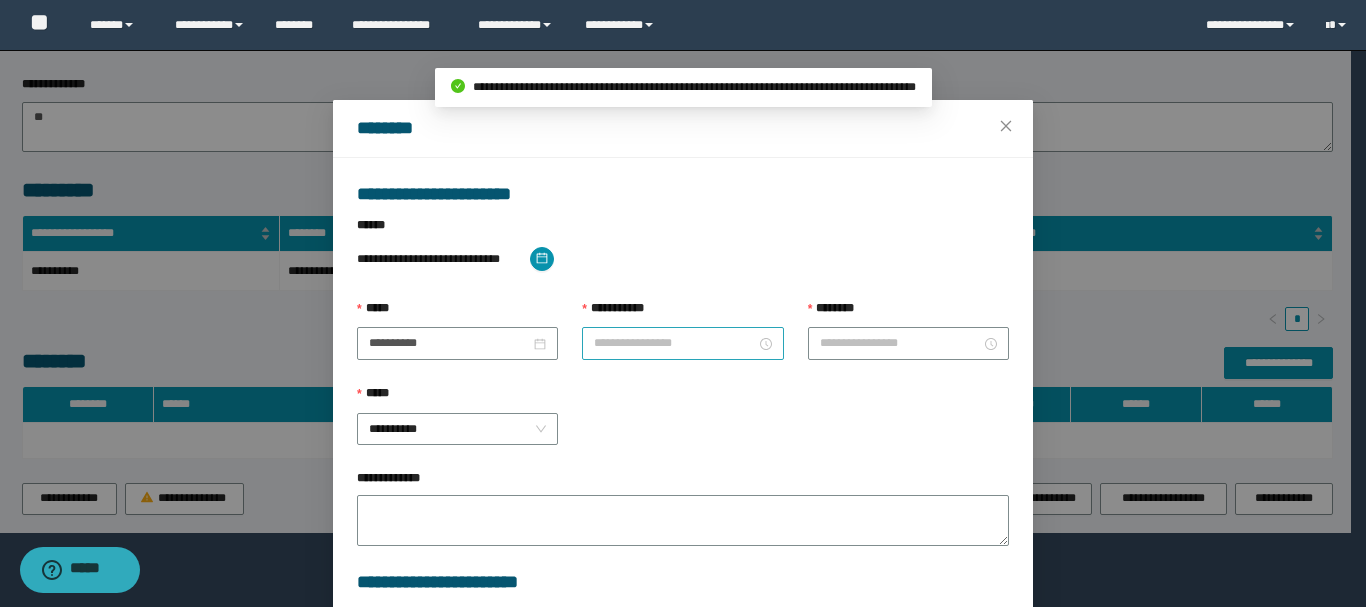 click at bounding box center [682, 343] 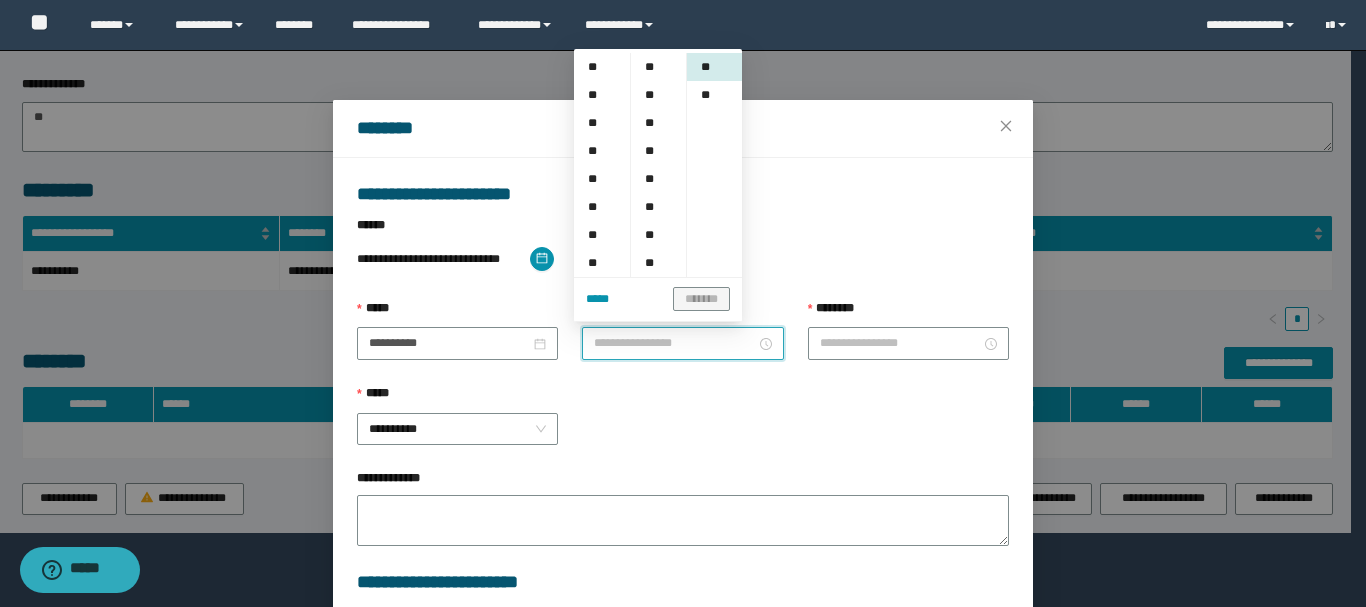 drag, startPoint x: 638, startPoint y: 340, endPoint x: 630, endPoint y: 309, distance: 32.01562 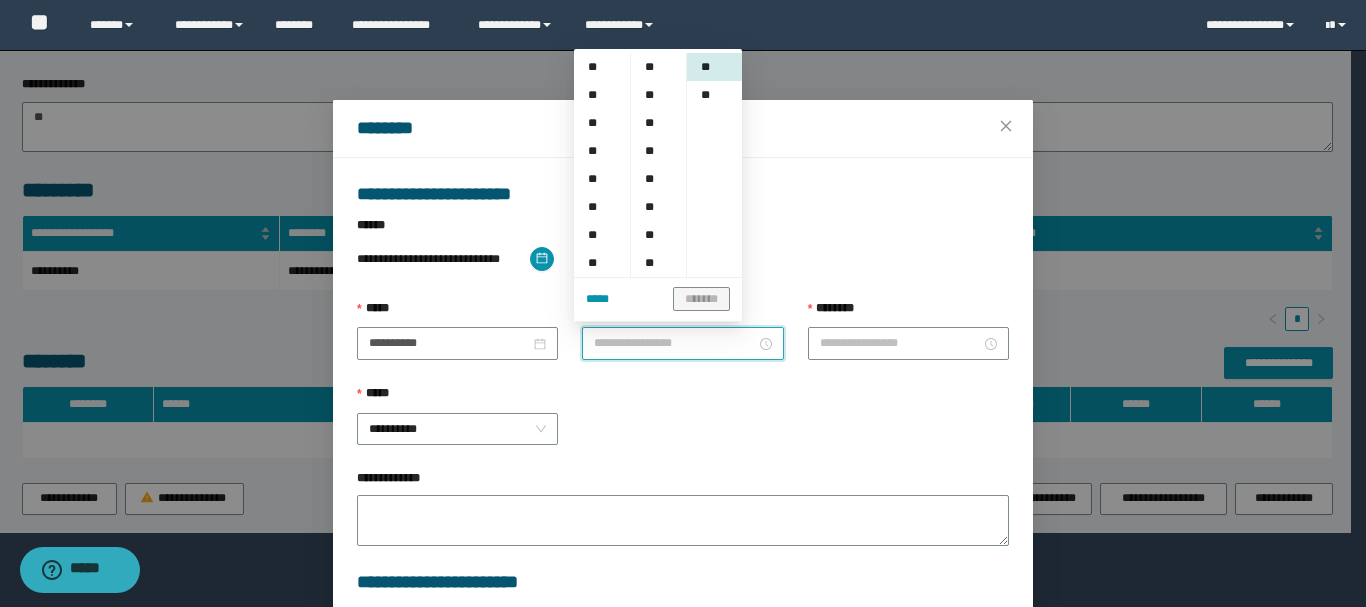click on "**********" at bounding box center (674, 343) 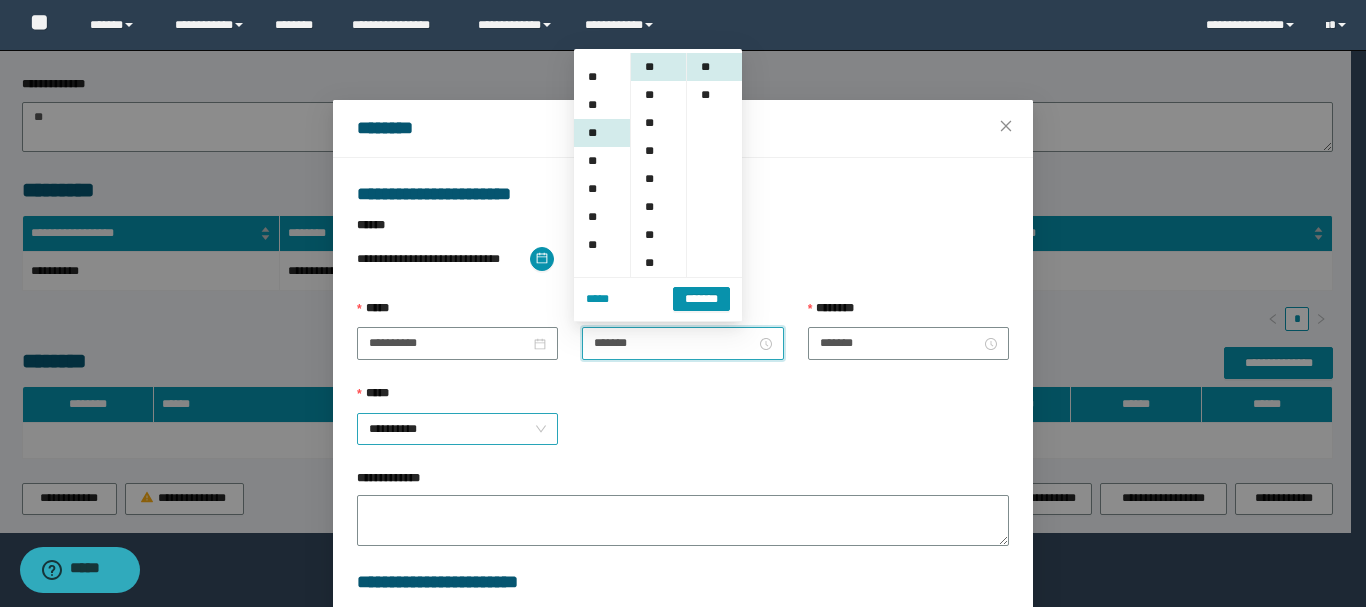 scroll, scrollTop: 196, scrollLeft: 0, axis: vertical 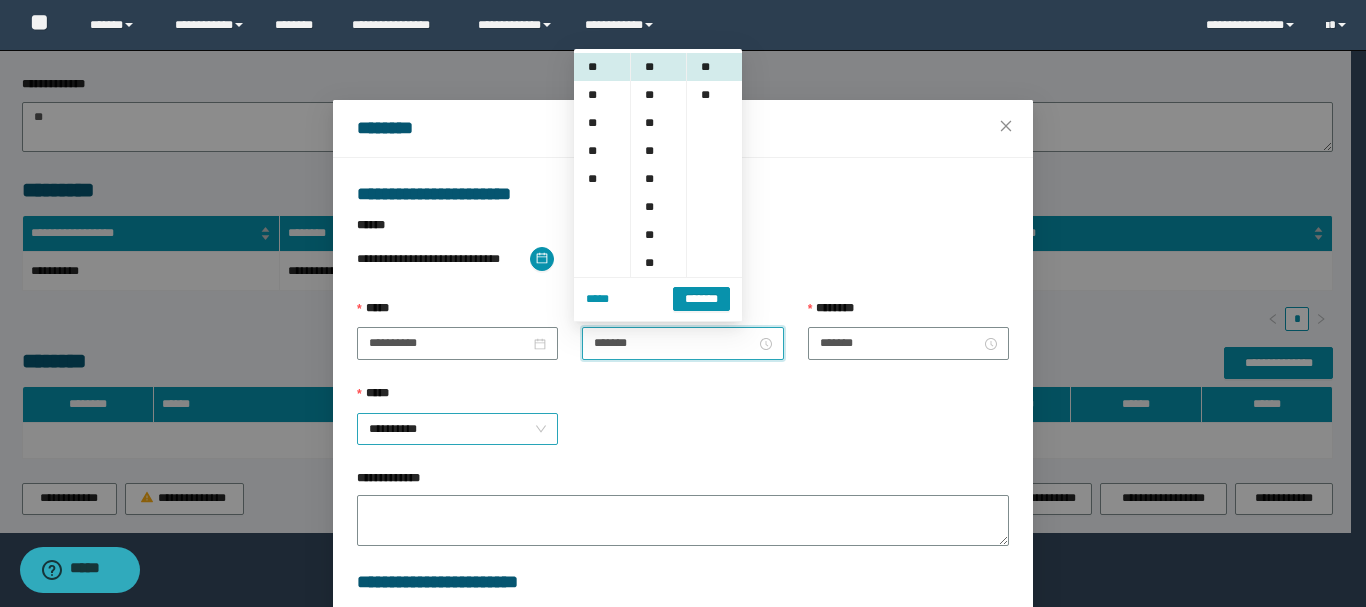 click on "**********" at bounding box center [457, 429] 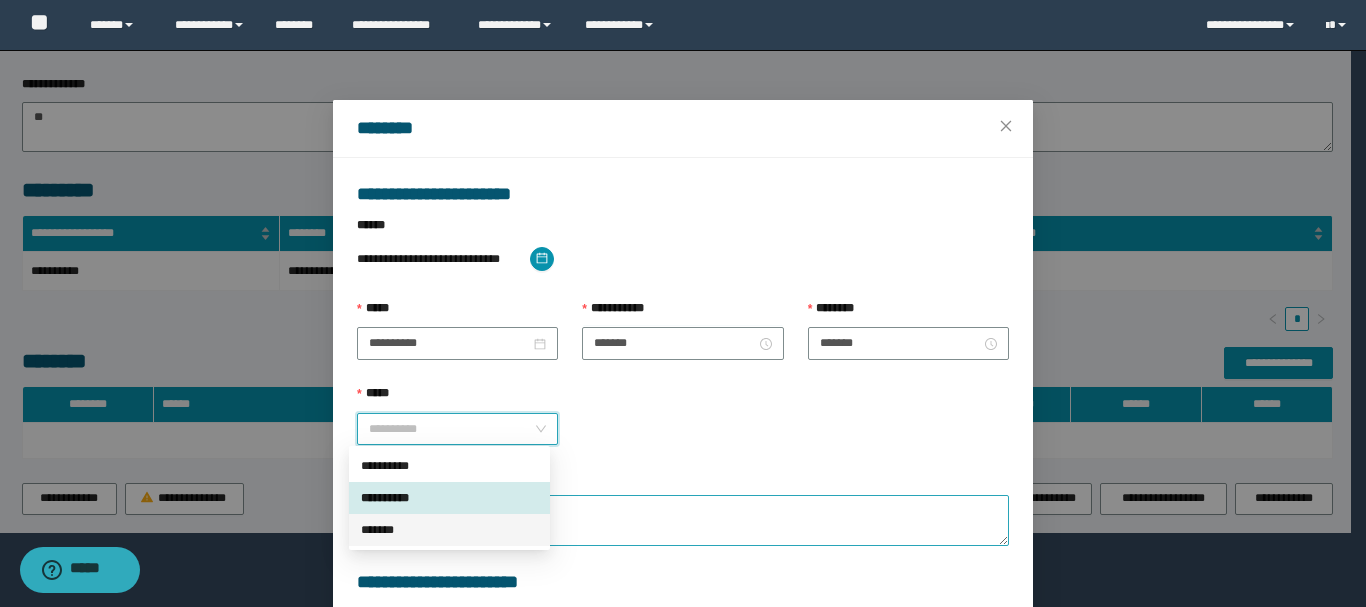 click on "*******" at bounding box center [449, 530] 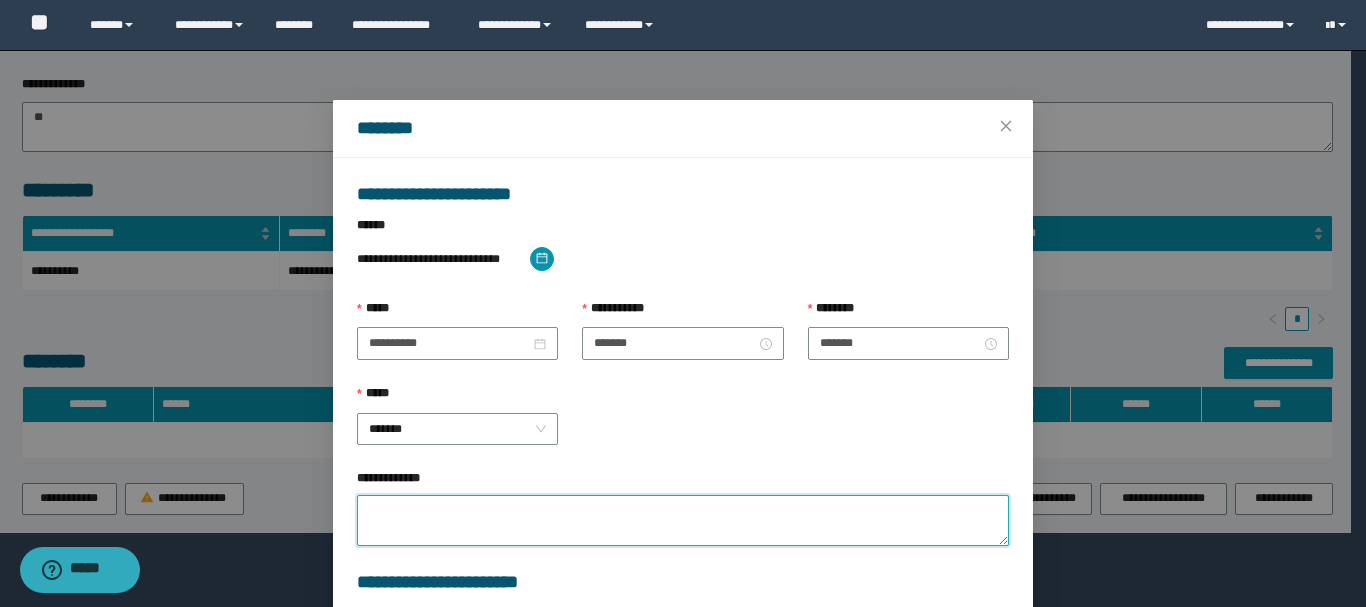 click on "**********" at bounding box center [683, 520] 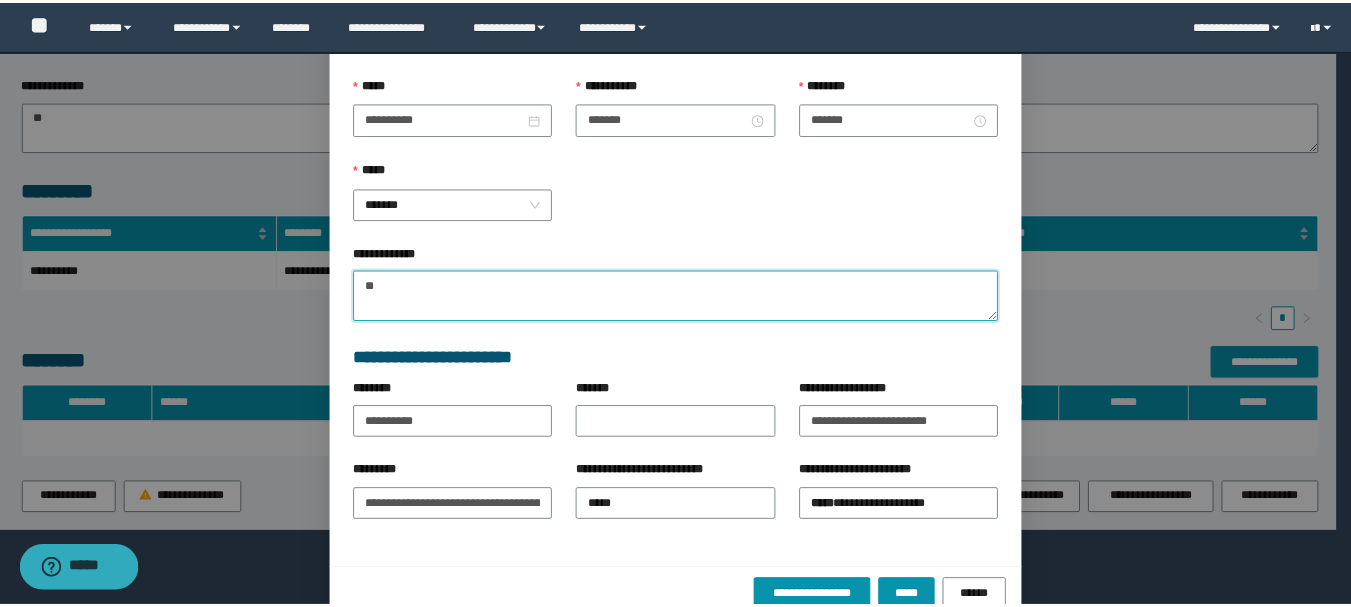 scroll, scrollTop: 263, scrollLeft: 0, axis: vertical 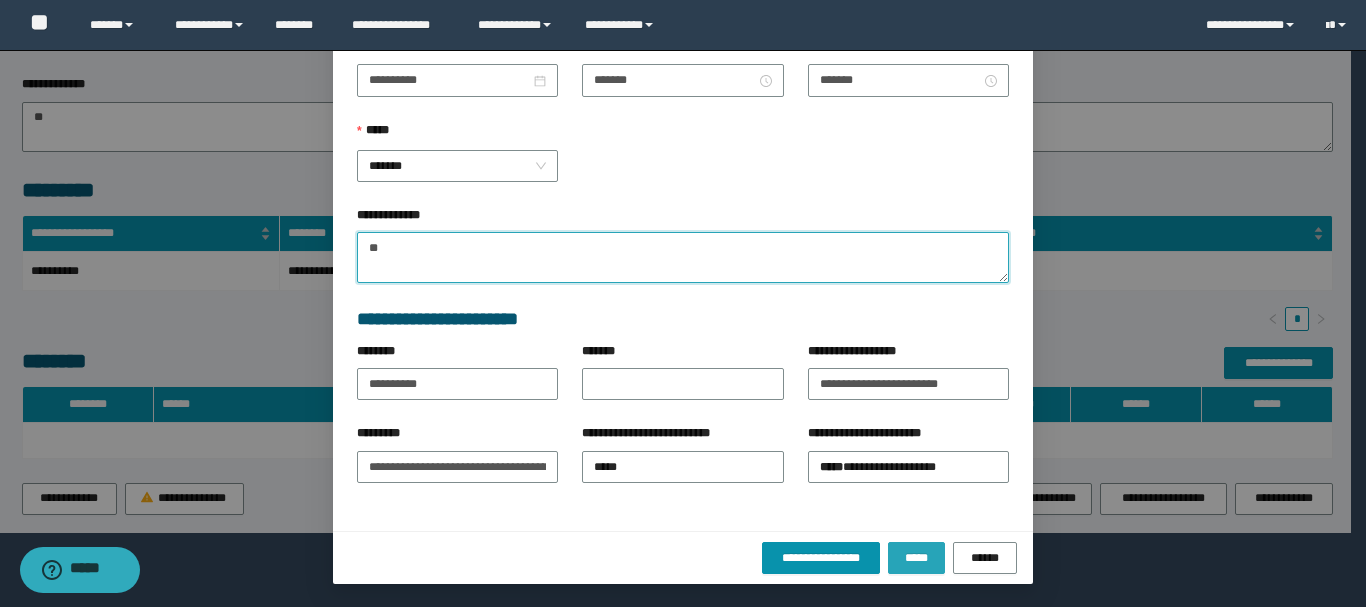 type on "**" 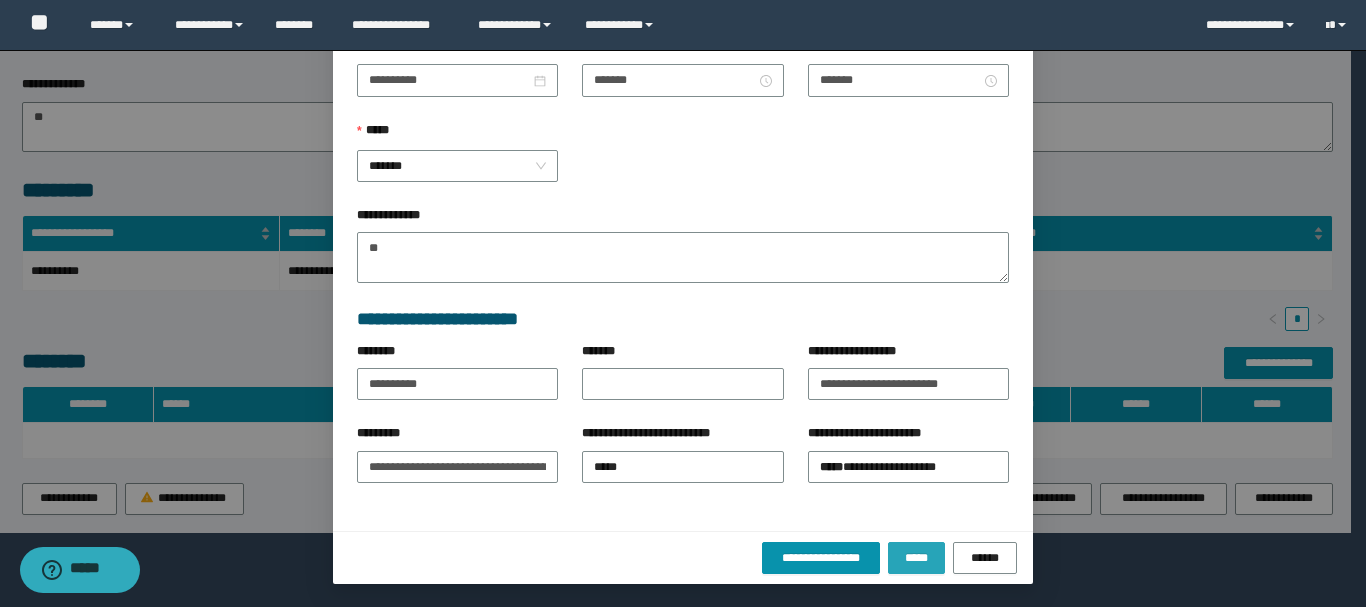 drag, startPoint x: 905, startPoint y: 557, endPoint x: 586, endPoint y: 207, distance: 473.56204 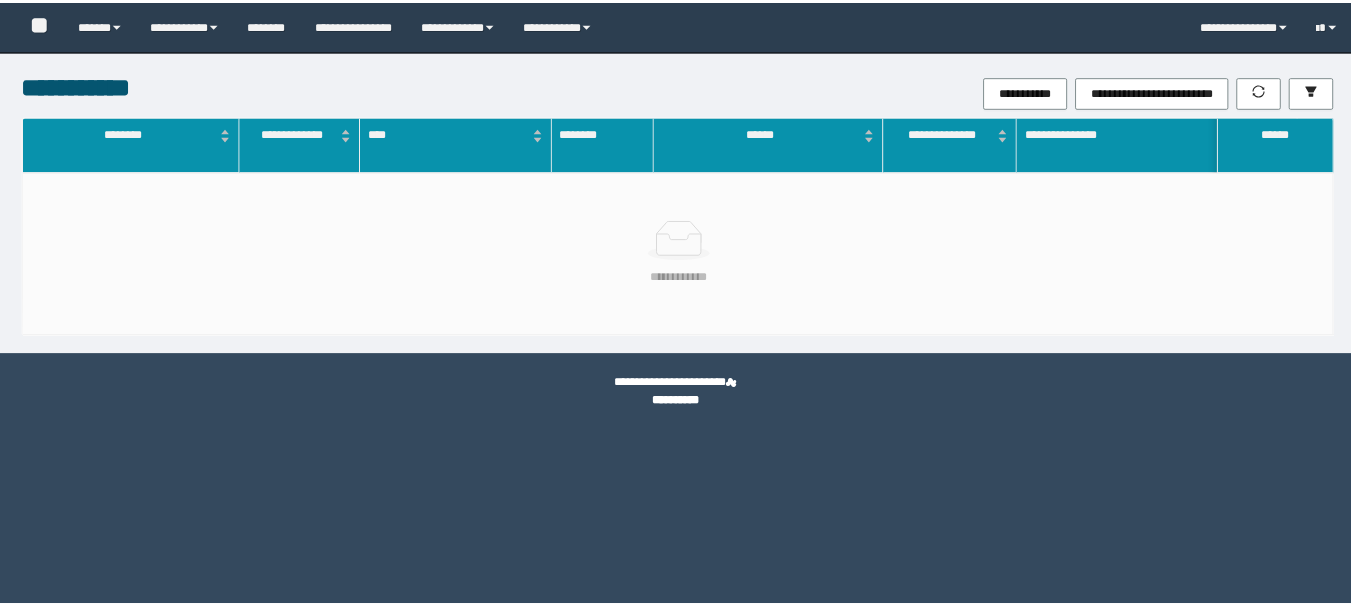scroll, scrollTop: 0, scrollLeft: 0, axis: both 